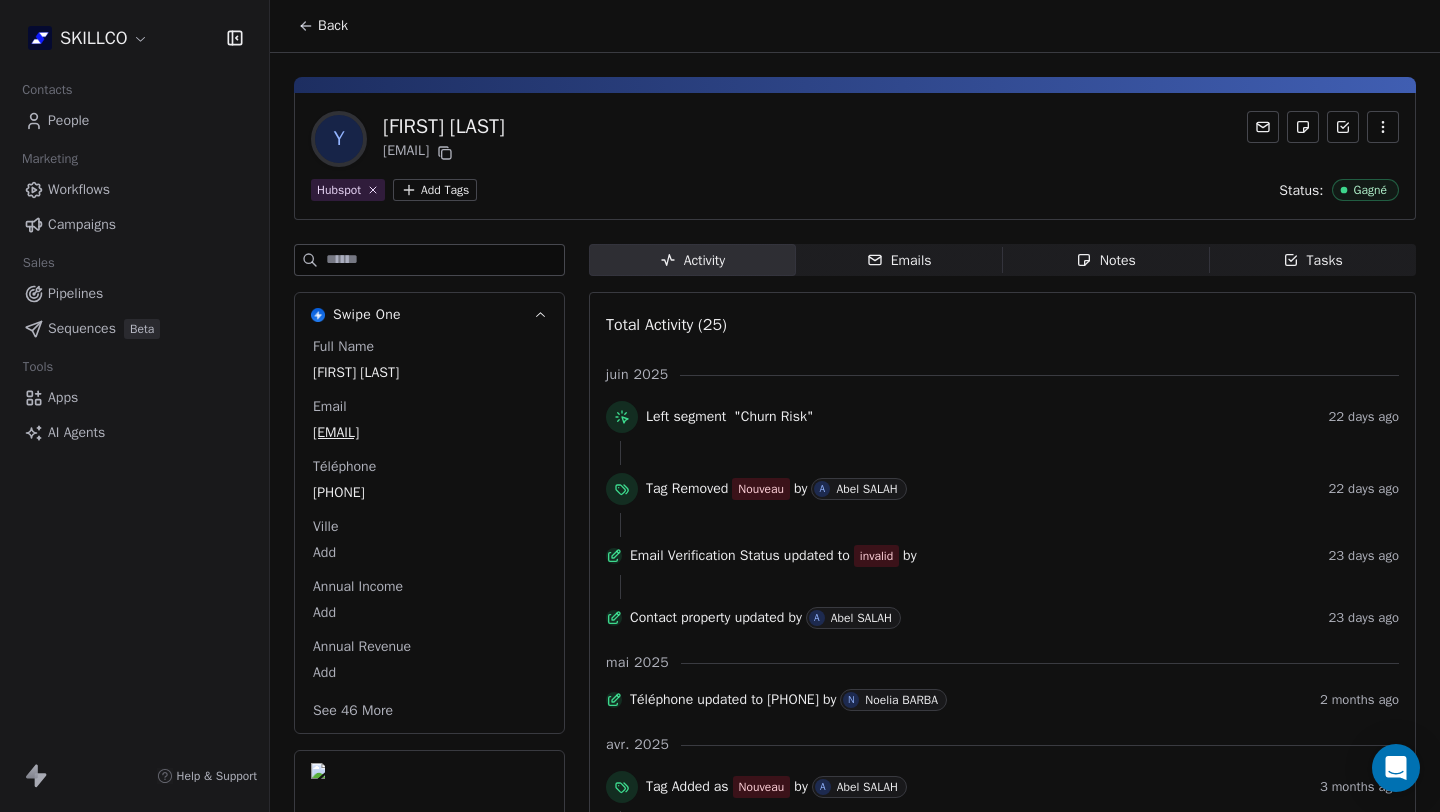 scroll, scrollTop: 0, scrollLeft: 0, axis: both 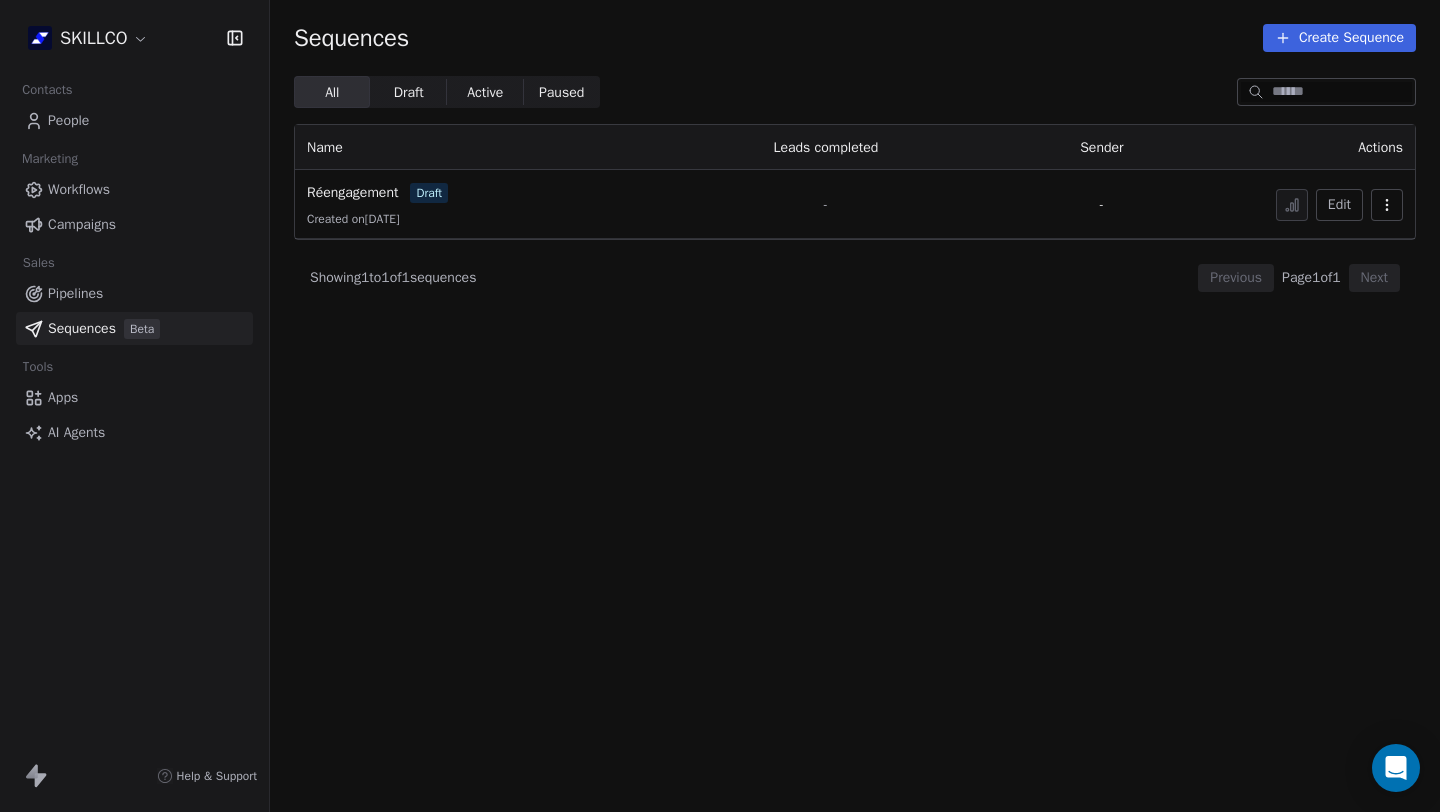 click on "Created on  16 juil. 2025" at bounding box center (353, 219) 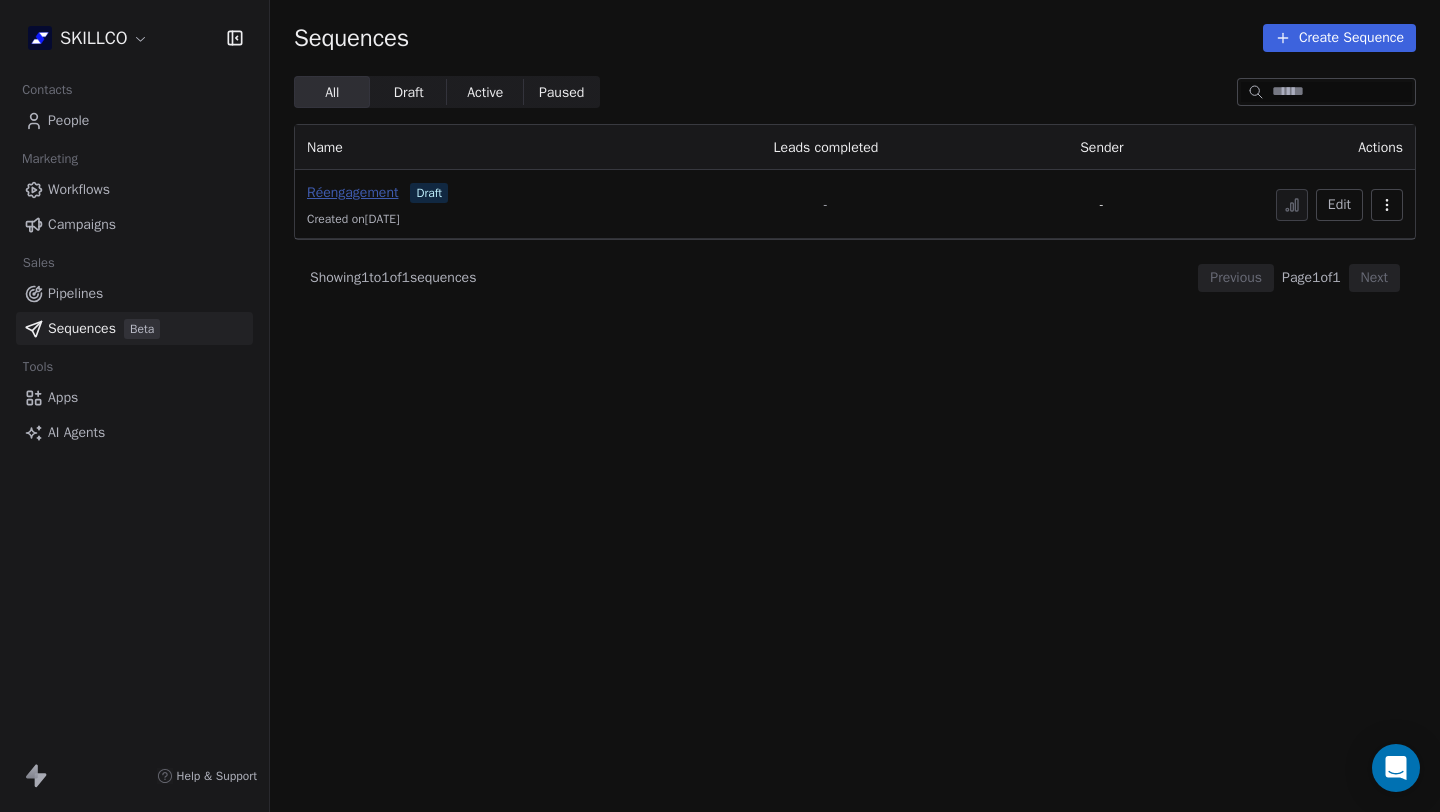 click on "Réengagement" at bounding box center (352, 192) 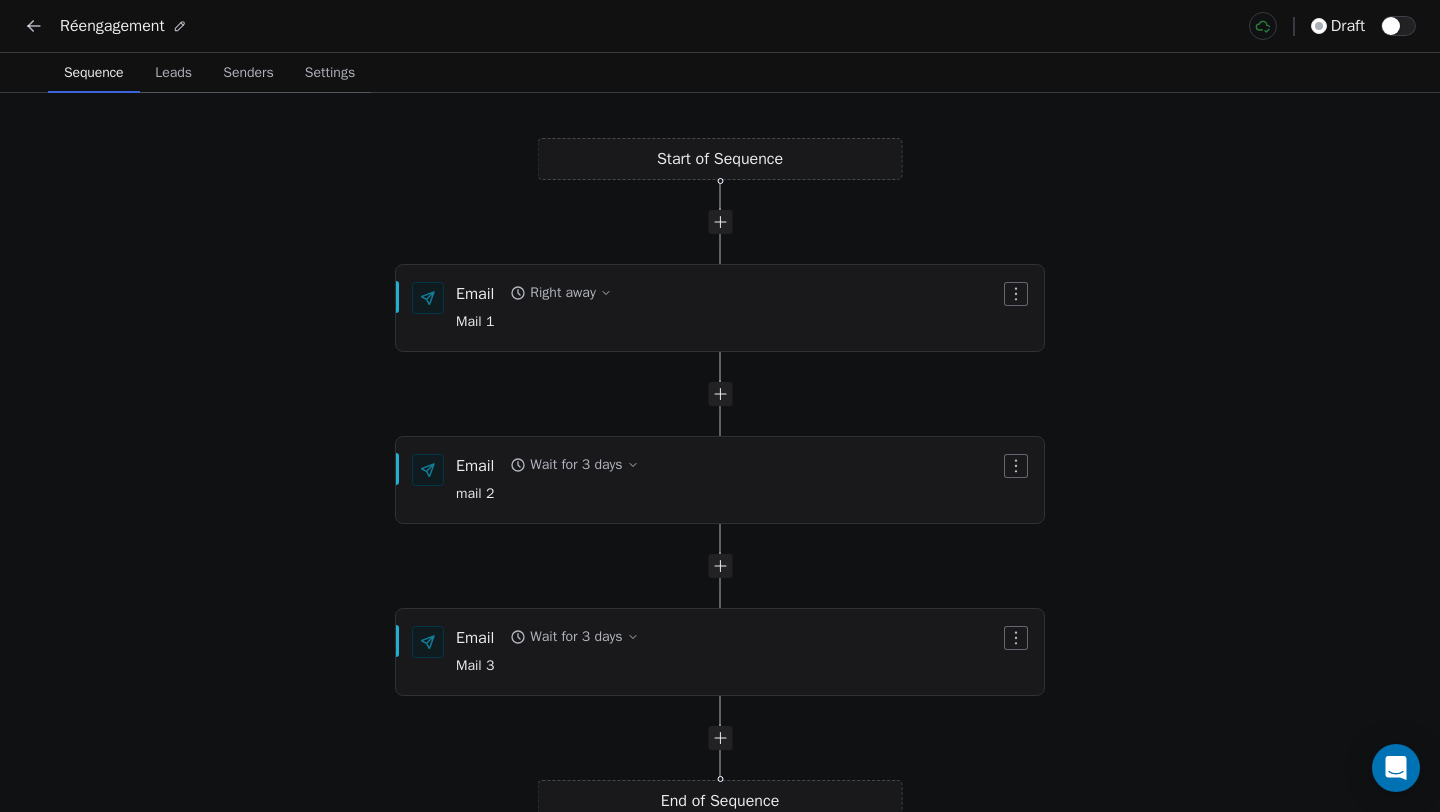 scroll, scrollTop: 0, scrollLeft: 0, axis: both 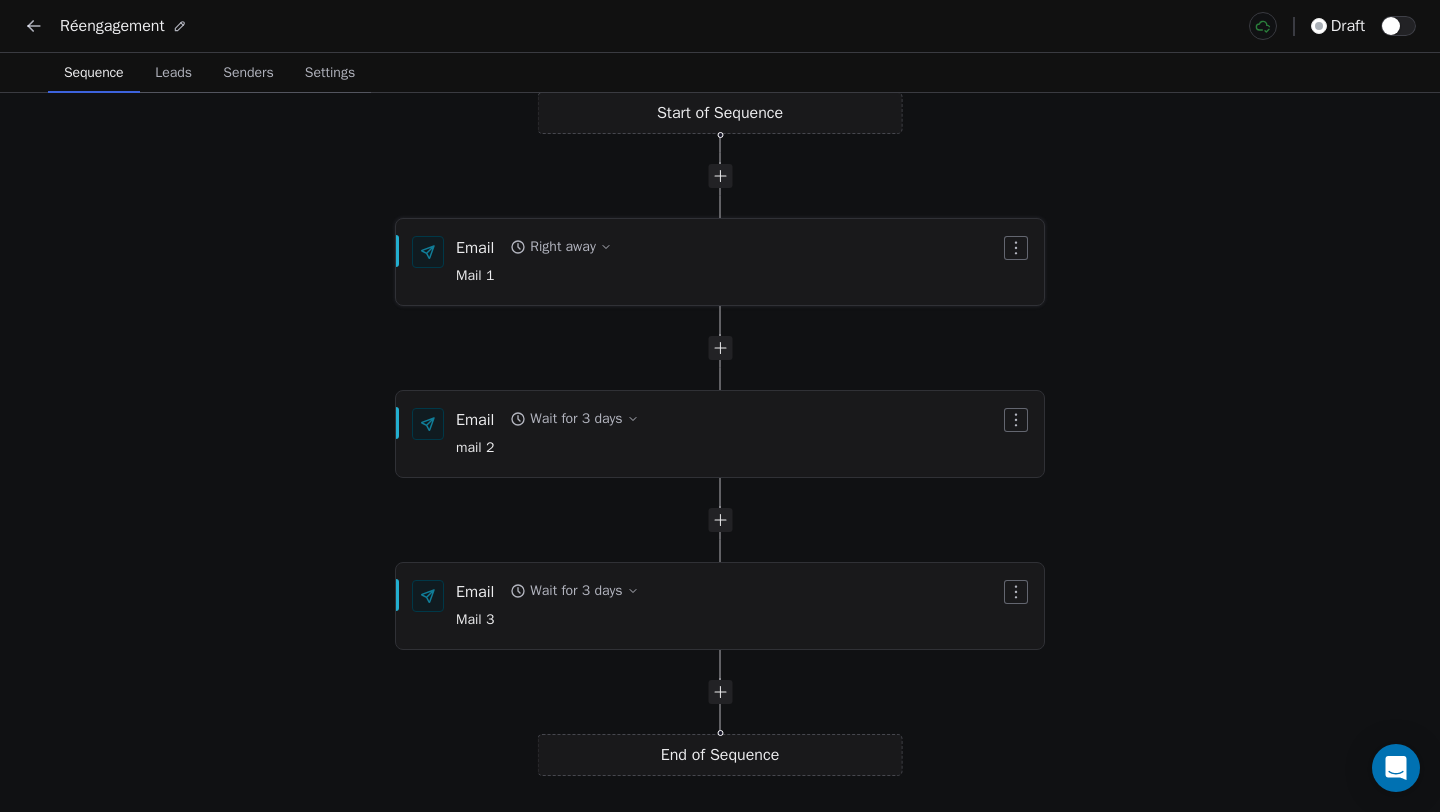click on "Email Right away Mail 1" at bounding box center [728, 262] 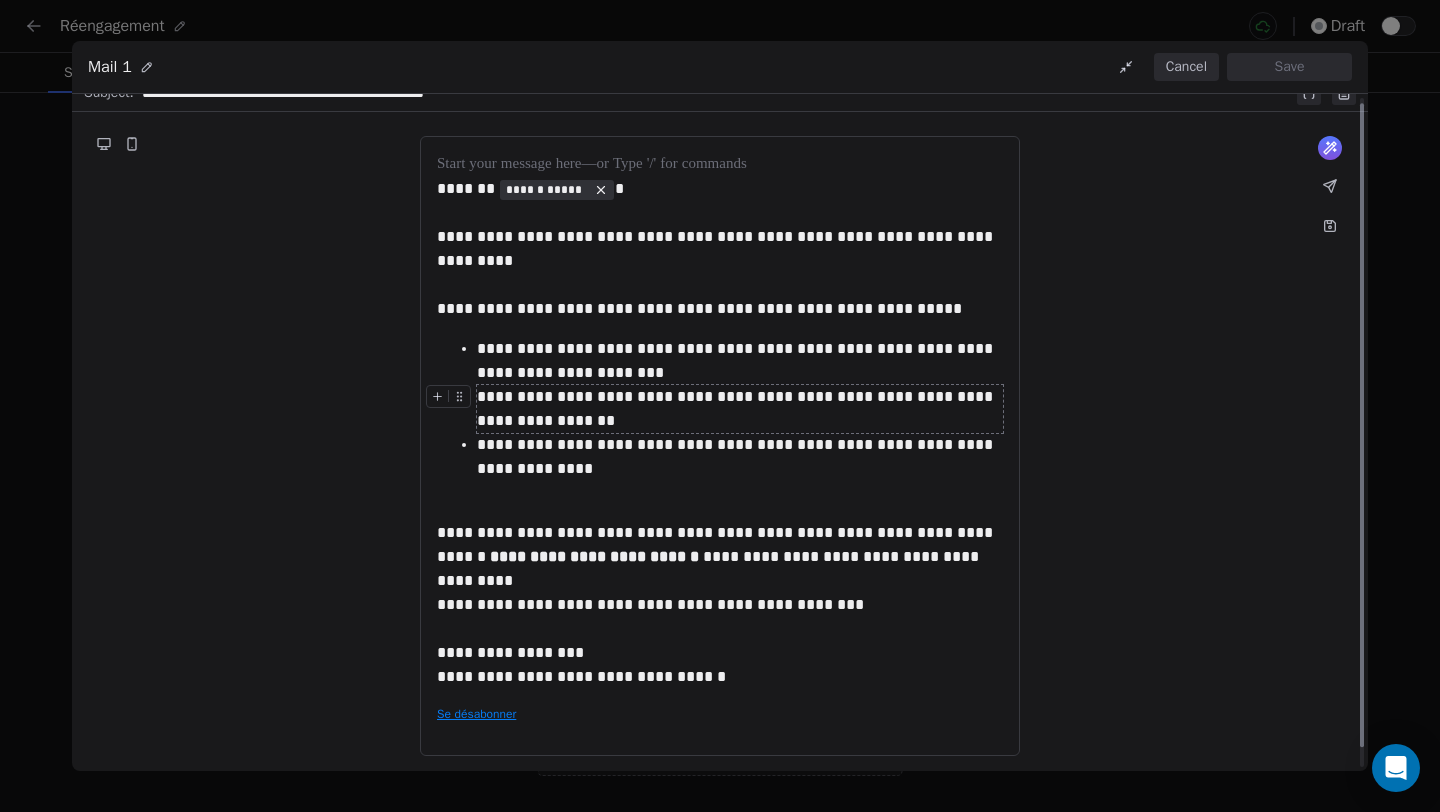scroll, scrollTop: 27, scrollLeft: 0, axis: vertical 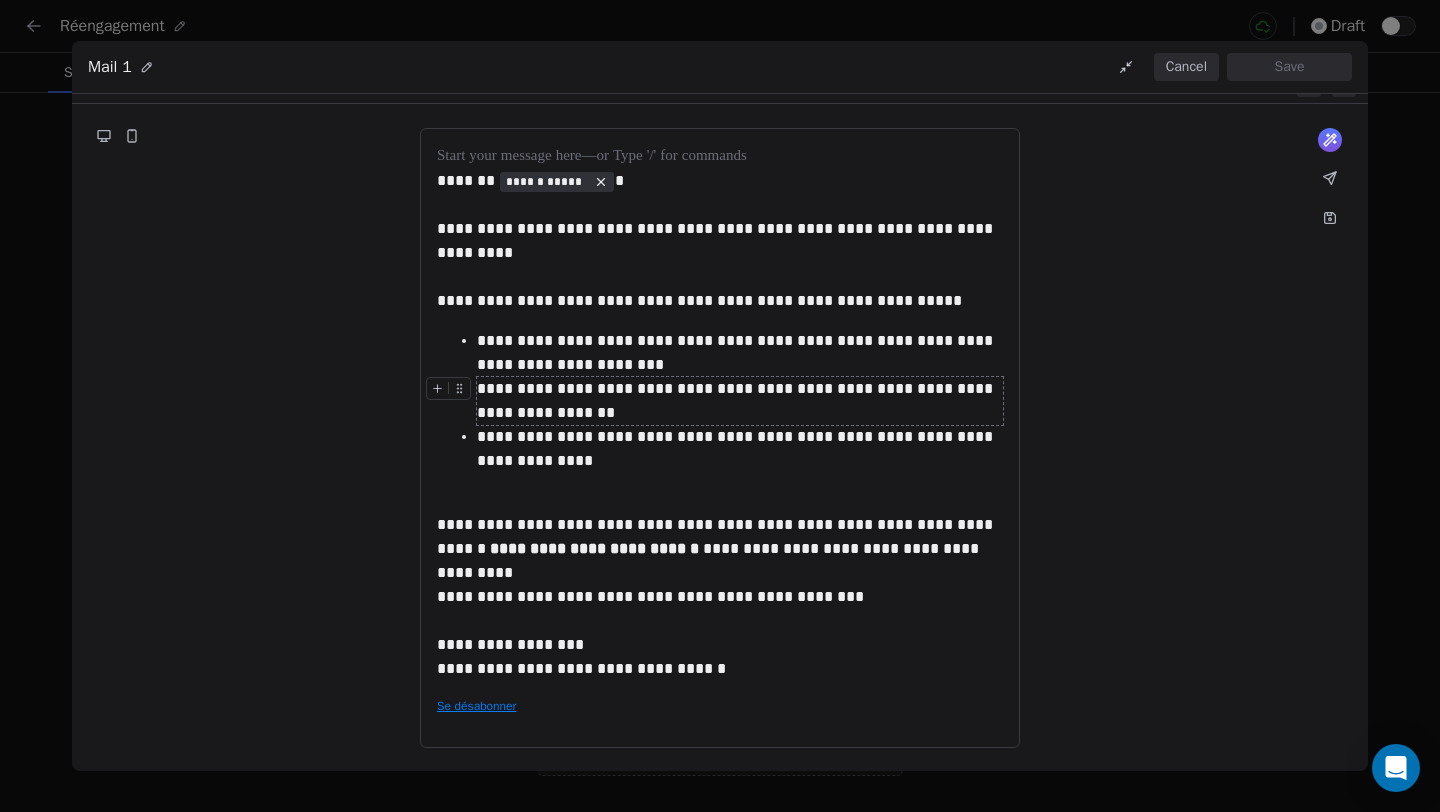 click on "**********" at bounding box center (720, 406) 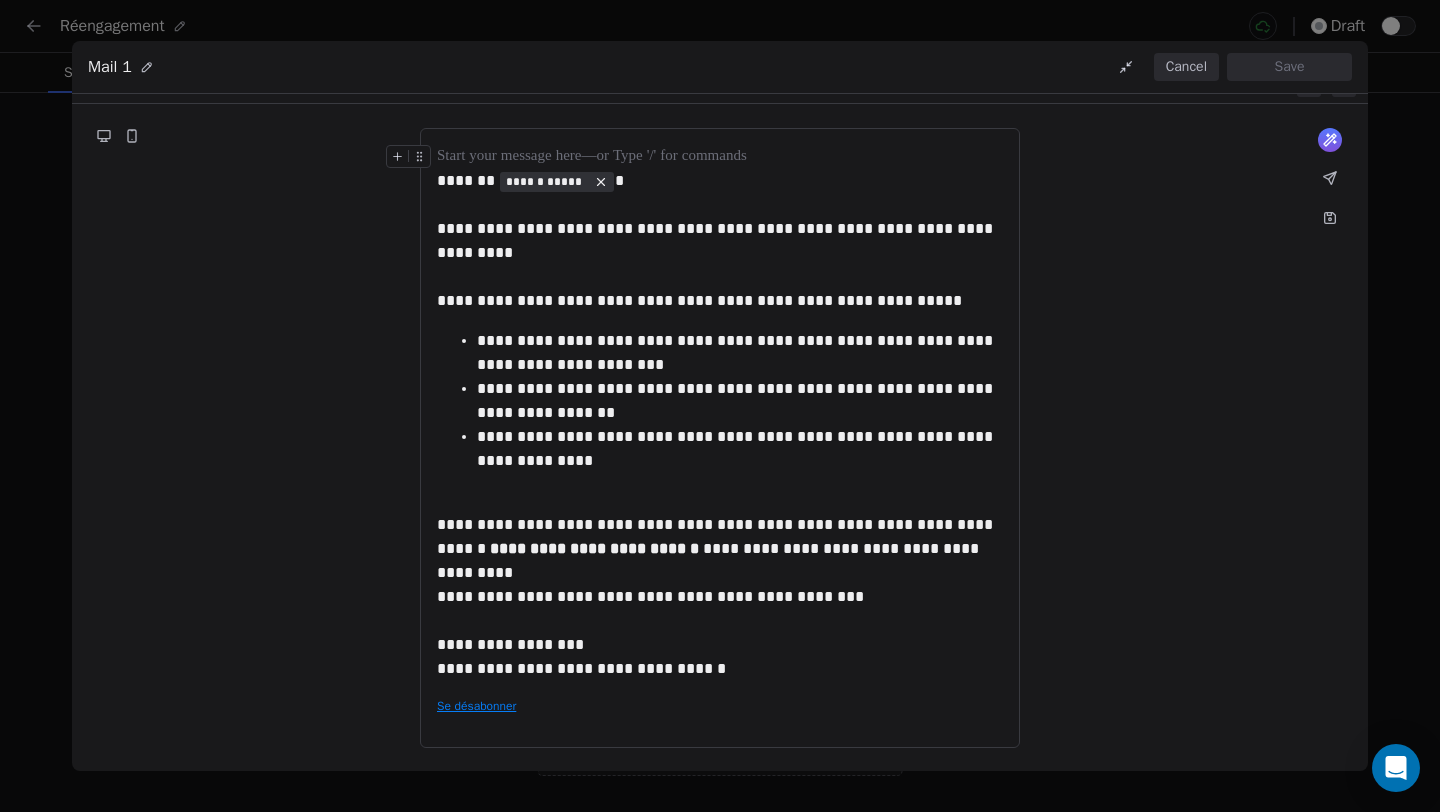 click on "**********" at bounding box center (720, 406) 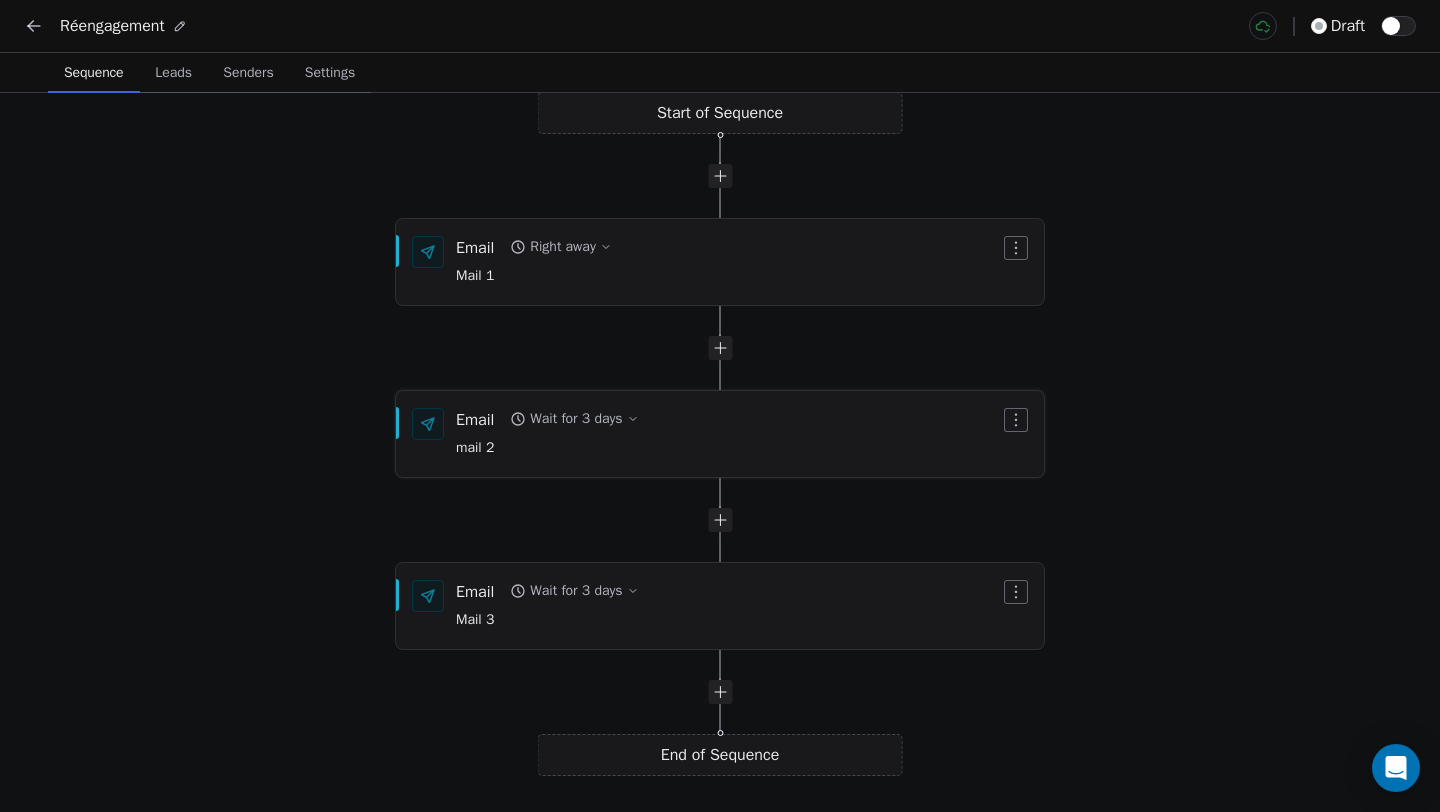 click on "Email Wait for 3 days mail 2" at bounding box center (547, 434) 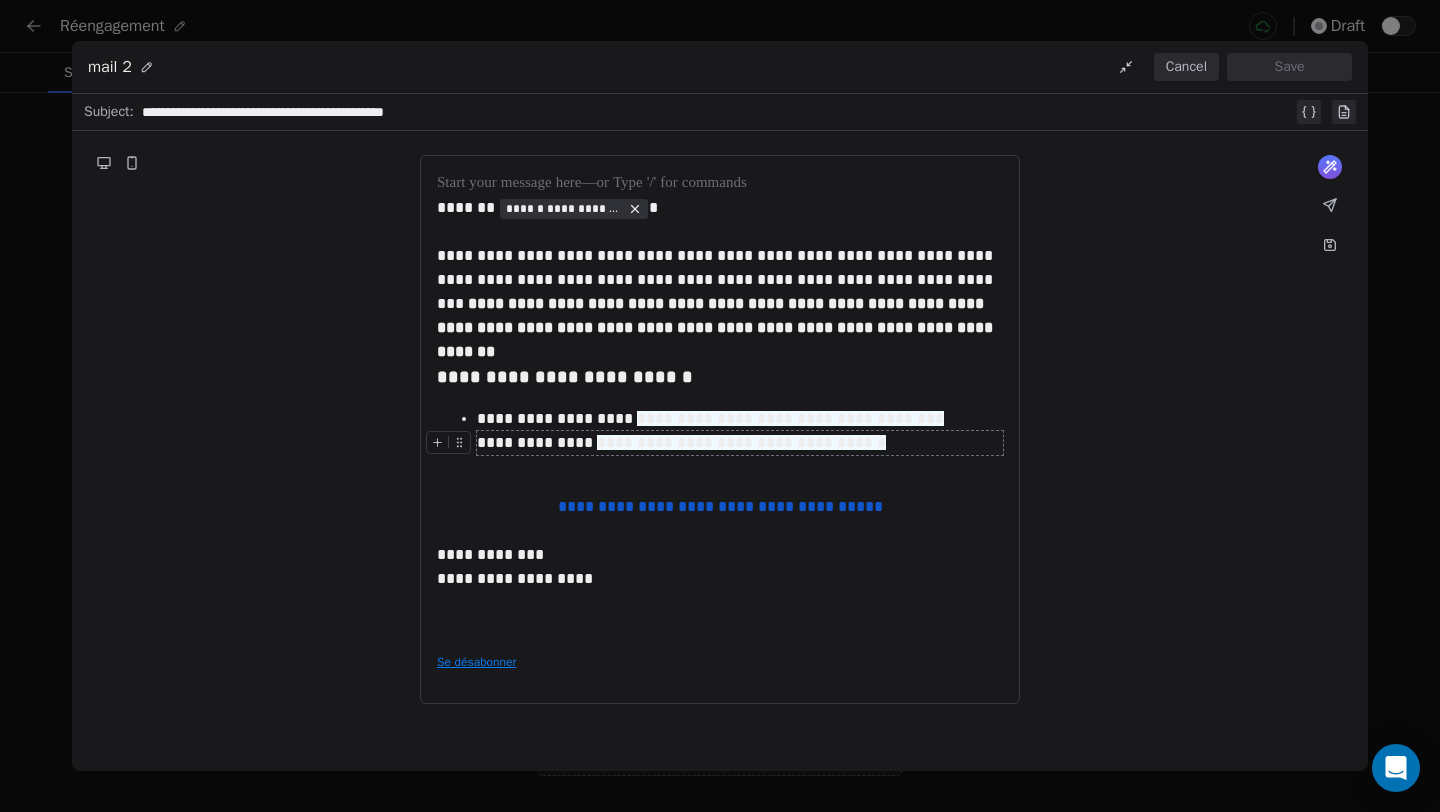 click on "**********" at bounding box center (741, 442) 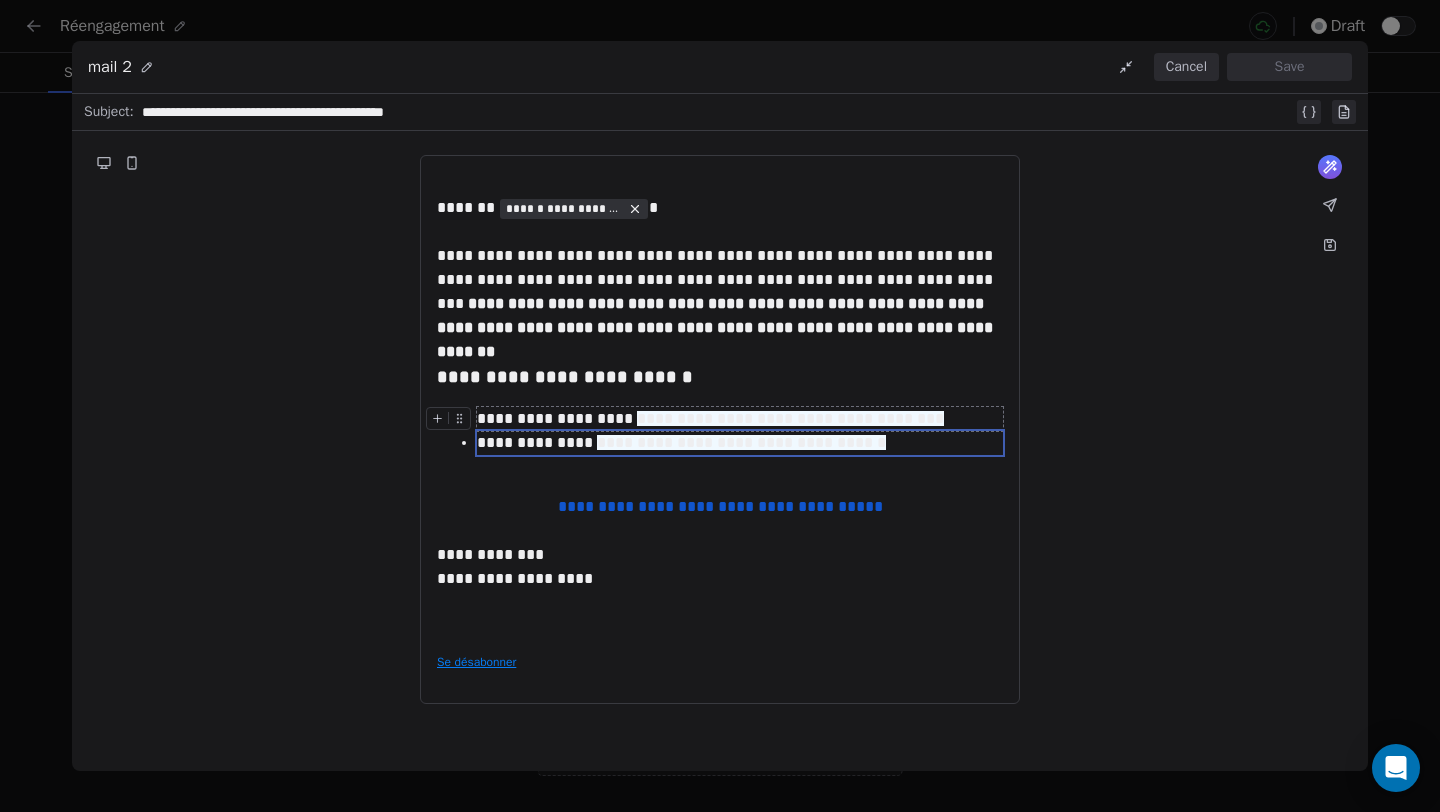click on "**********" at bounding box center [790, 418] 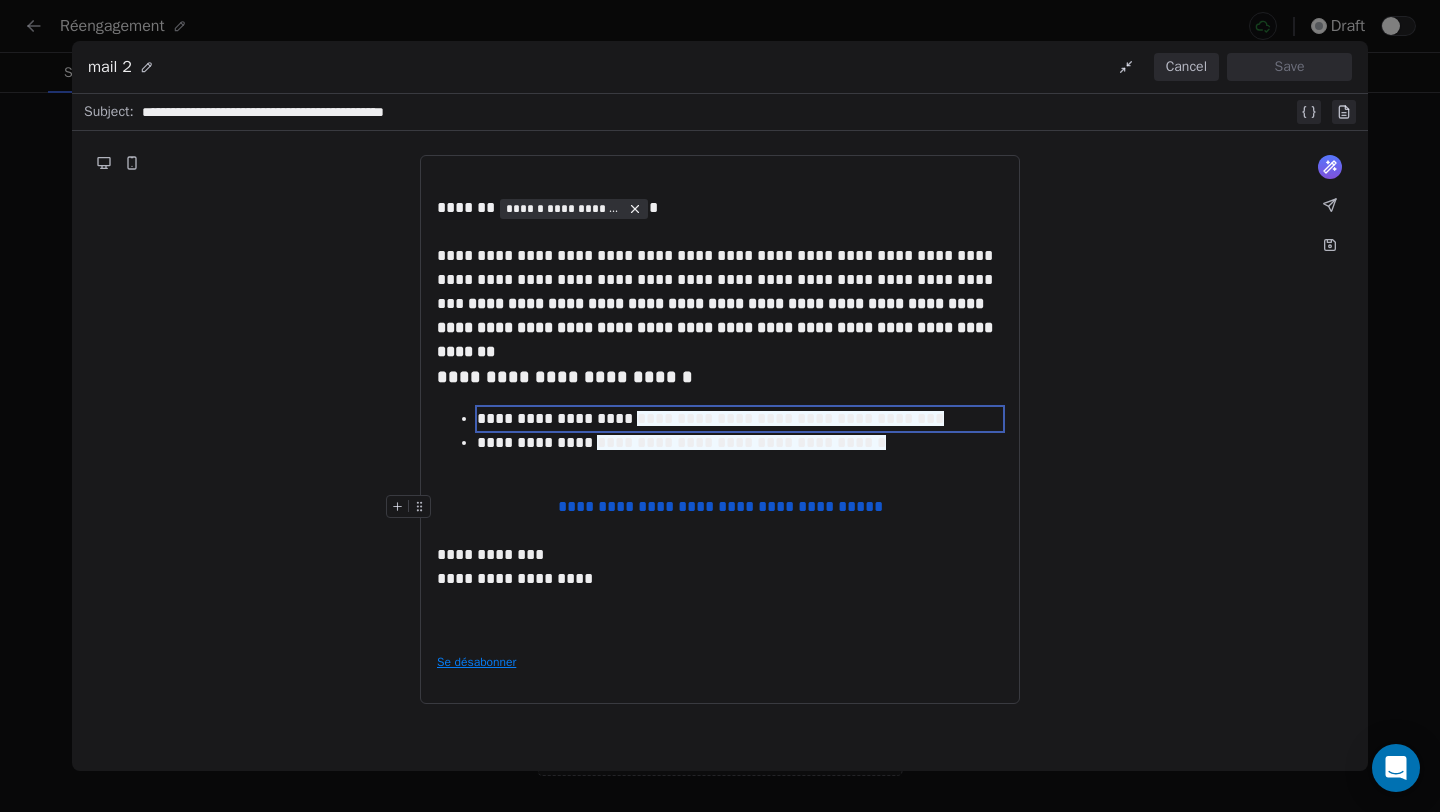 click on "**********" at bounding box center [720, 506] 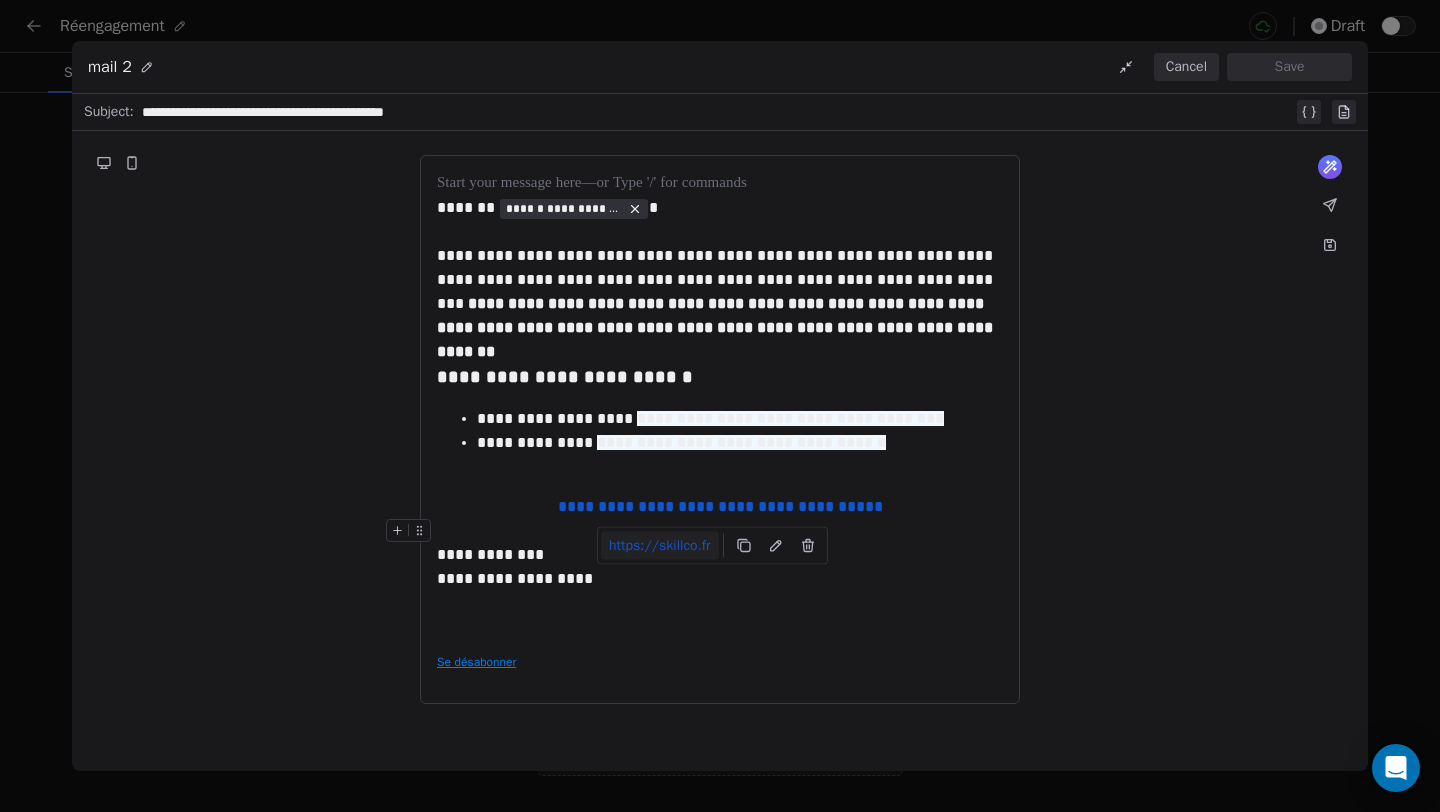 click on "https://skillco.fr" at bounding box center [660, 545] 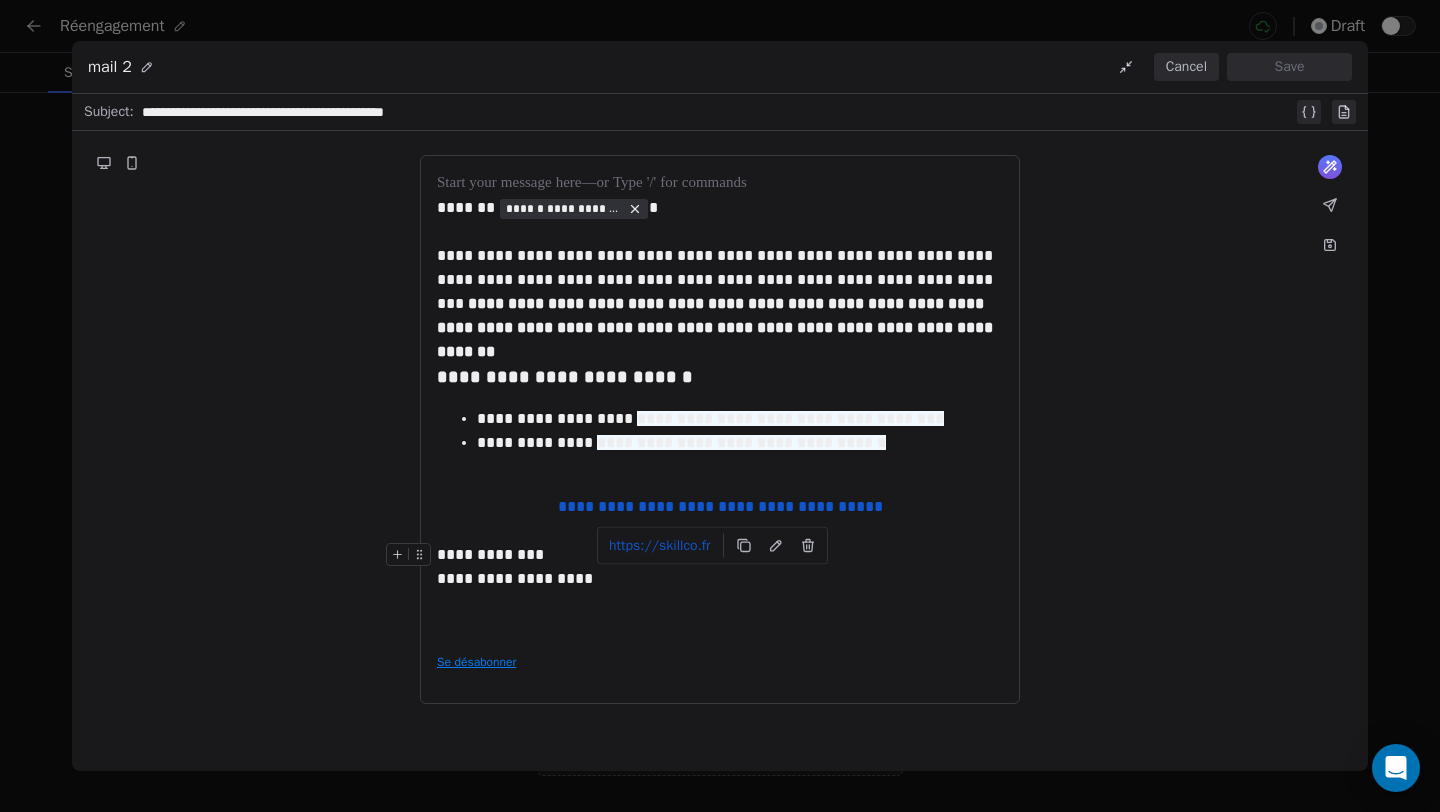 click on "Cancel" at bounding box center [1186, 67] 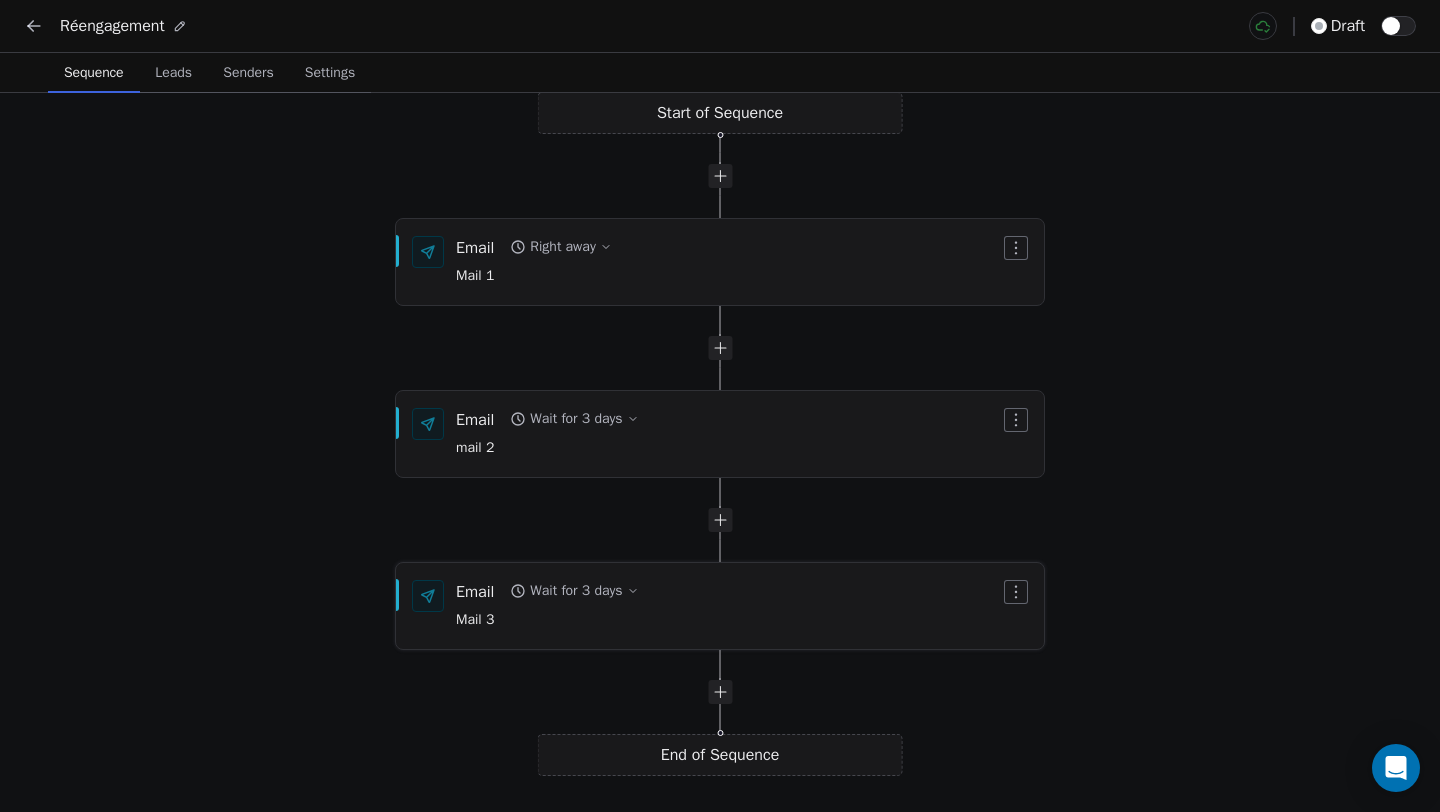 click on "Mail 3" at bounding box center [547, 621] 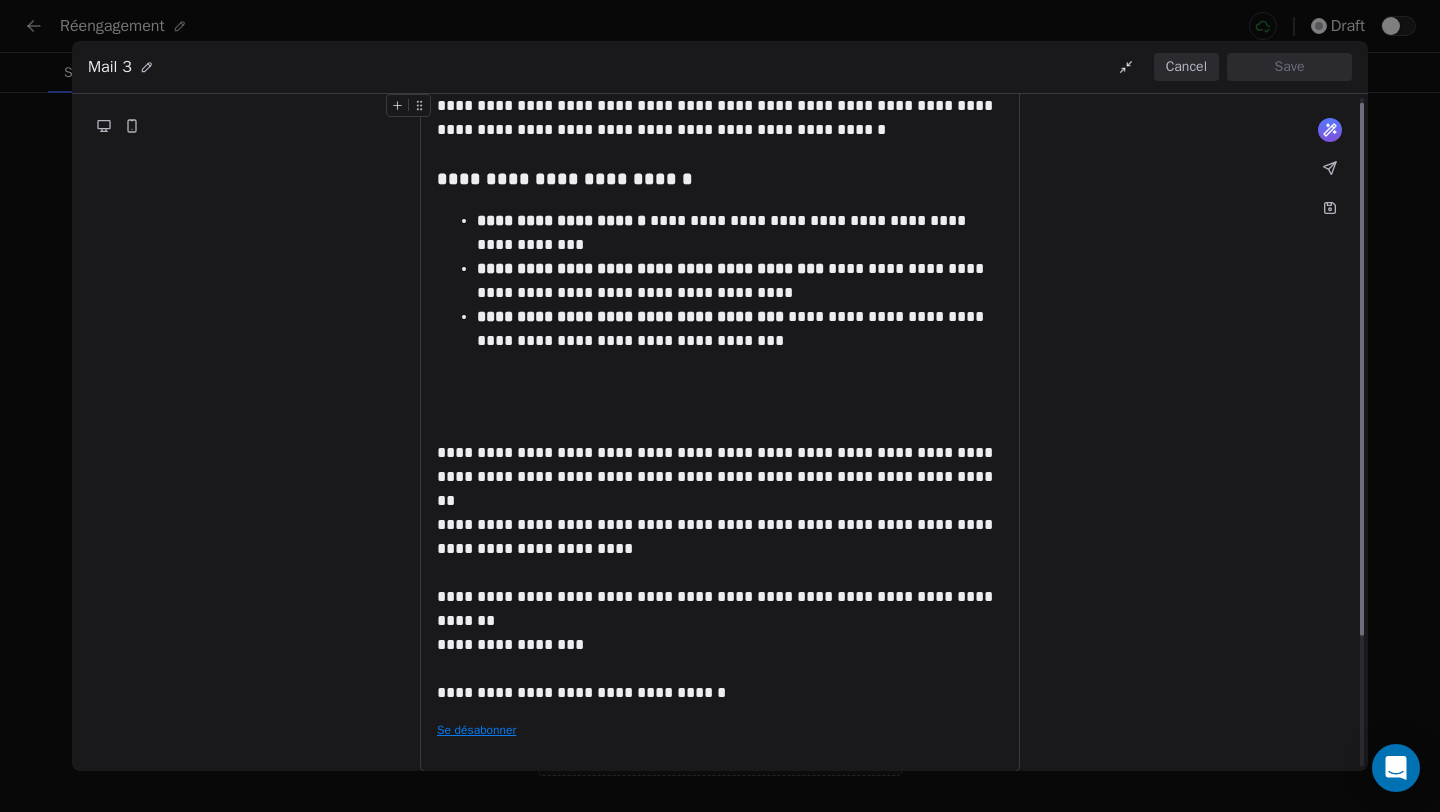 scroll, scrollTop: 0, scrollLeft: 0, axis: both 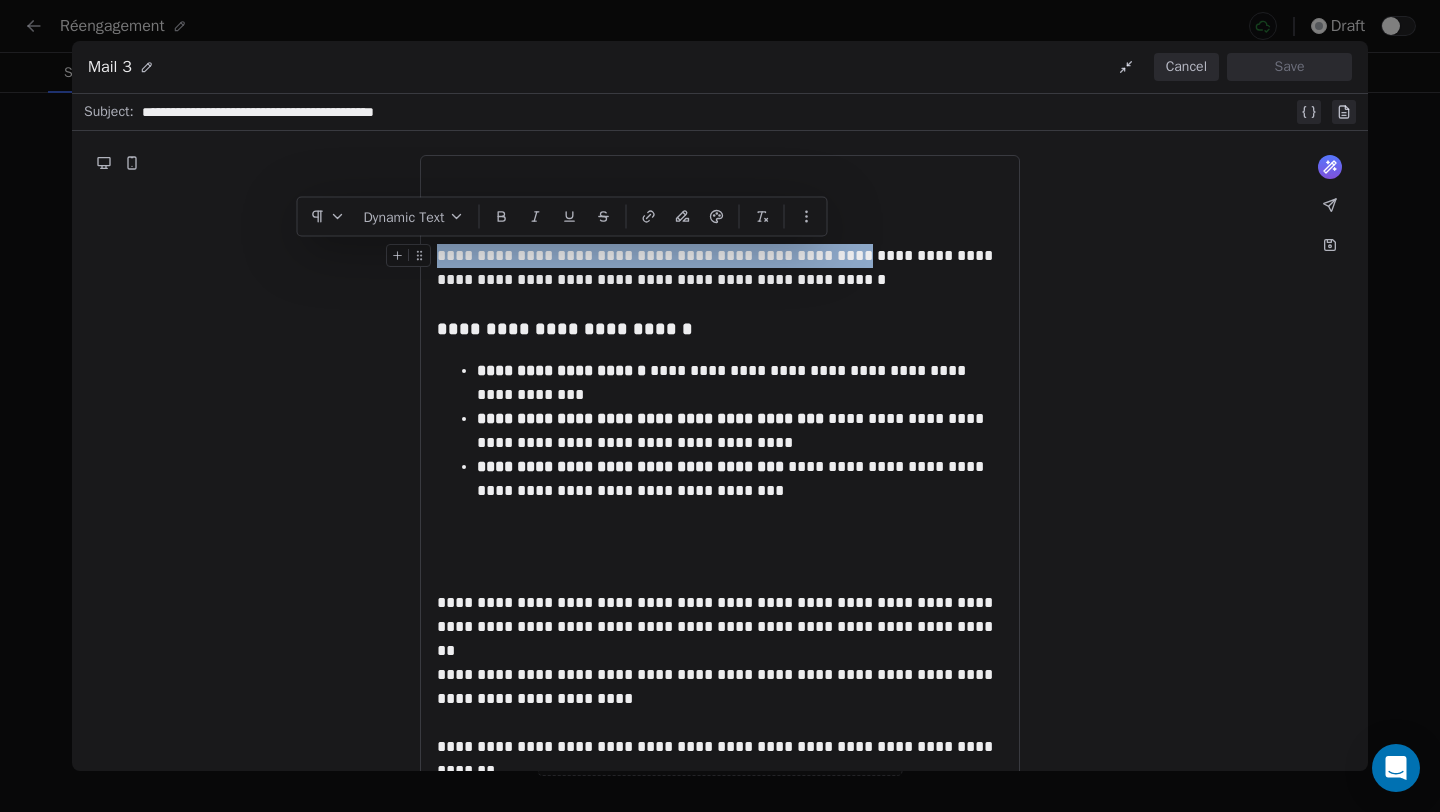 drag, startPoint x: 822, startPoint y: 254, endPoint x: 721, endPoint y: 243, distance: 101.597244 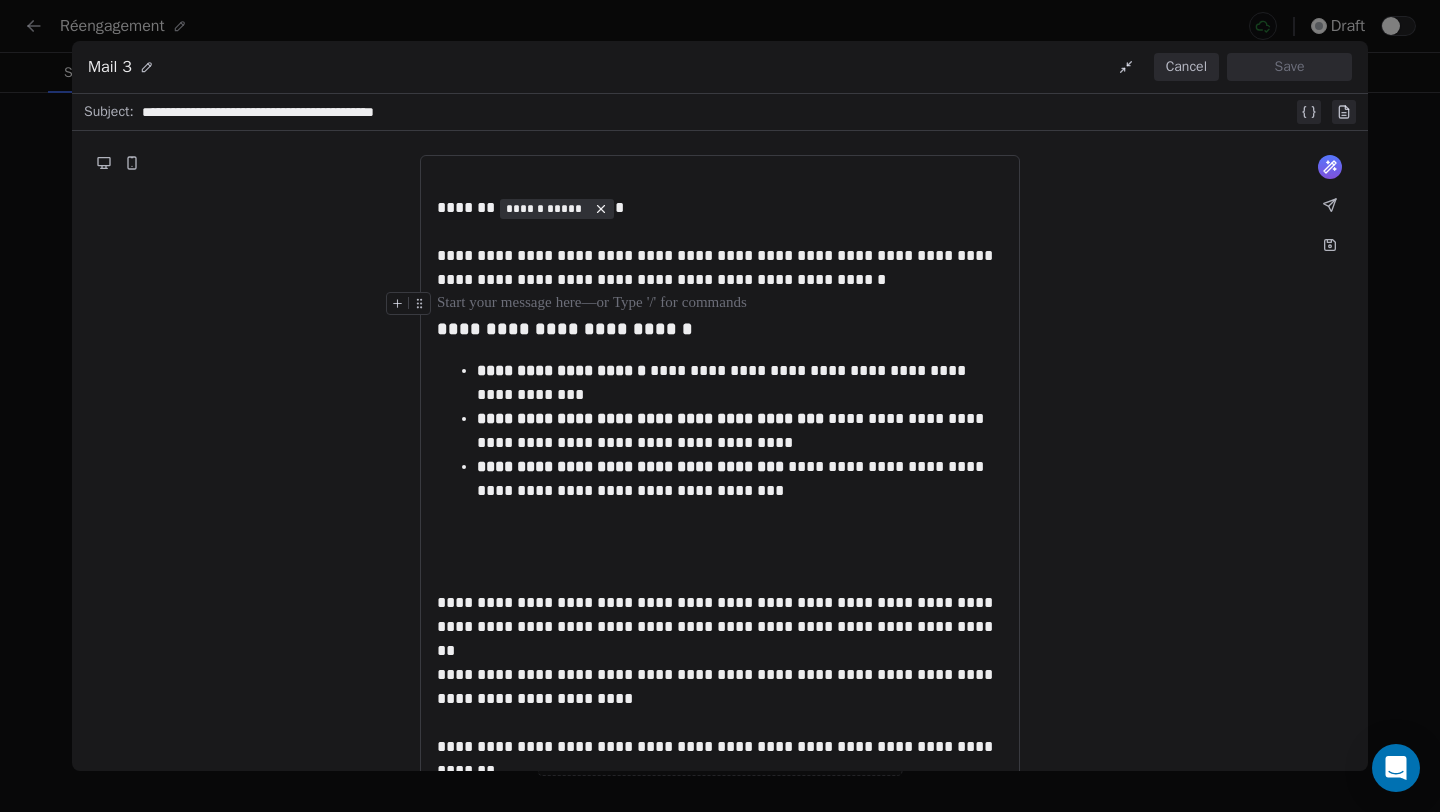 click at bounding box center [720, 304] 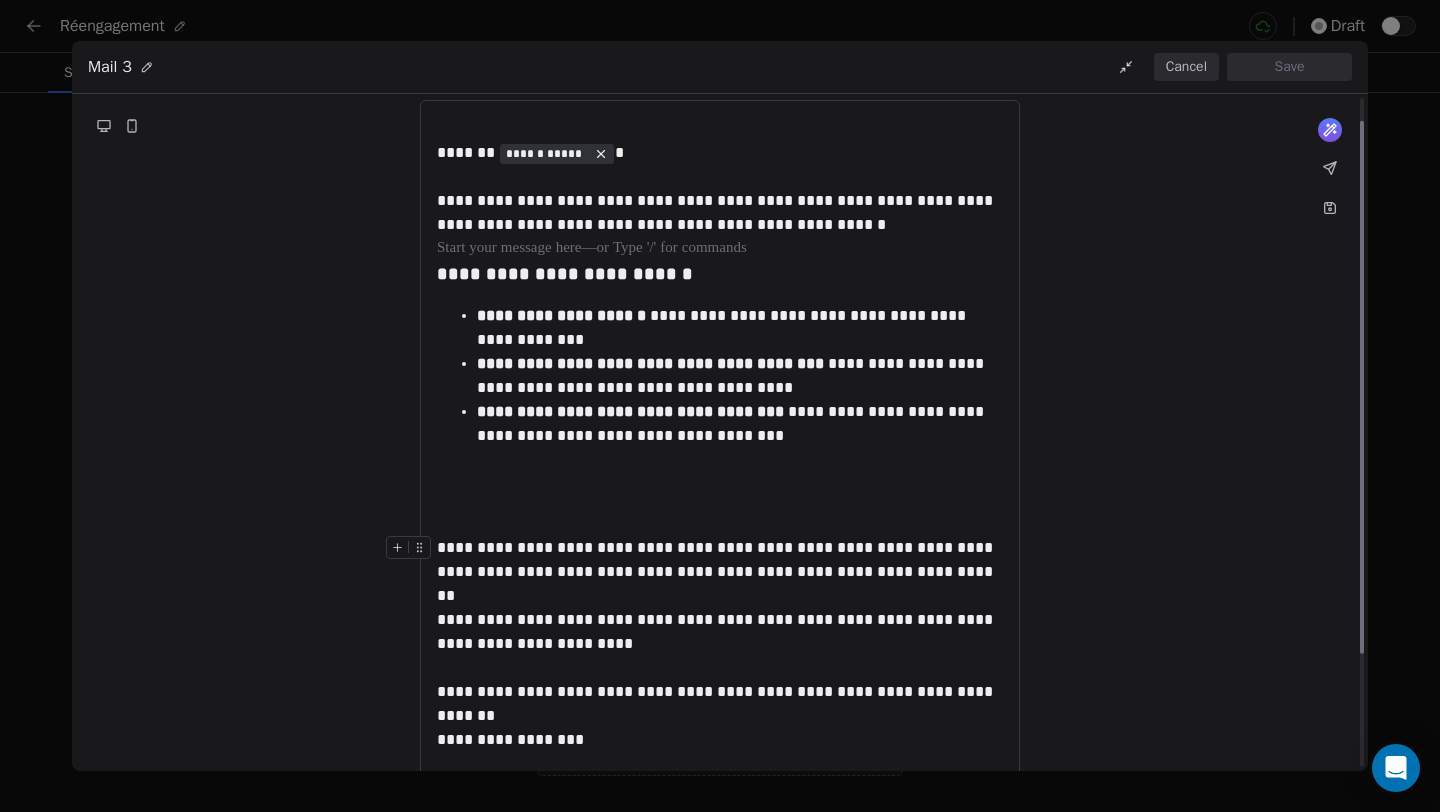 scroll, scrollTop: 0, scrollLeft: 0, axis: both 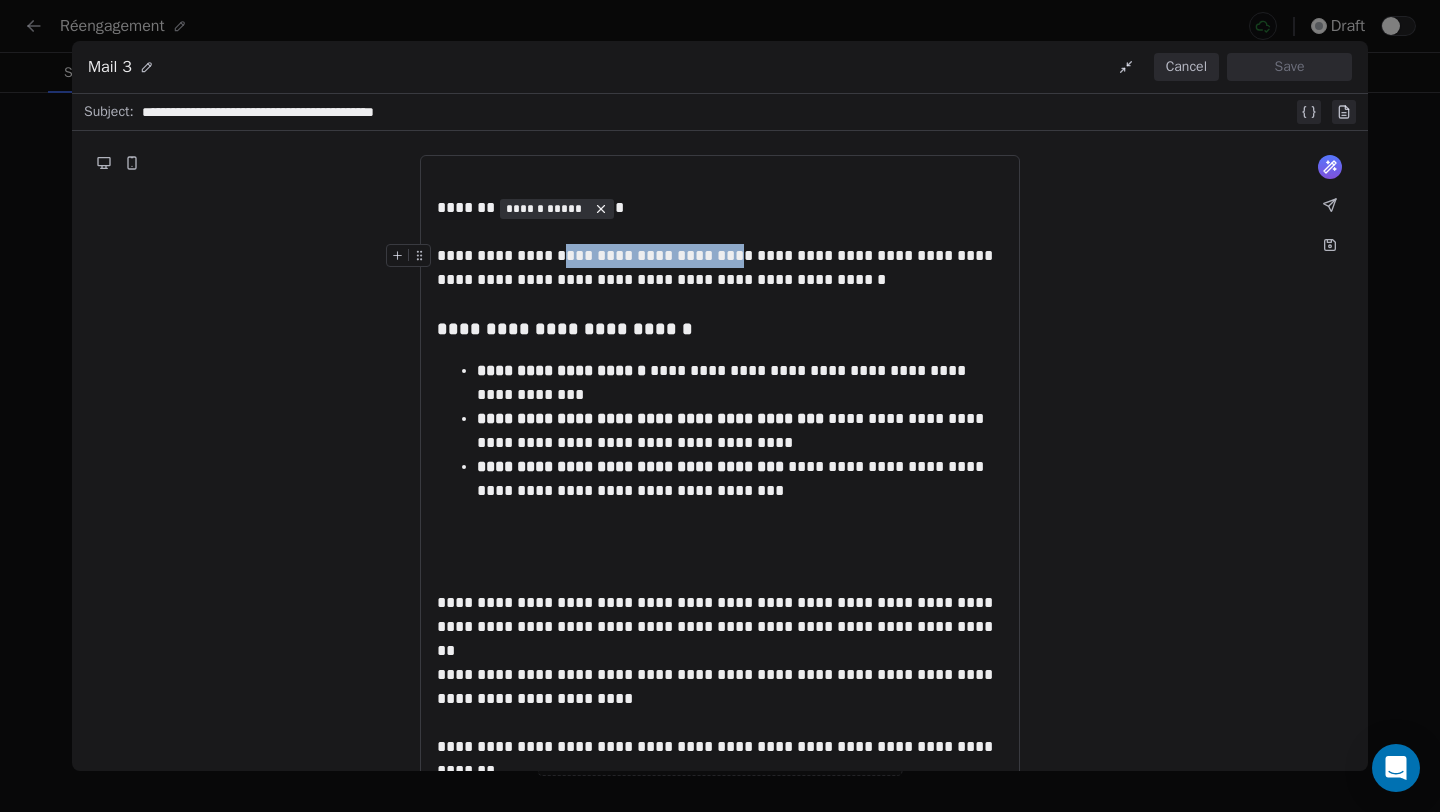 drag, startPoint x: 558, startPoint y: 257, endPoint x: 715, endPoint y: 255, distance: 157.01274 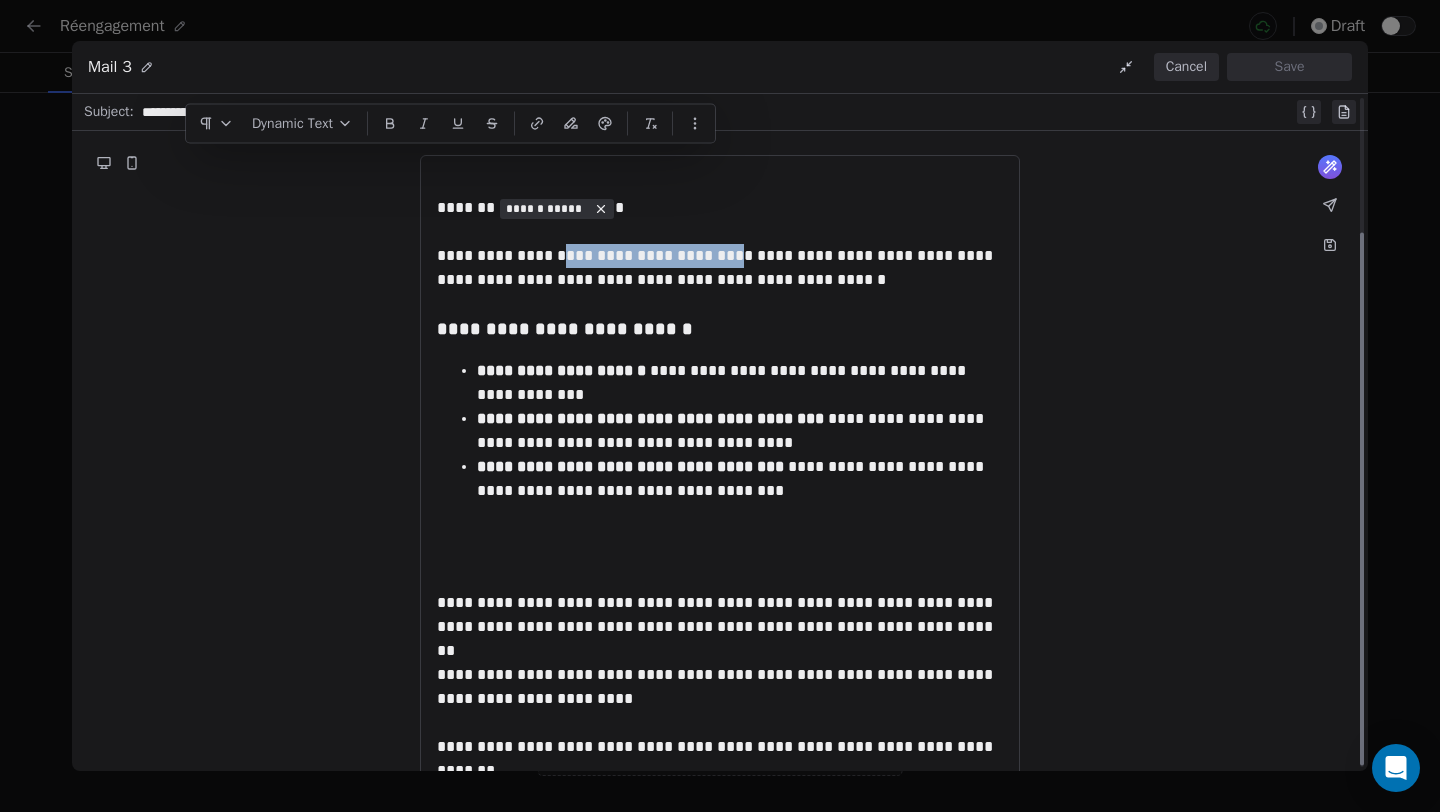 scroll, scrollTop: 174, scrollLeft: 0, axis: vertical 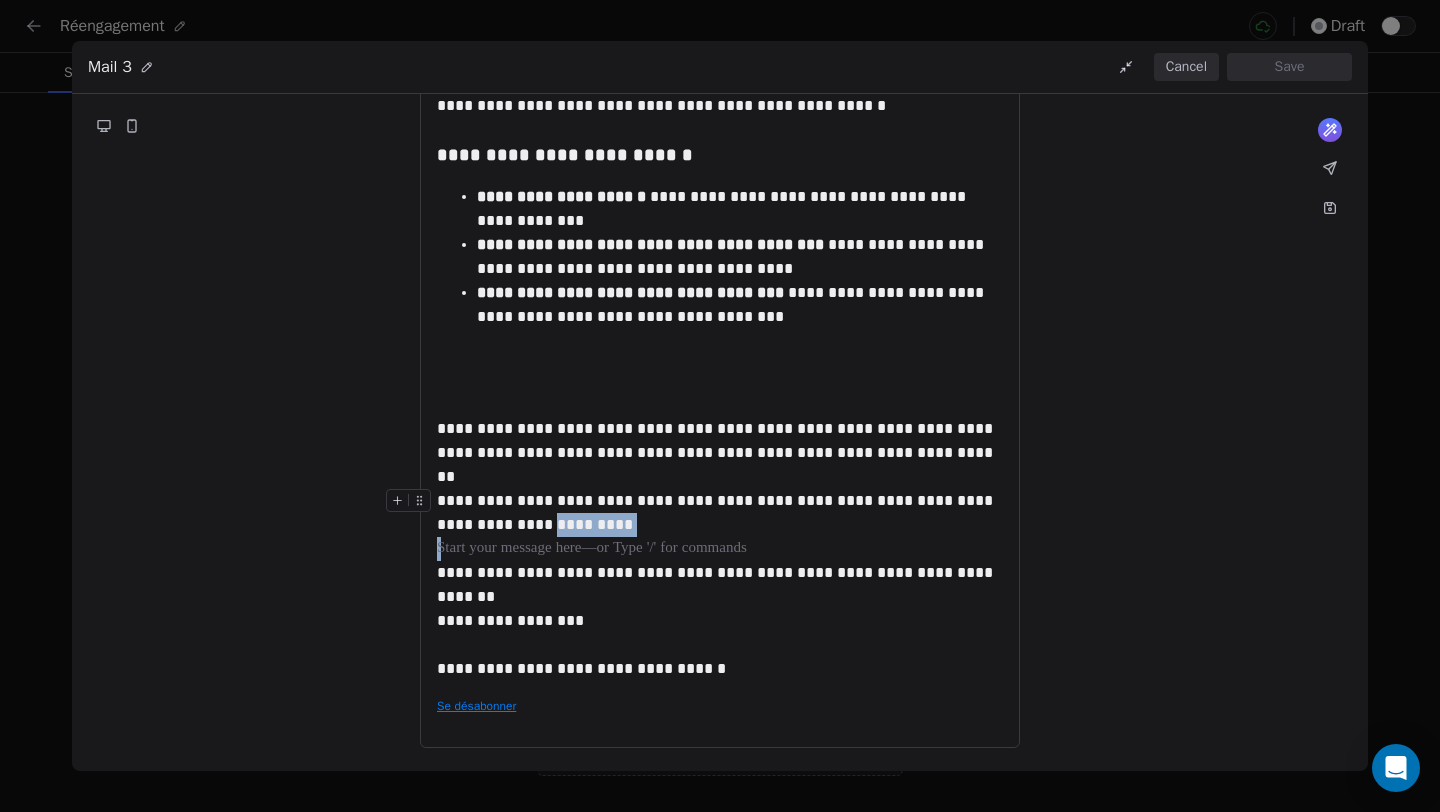 drag, startPoint x: 663, startPoint y: 549, endPoint x: 550, endPoint y: 532, distance: 114.27161 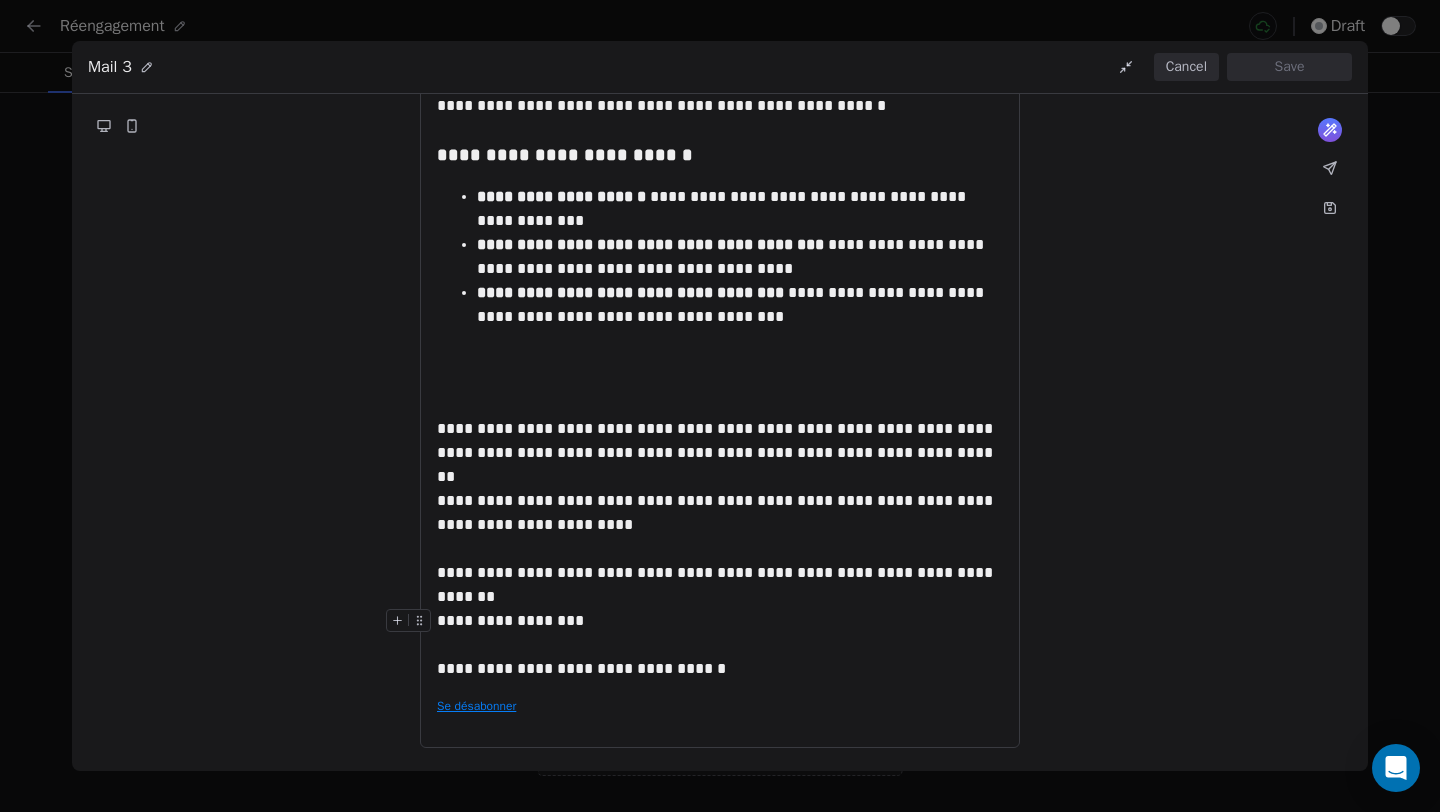 click on "**********" at bounding box center (720, 621) 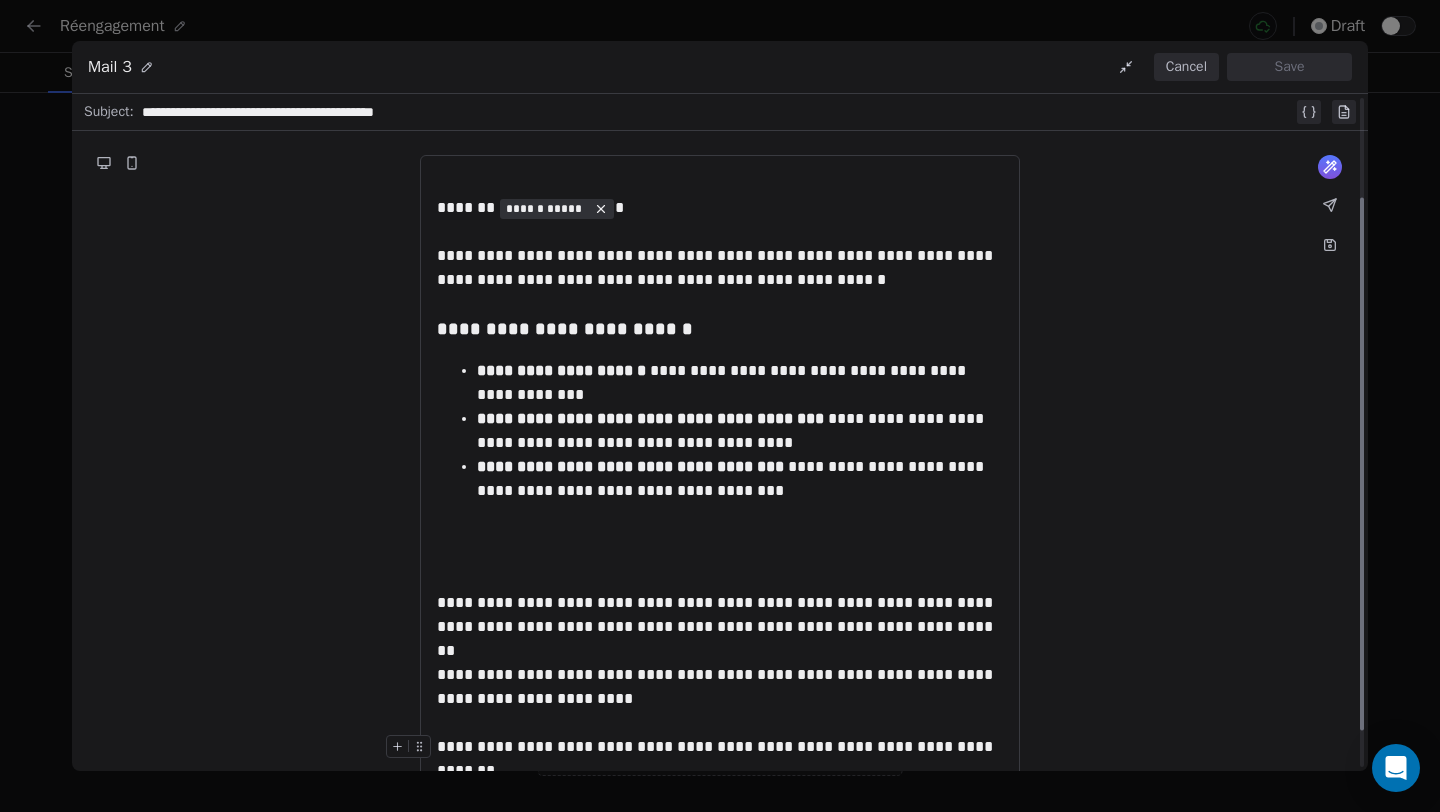 scroll, scrollTop: 173, scrollLeft: 0, axis: vertical 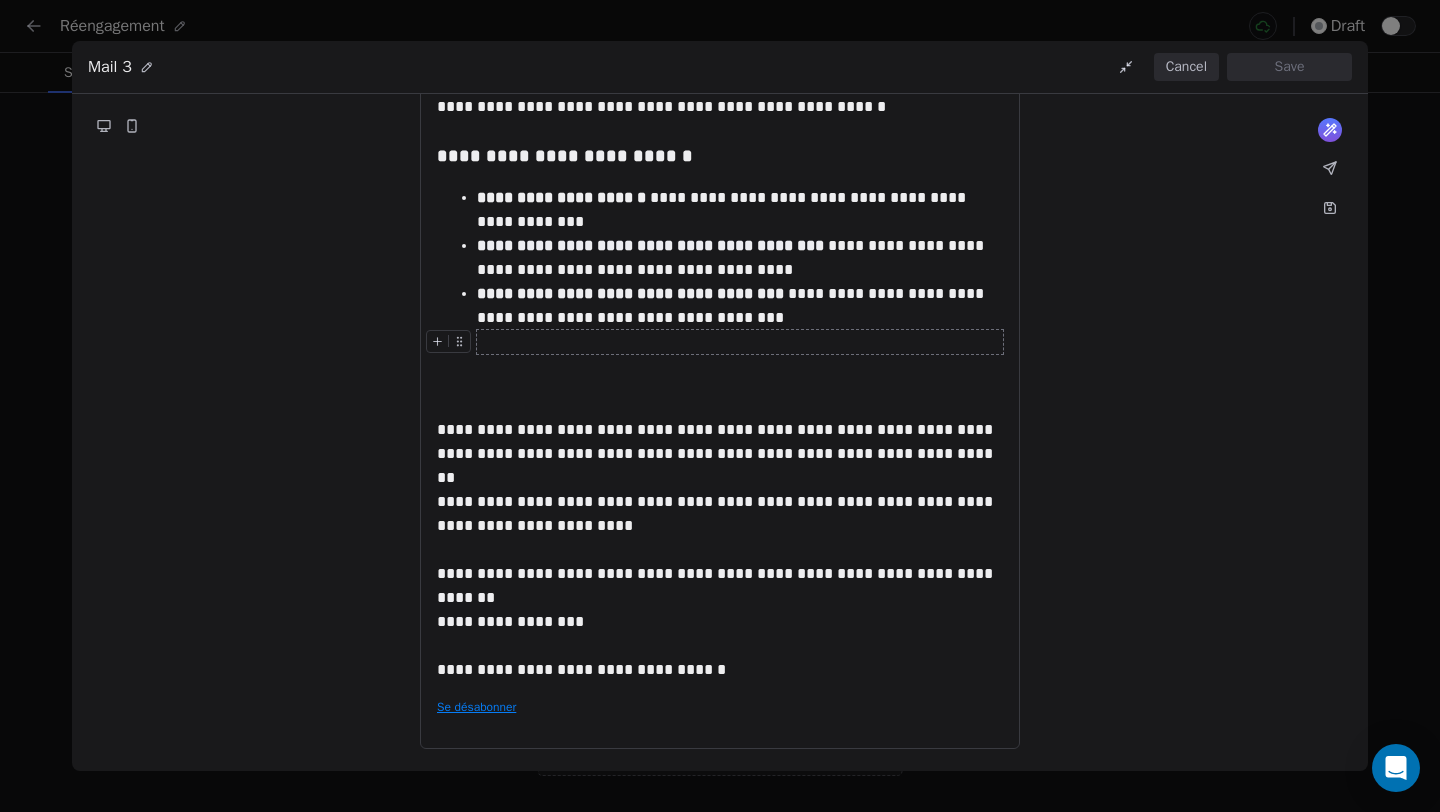 click on "Cancel" at bounding box center (1186, 67) 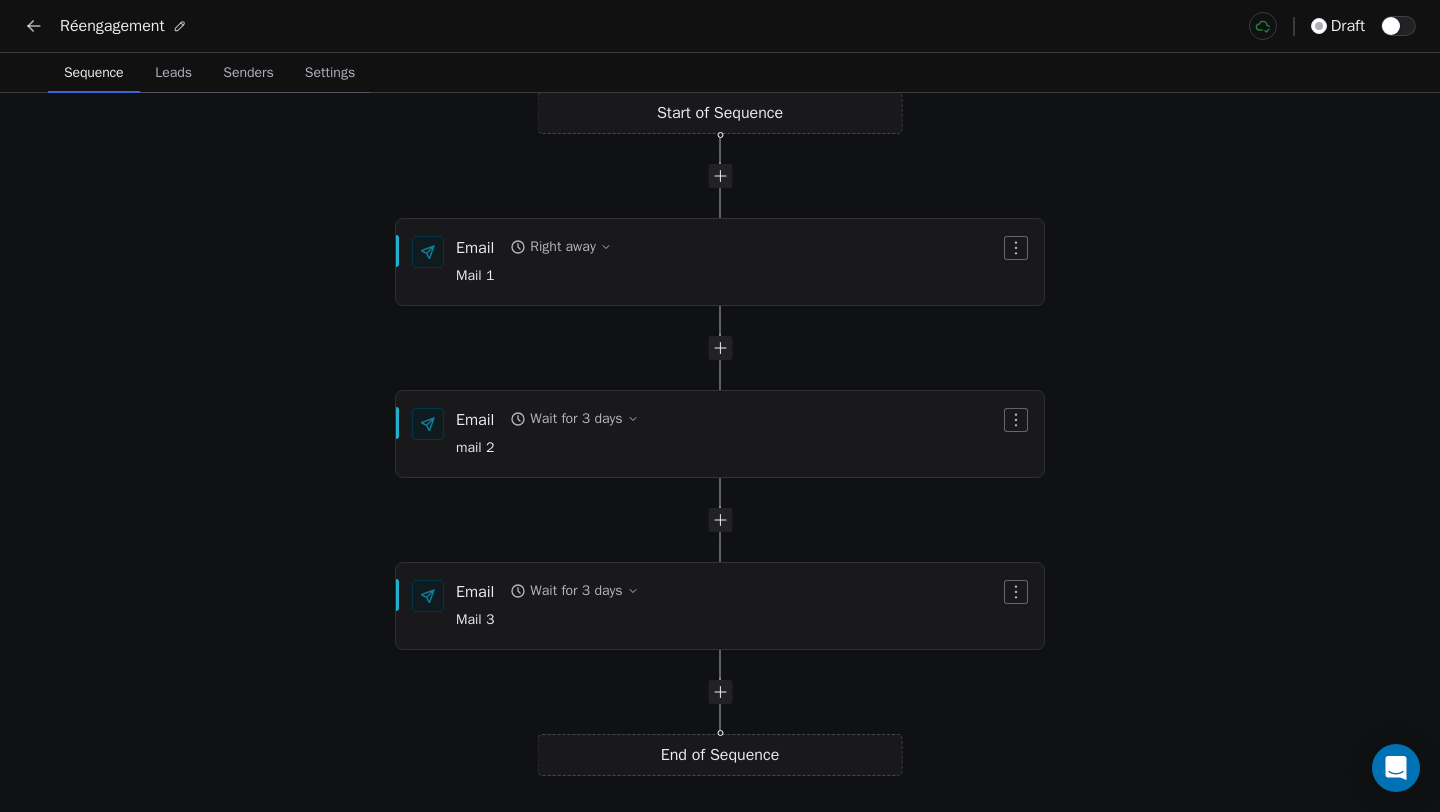 click 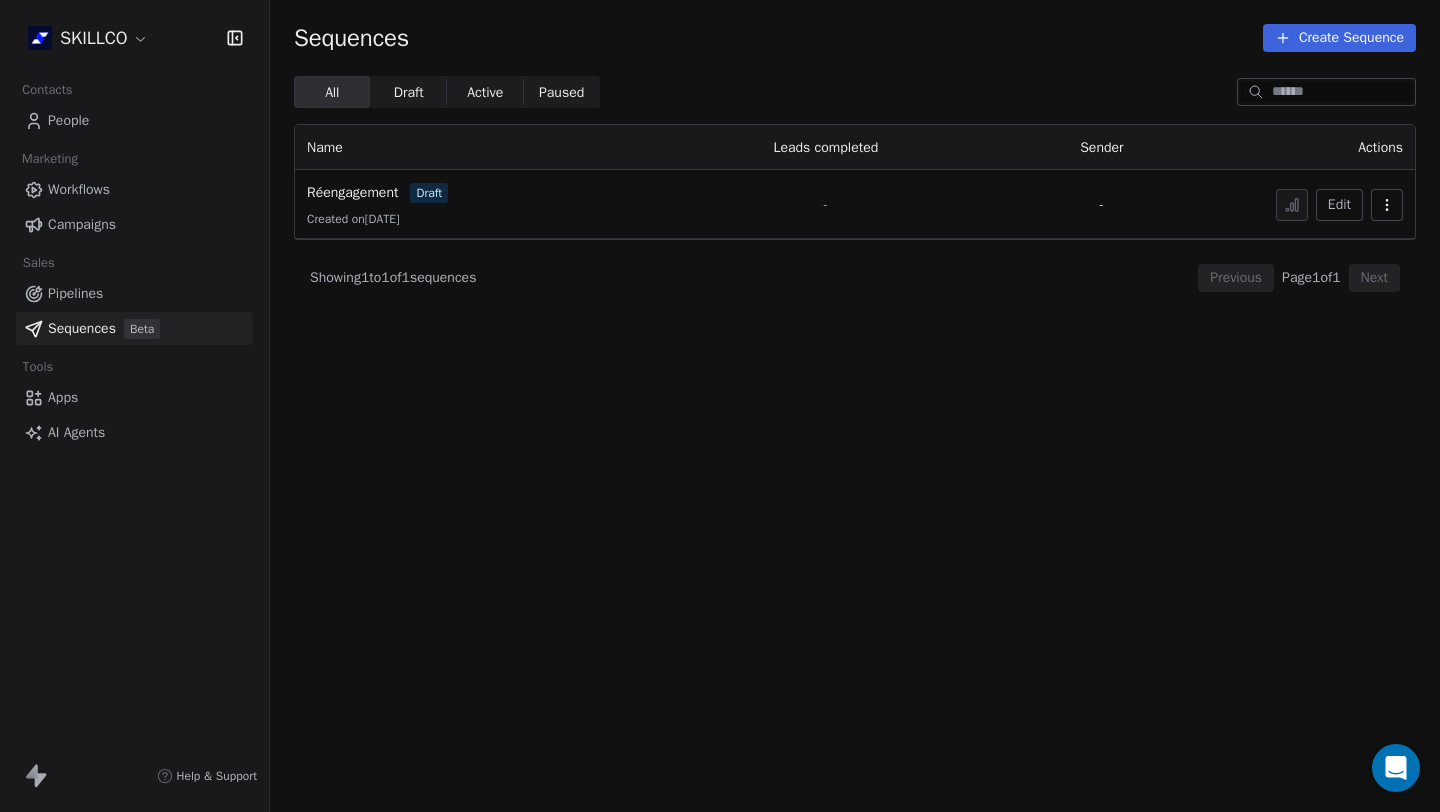 click on "Workflows" at bounding box center [79, 189] 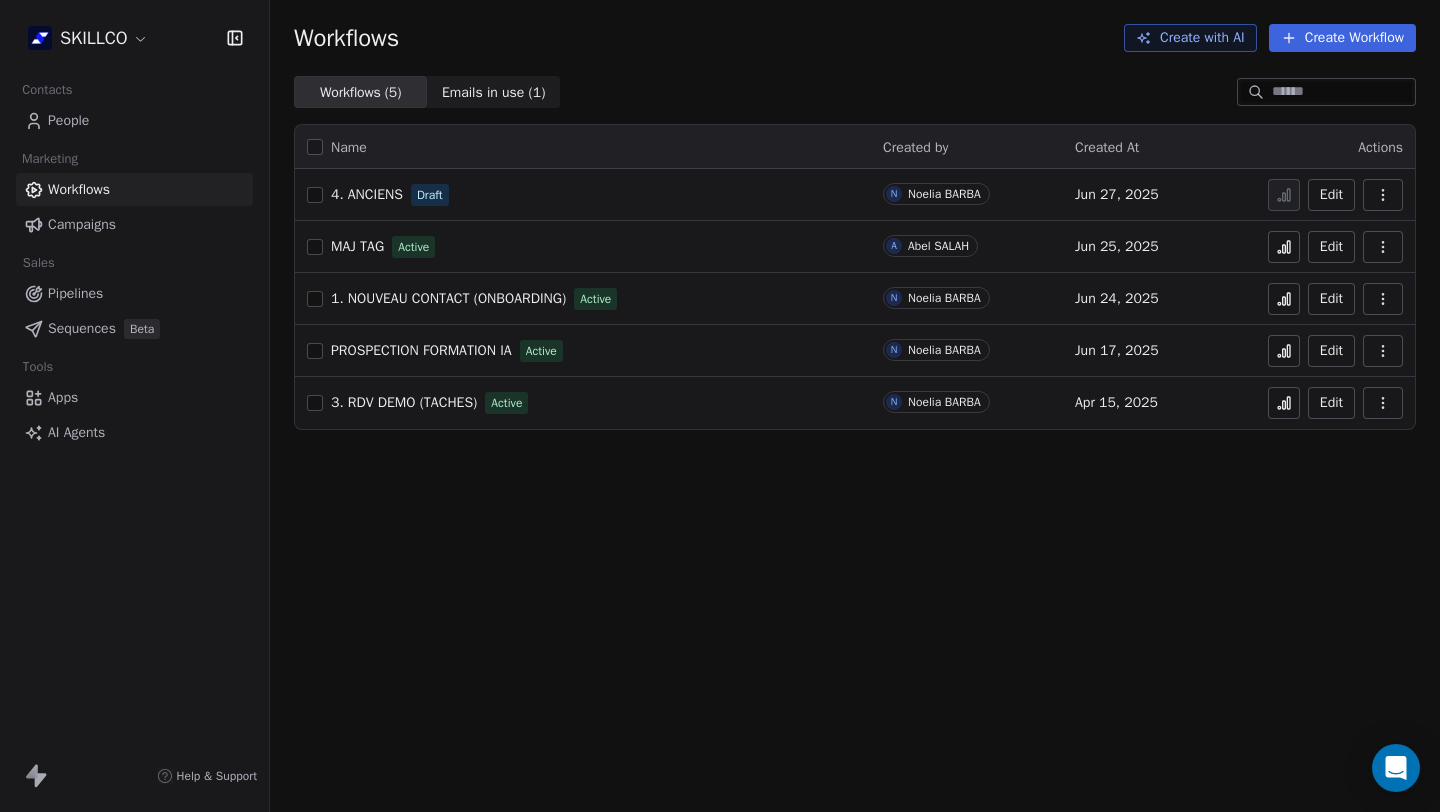 click on "PROSPECTION FORMATION IA" at bounding box center (421, 350) 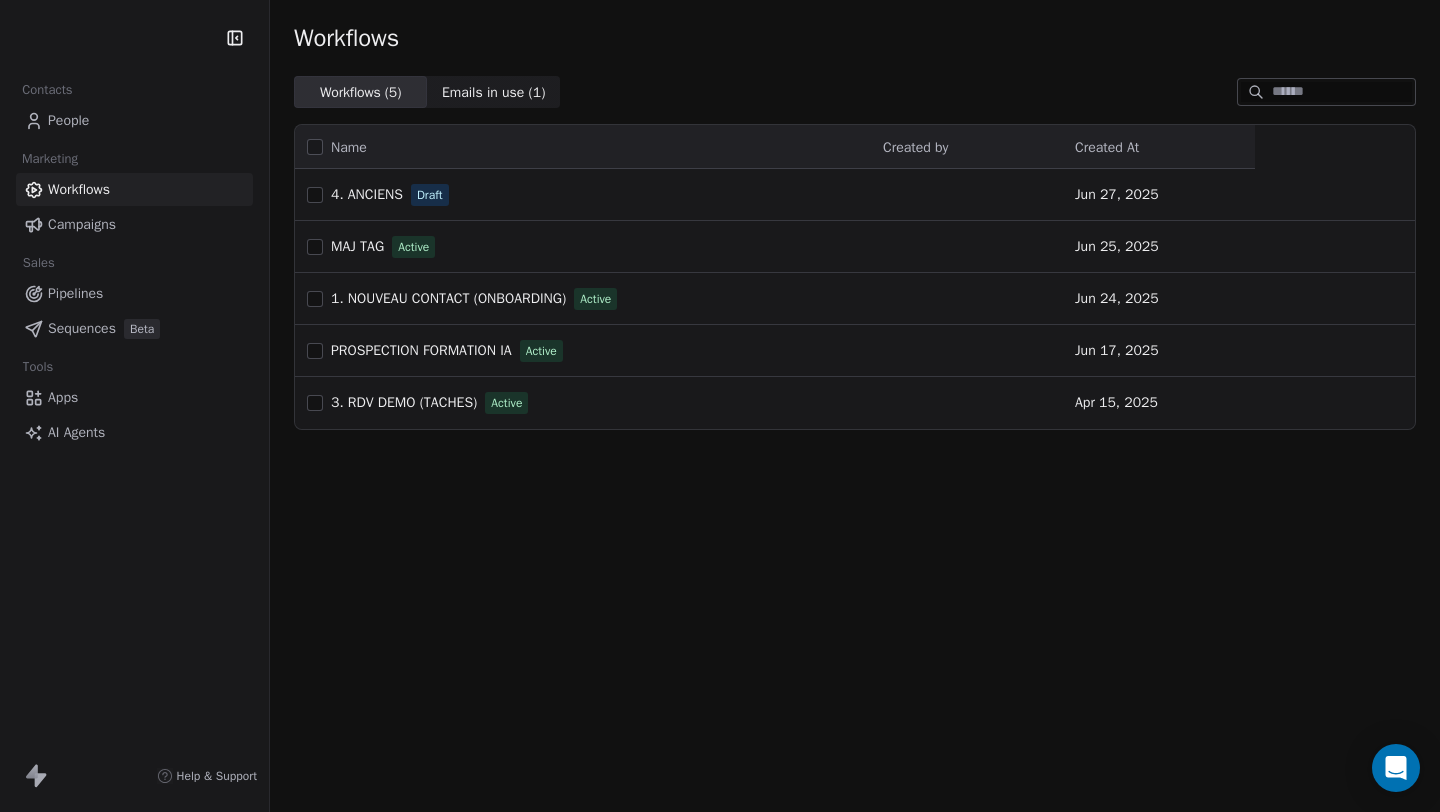 scroll, scrollTop: 0, scrollLeft: 0, axis: both 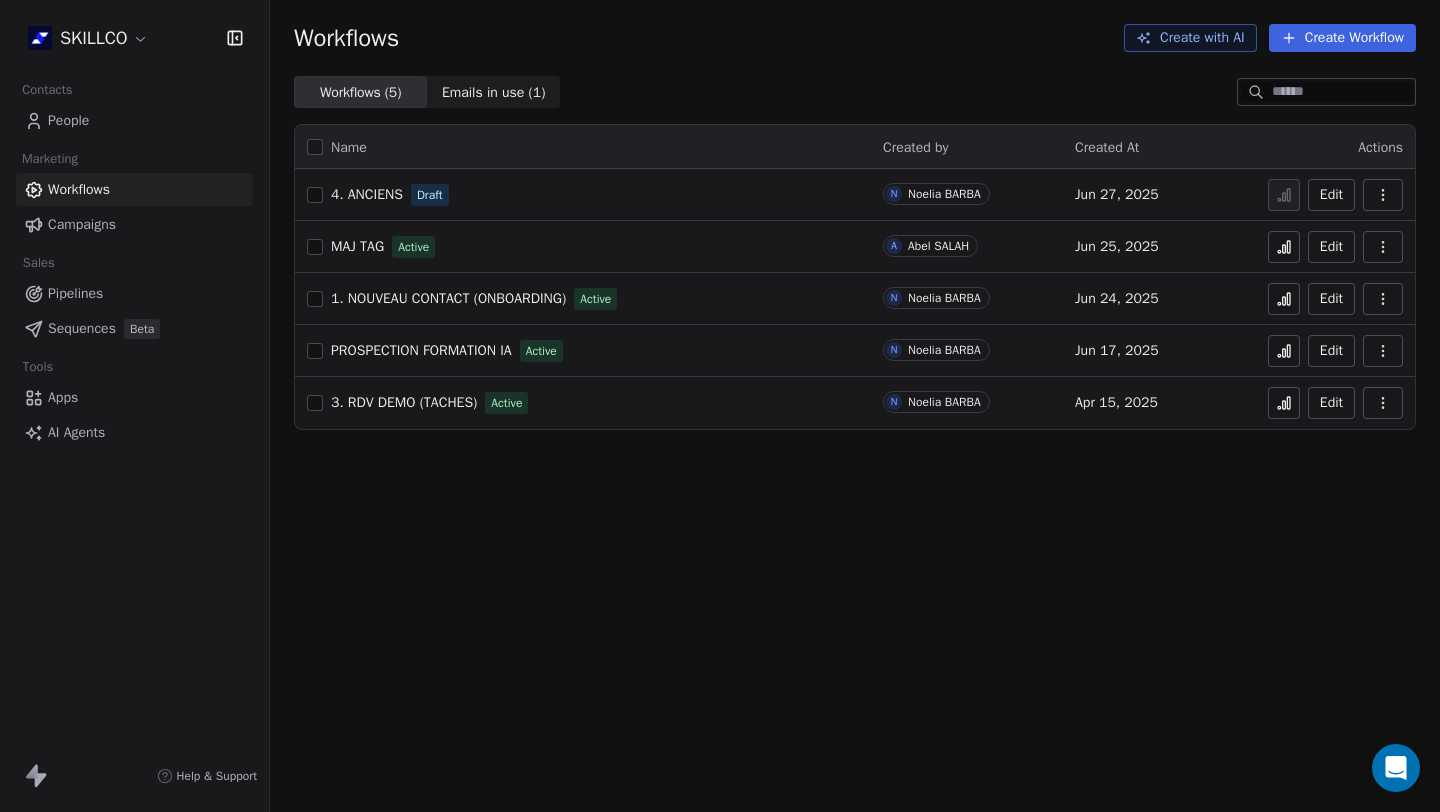 click on "SKILLCO Contacts People Marketing Workflows Campaigns Sales Pipelines Sequences Beta Tools Apps AI Agents Help & Support Workflows Create with AI Create Workflow Workflows ( 5 ) Workflows ( 5 ) Emails in use ( 1 ) Emails in use ( 1 ) Name Created by Created At Actions 4. ANCIENS Draft N [FIRST] [LAST] Jun 27, 2025 Edit MAJ TAG Active A [FIRST] [LAST] Jun 25, 2025 Edit 1. NOUVEAU CONTACT (ONBOARDING) Active N [FIRST] [LAST] Jun 24, 2025 Edit PROSPECTION FORMATION IA Active N [FIRST] [LAST] Jun 17, 2025 Edit 3. RDV DEMO (TACHES) Active N [FIRST] [LAST] Apr 15, 2025 Edit" at bounding box center [720, 406] 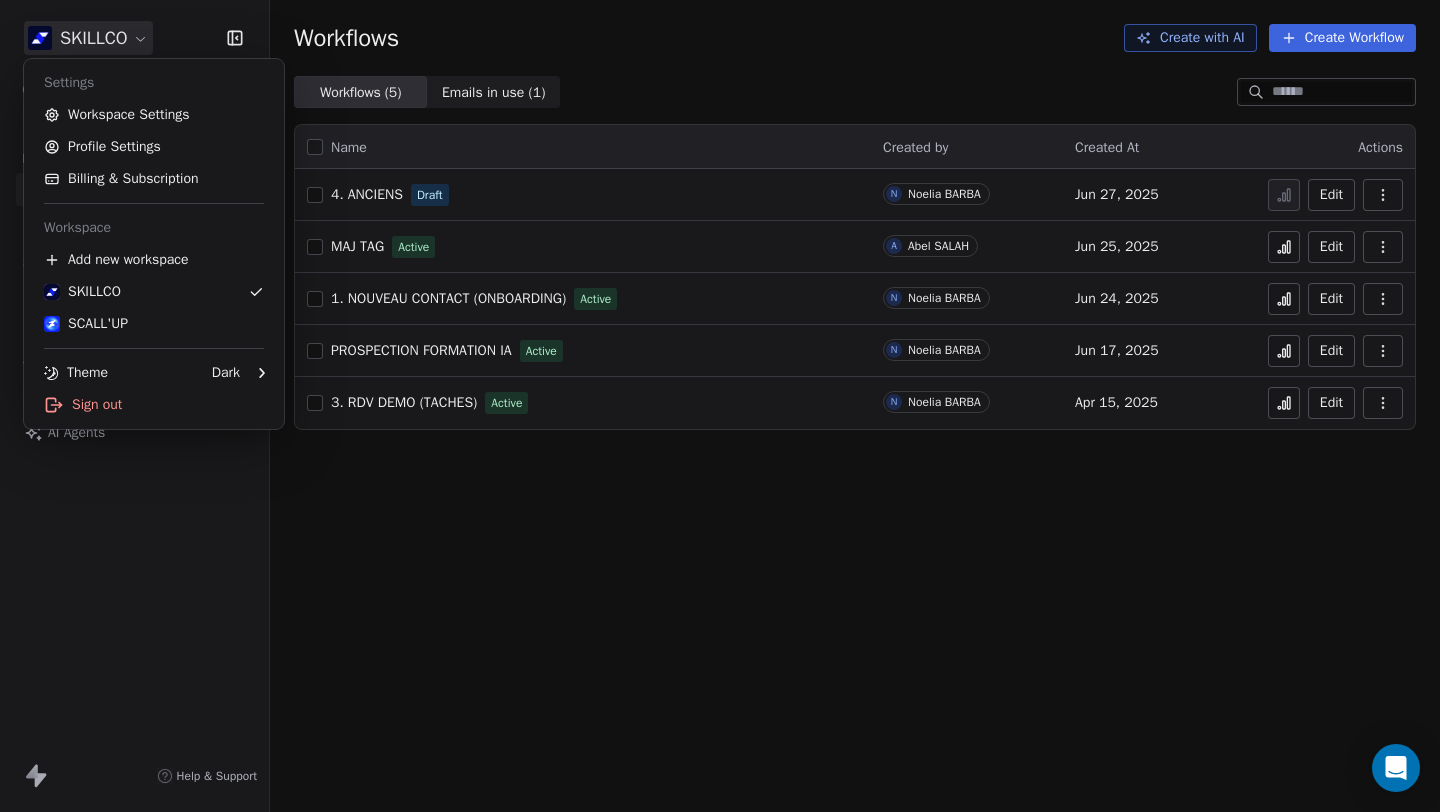 click on "SKILLCO Contacts People Marketing Workflows Campaigns Sales Pipelines Sequences Beta Tools Apps AI Agents Help & Support Workflows Create with AI Create Workflow Workflows ( 5 ) Workflows ( 5 ) Emails in use ( 1 ) Emails in use ( 1 ) Name Created by Created At Actions 4. ANCIENS Draft N [FIRST] [LAST] Jun 27, 2025 Edit MAJ TAG Active A [FIRST] [LAST] Jun 25, 2025 Edit 1. NOUVEAU CONTACT (ONBOARDING) Active N [FIRST] [LAST] Jun 24, 2025 Edit PROSPECTION FORMATION IA Active N [FIRST] [LAST] Jun 17, 2025 Edit 3. RDV DEMO (TACHES) Active N [FIRST] [LAST] Apr 15, 2025 Edit
Settings Workspace Settings Profile Settings Billing & Subscription   Workspace Add new workspace SKILLCO SCALL'UP Theme Dark Sign out" at bounding box center [720, 406] 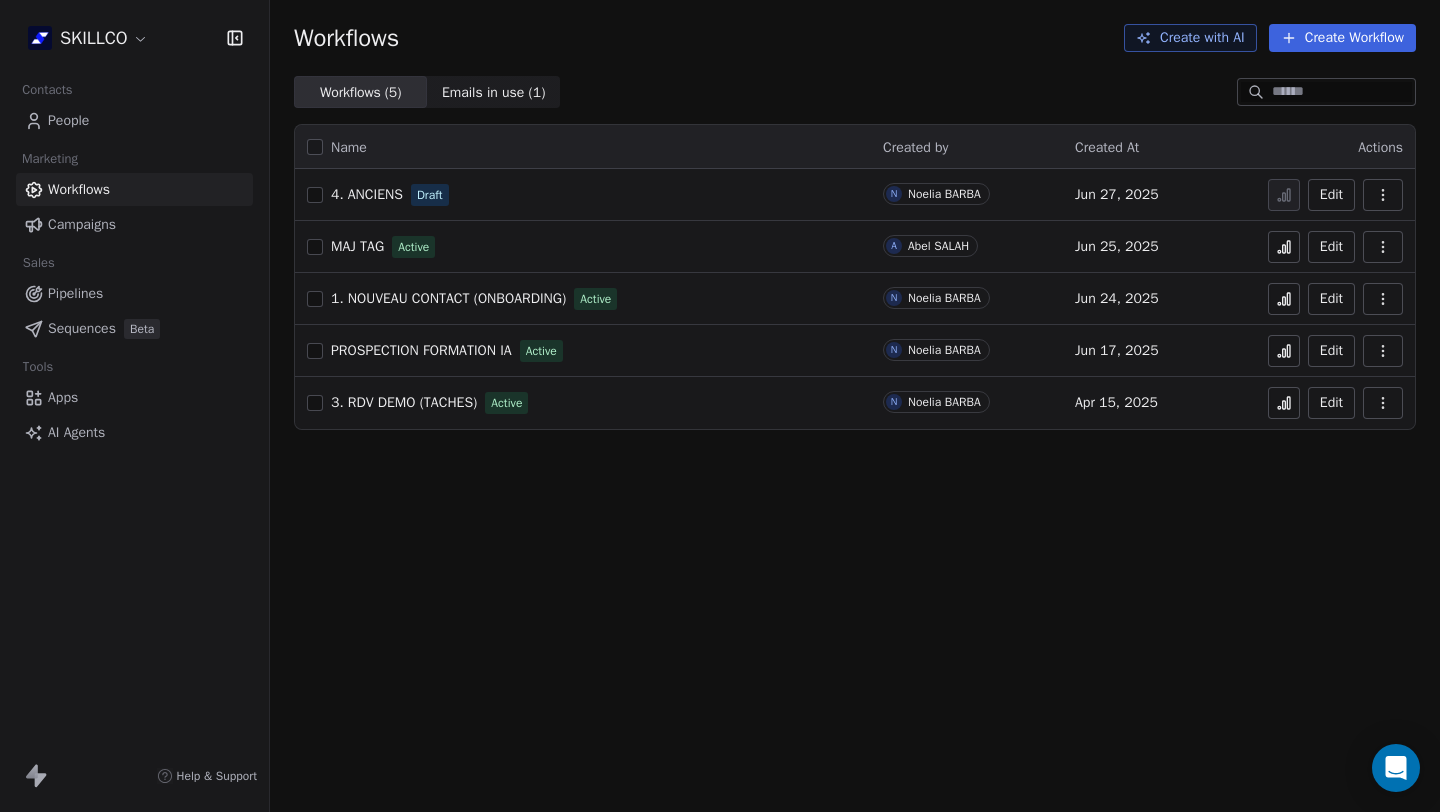 click on "People" at bounding box center (134, 120) 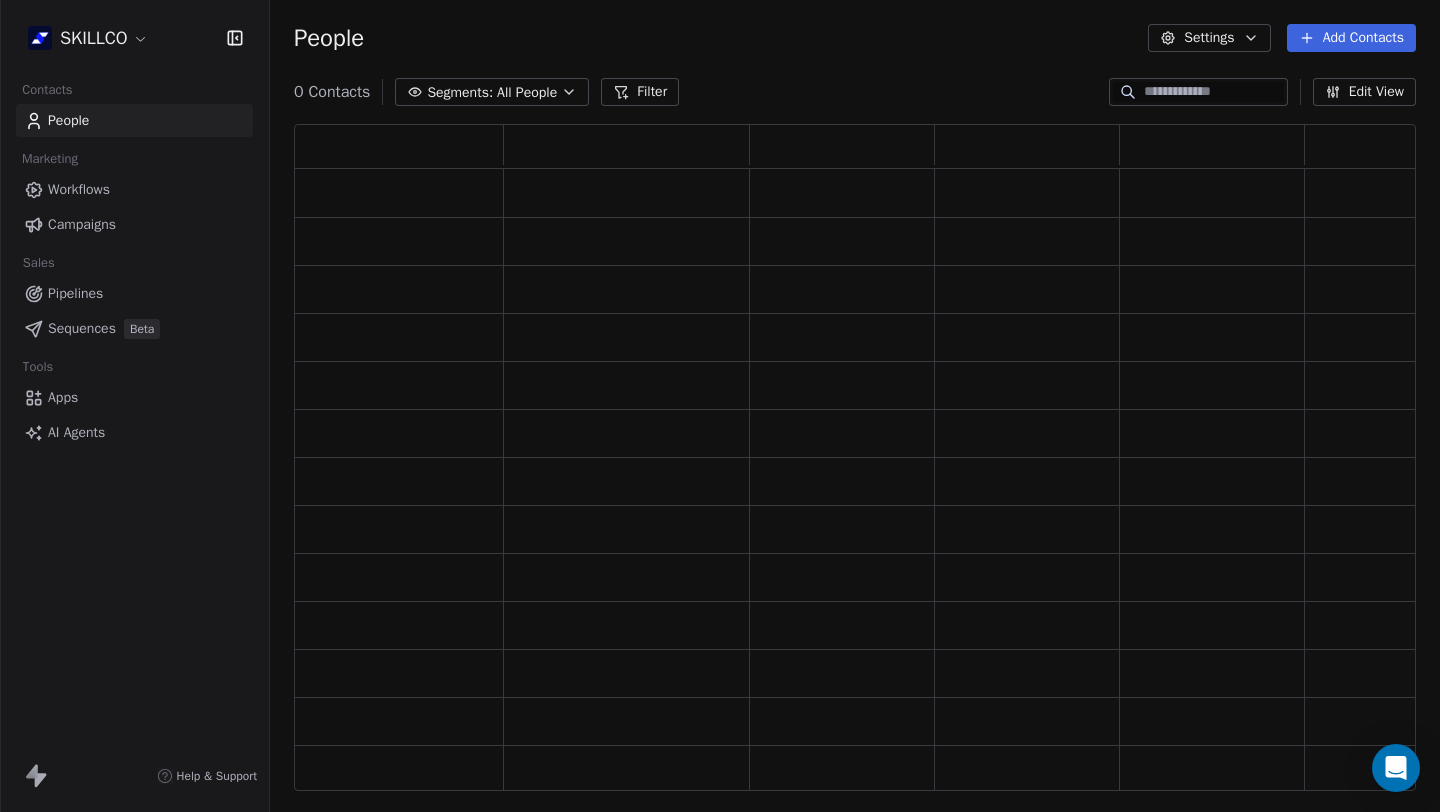 scroll, scrollTop: 16, scrollLeft: 16, axis: both 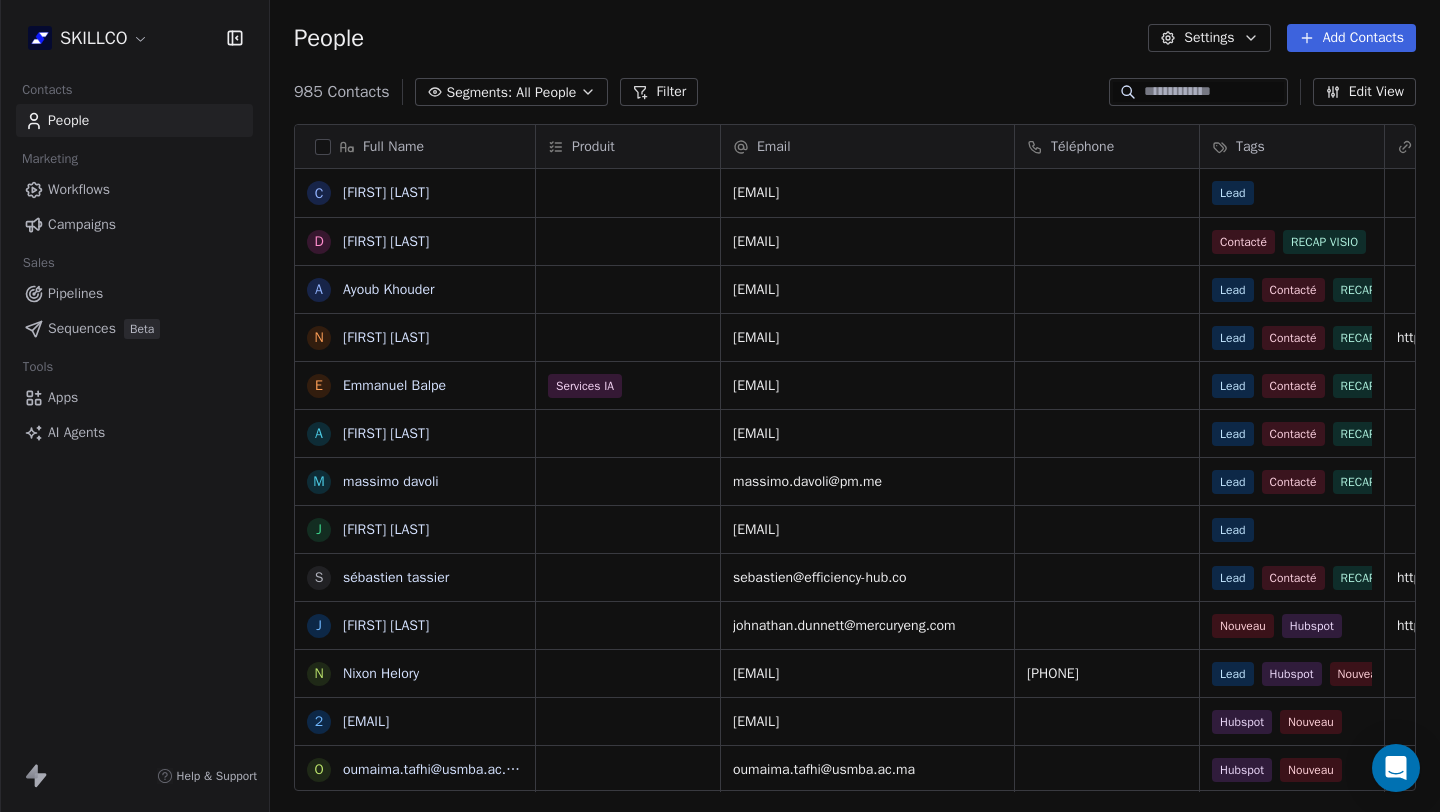 click on "Workflows" at bounding box center (79, 189) 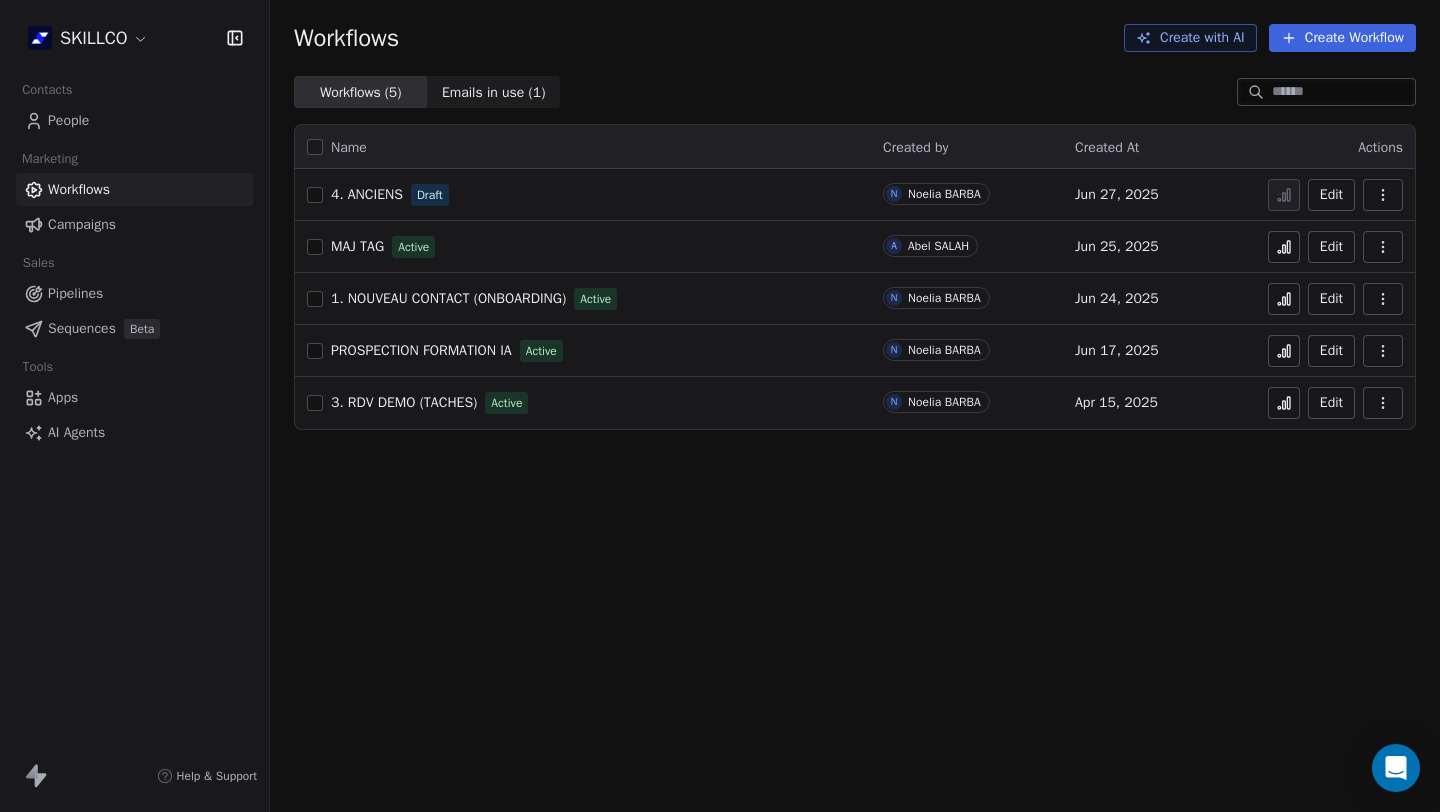 click on "Pipelines" at bounding box center [75, 293] 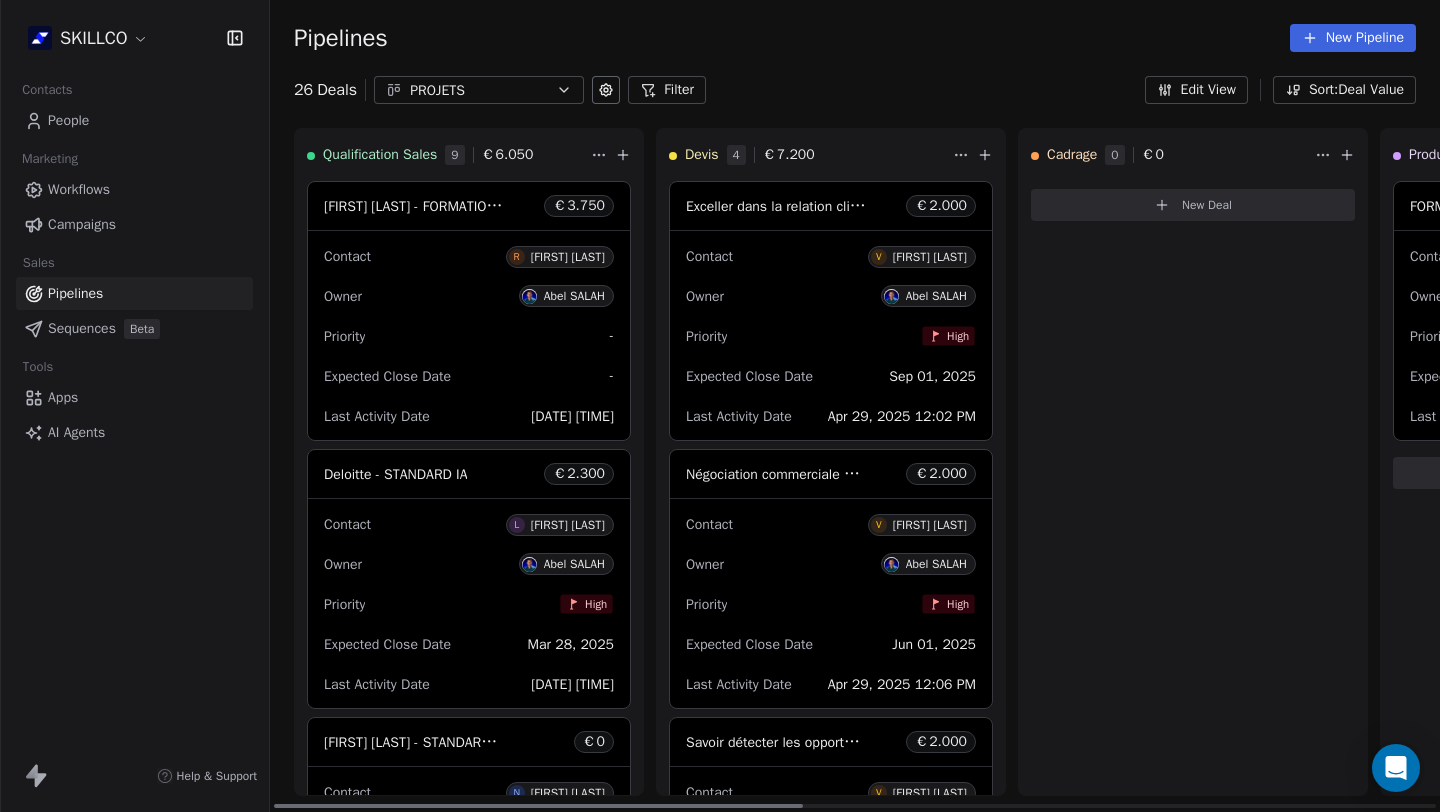 click on "Sequences" at bounding box center (82, 328) 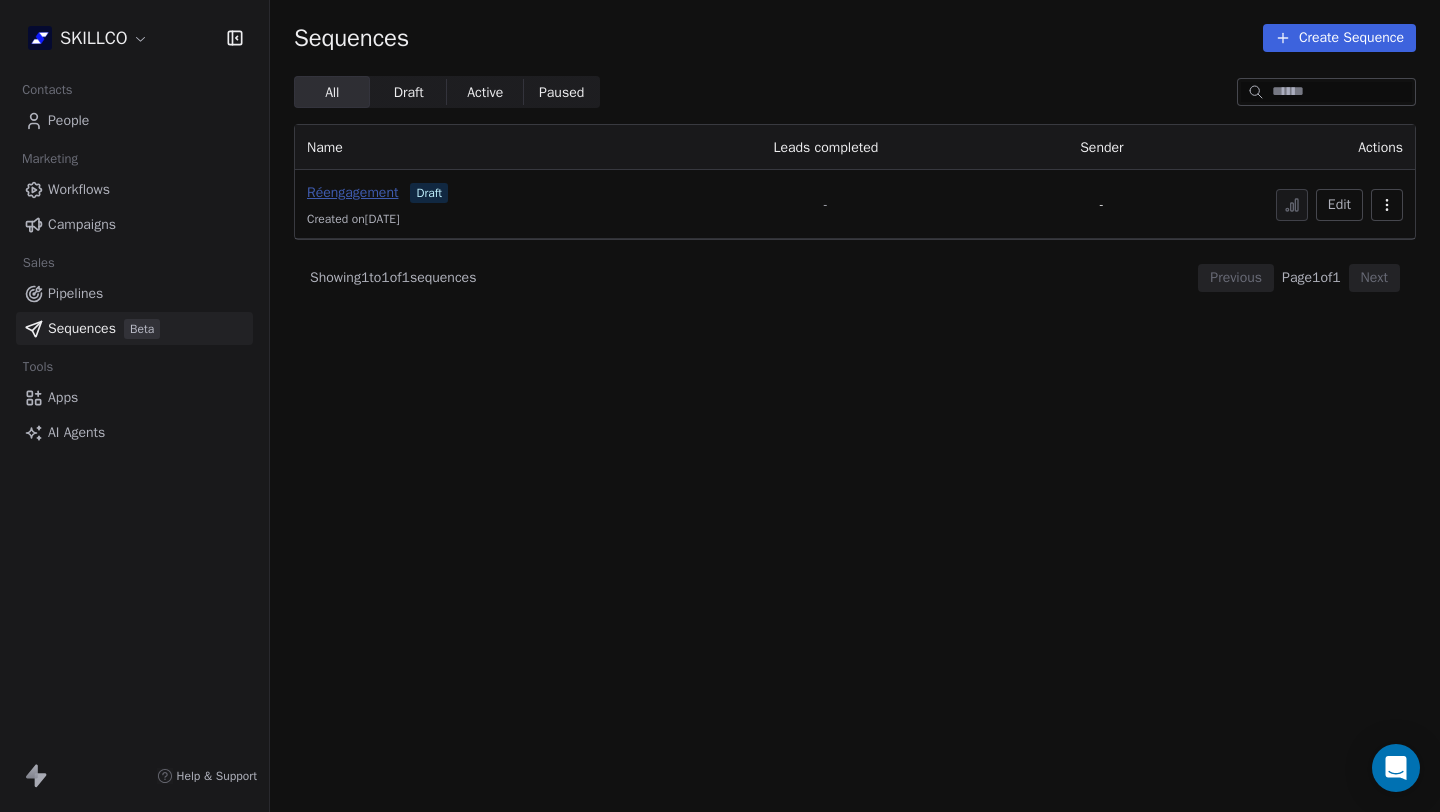 click on "Réengagement" at bounding box center (352, 192) 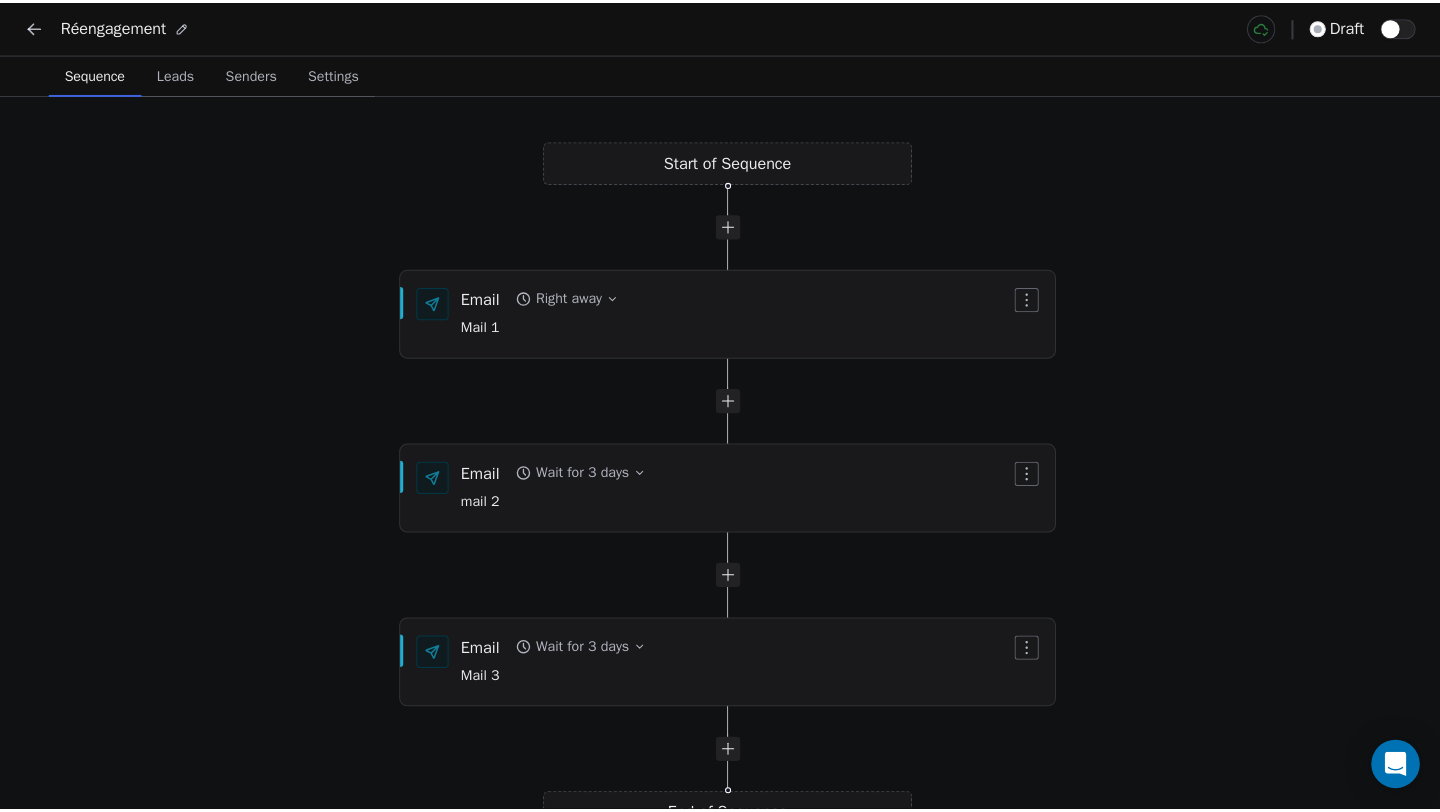 scroll, scrollTop: 0, scrollLeft: 0, axis: both 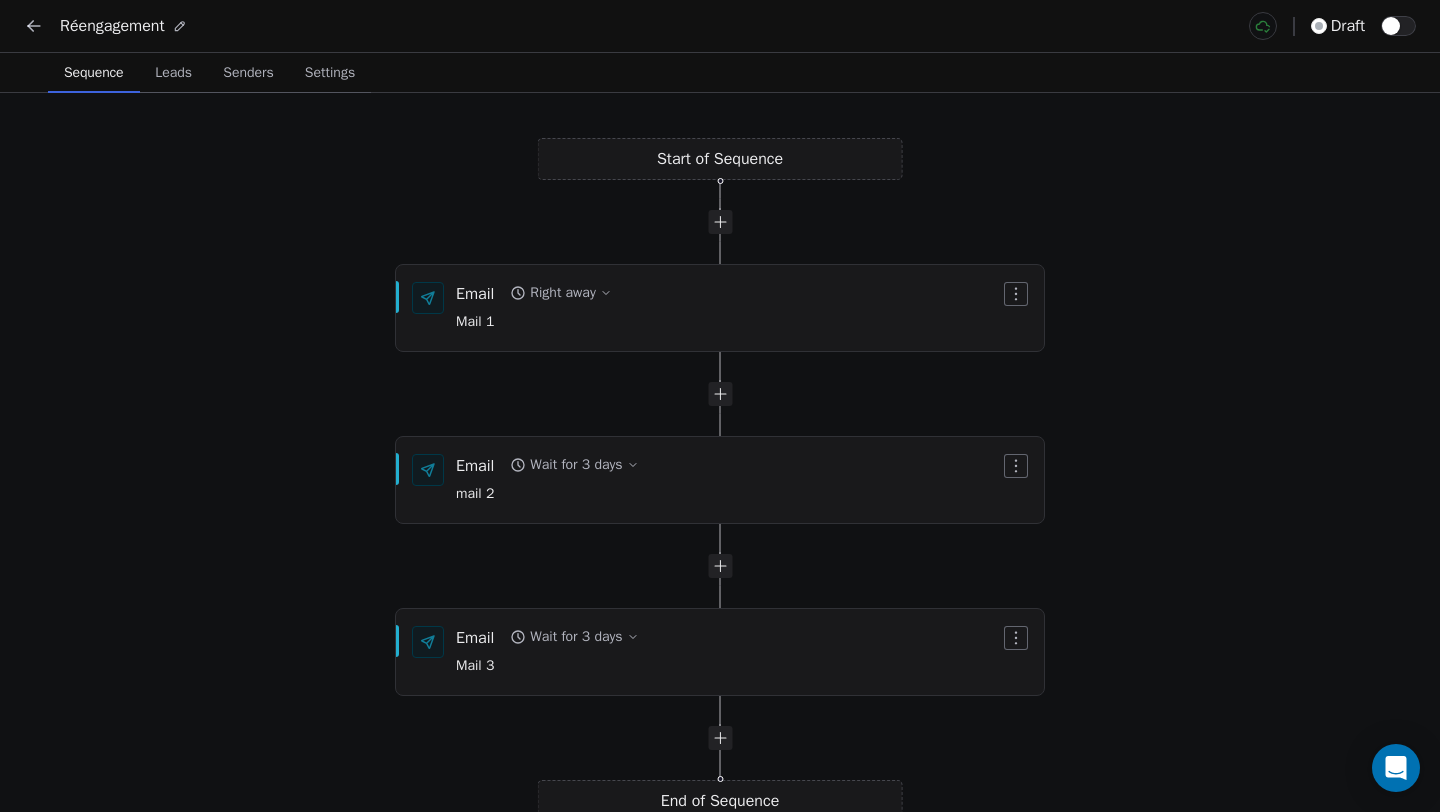 click on "Leads" at bounding box center (173, 73) 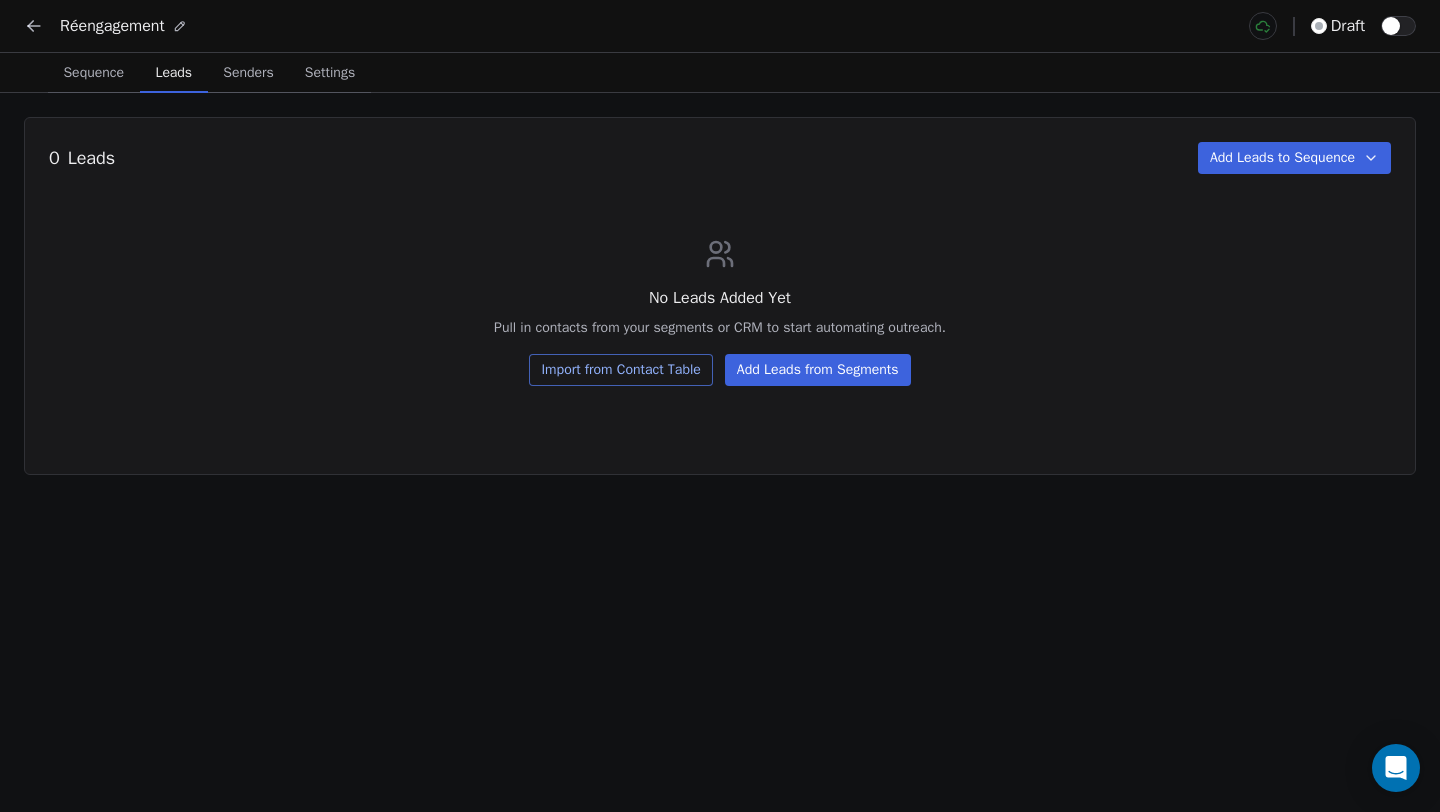 click on "Senders" at bounding box center (248, 73) 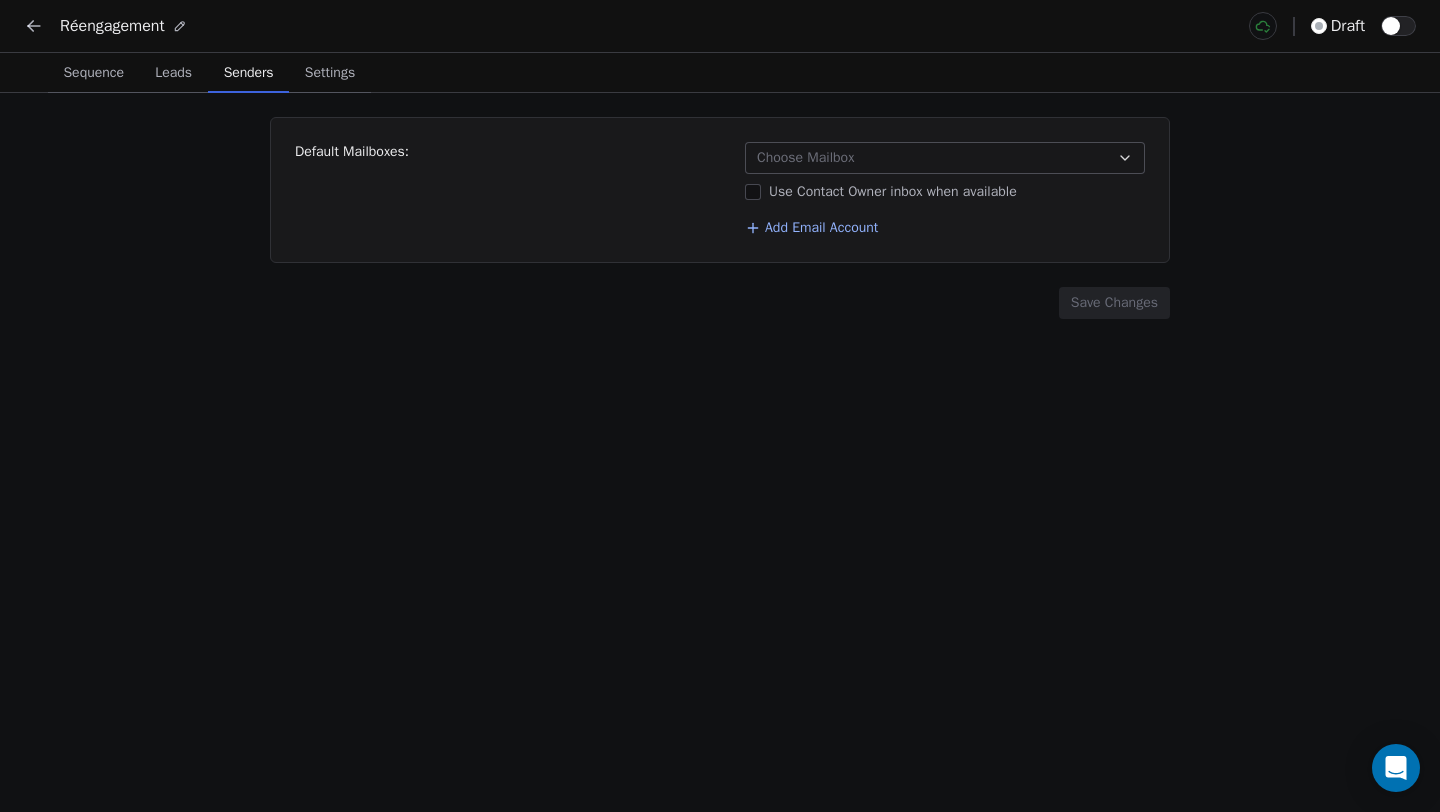click on "Settings" at bounding box center [330, 73] 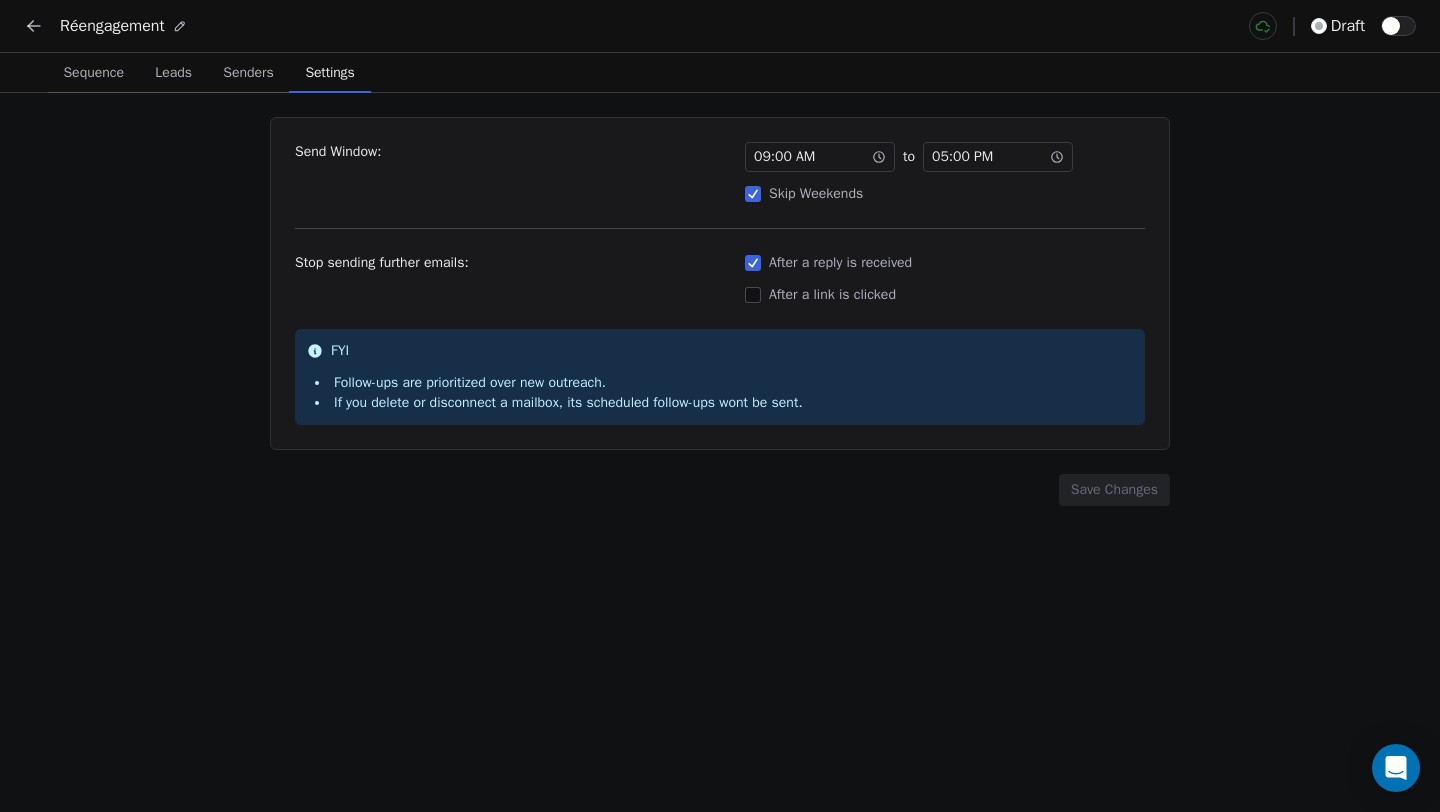 click on "Sequence" at bounding box center (93, 73) 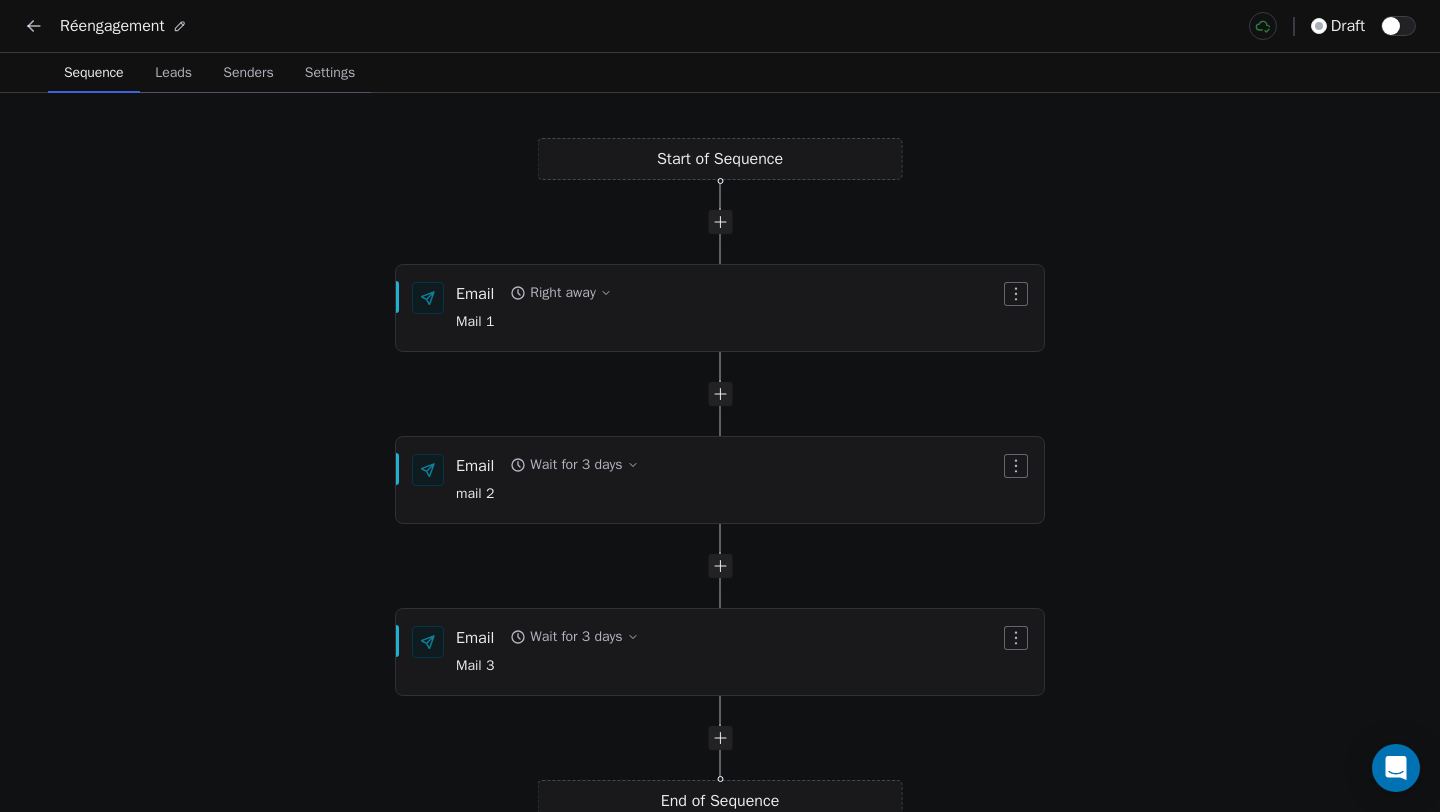 click 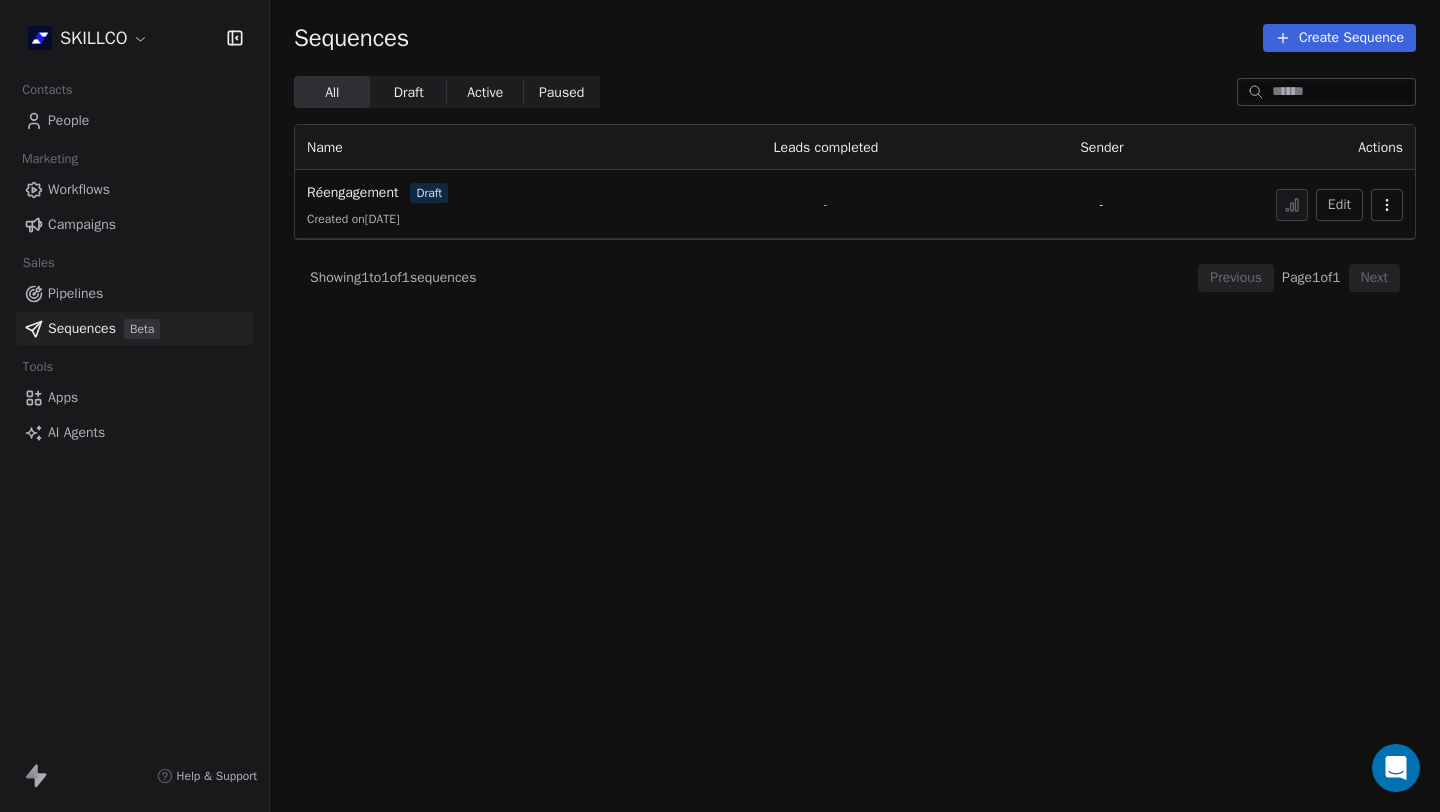 click on "Workflows" at bounding box center [79, 189] 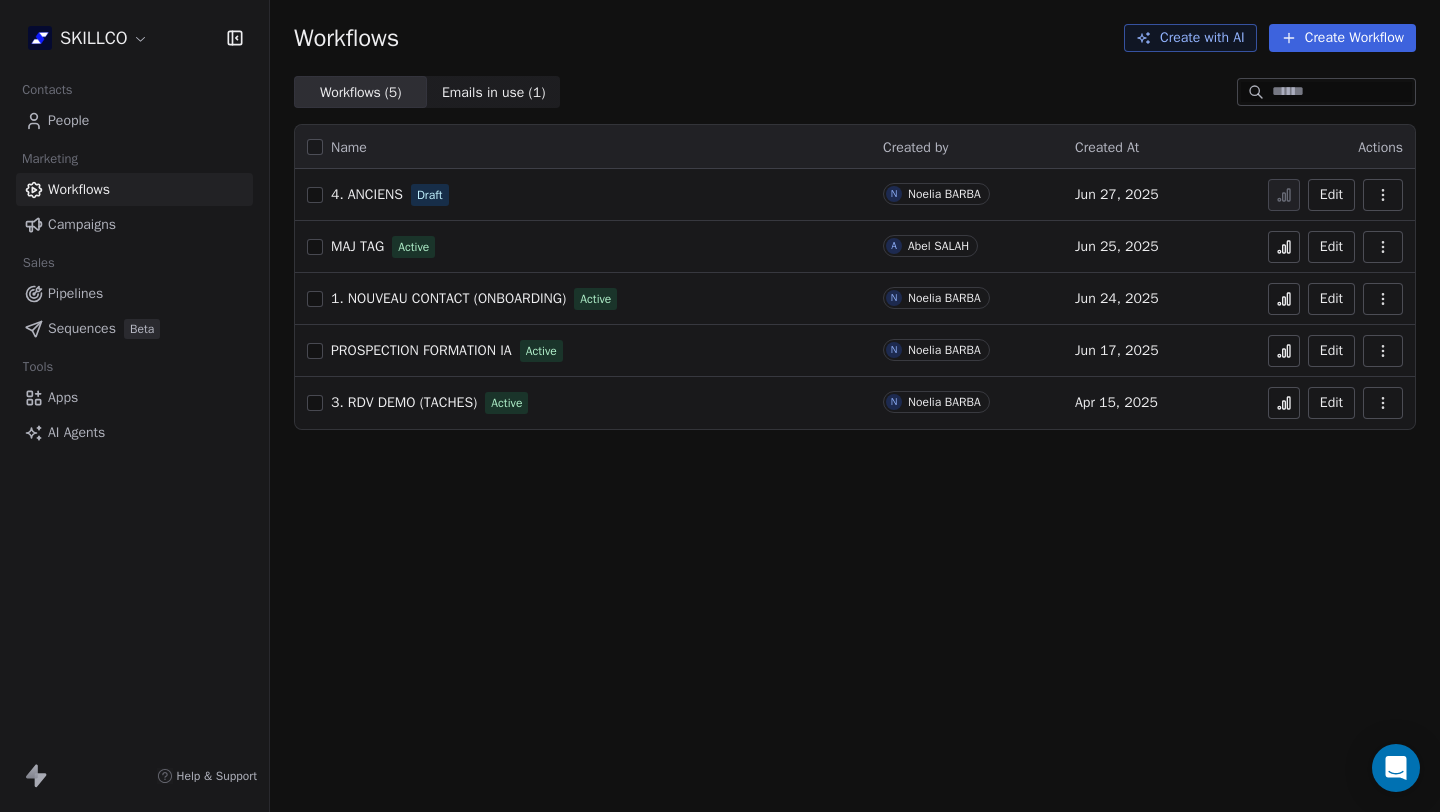 click on "1. NOUVEAU CONTACT (ONBOARDING)" at bounding box center (448, 298) 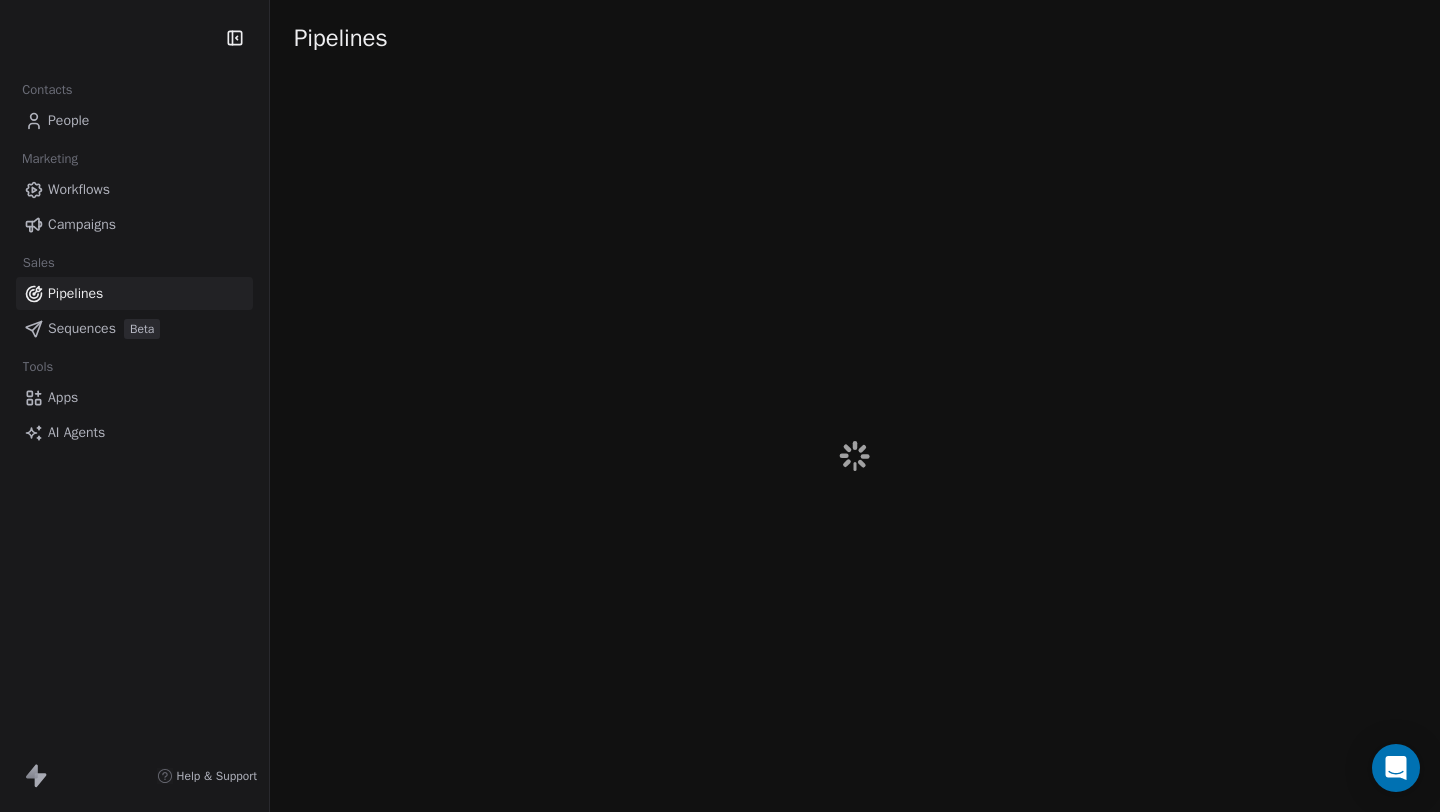 scroll, scrollTop: 0, scrollLeft: 0, axis: both 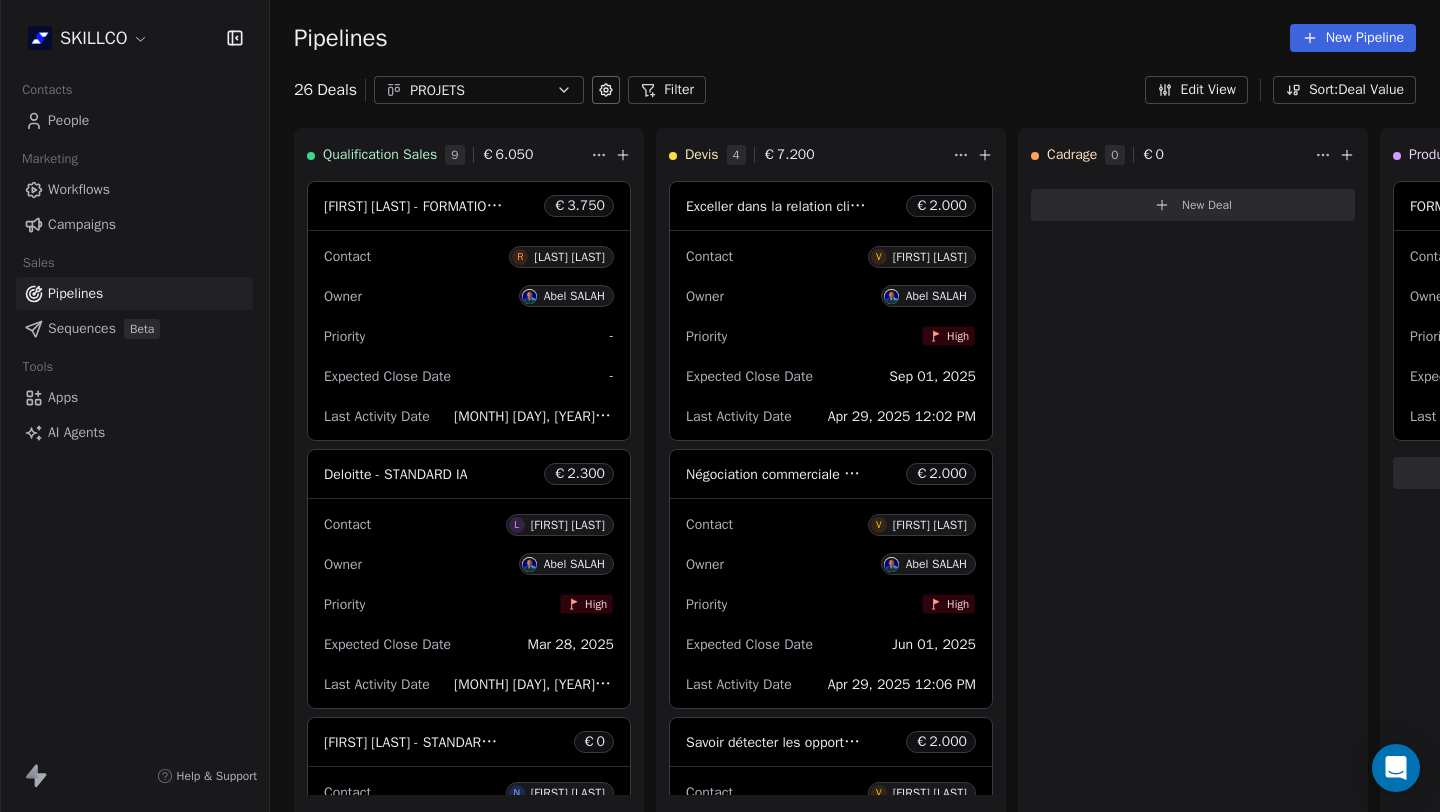 click on "Workflows" at bounding box center [79, 189] 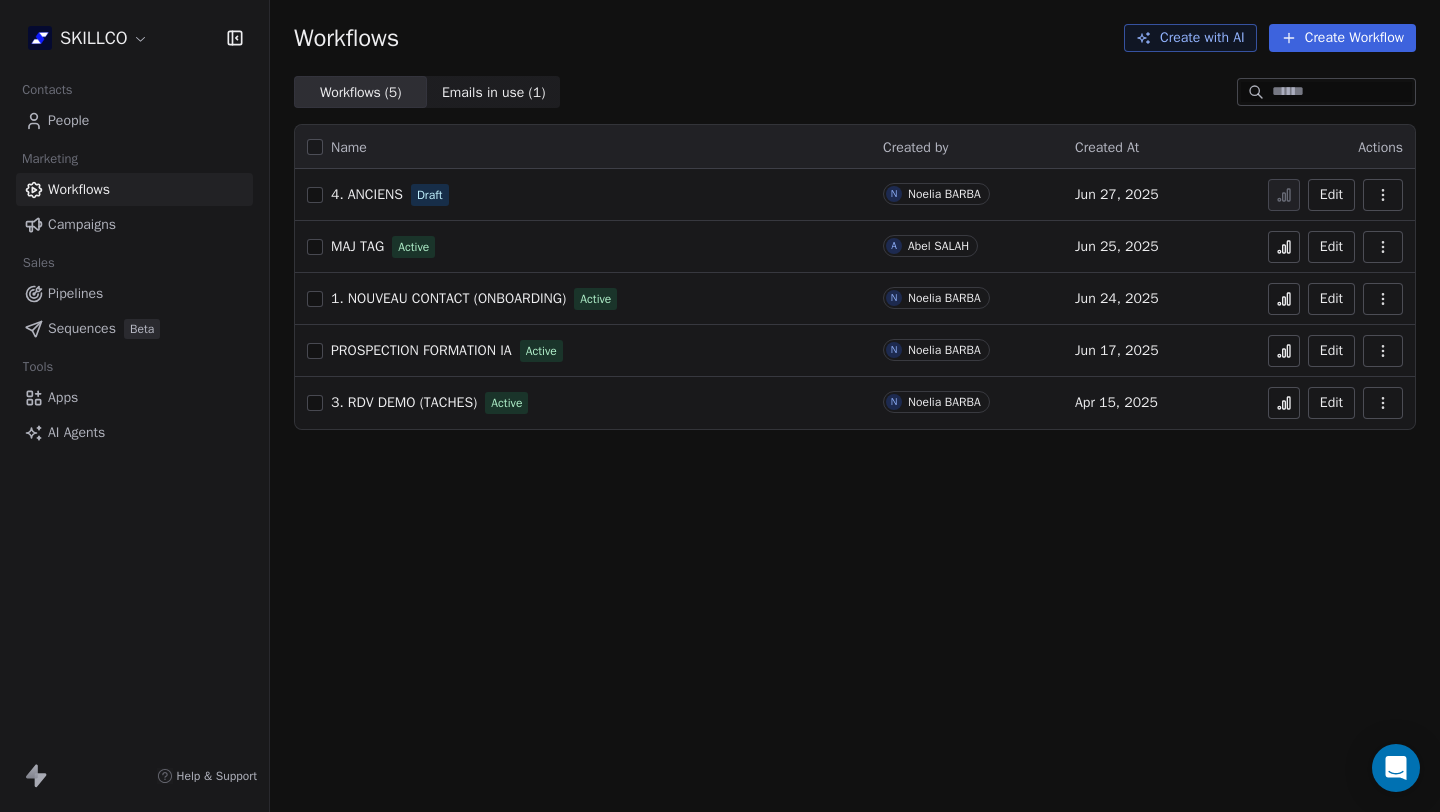 click on "1. NOUVEAU CONTACT (ONBOARDING)" at bounding box center [448, 298] 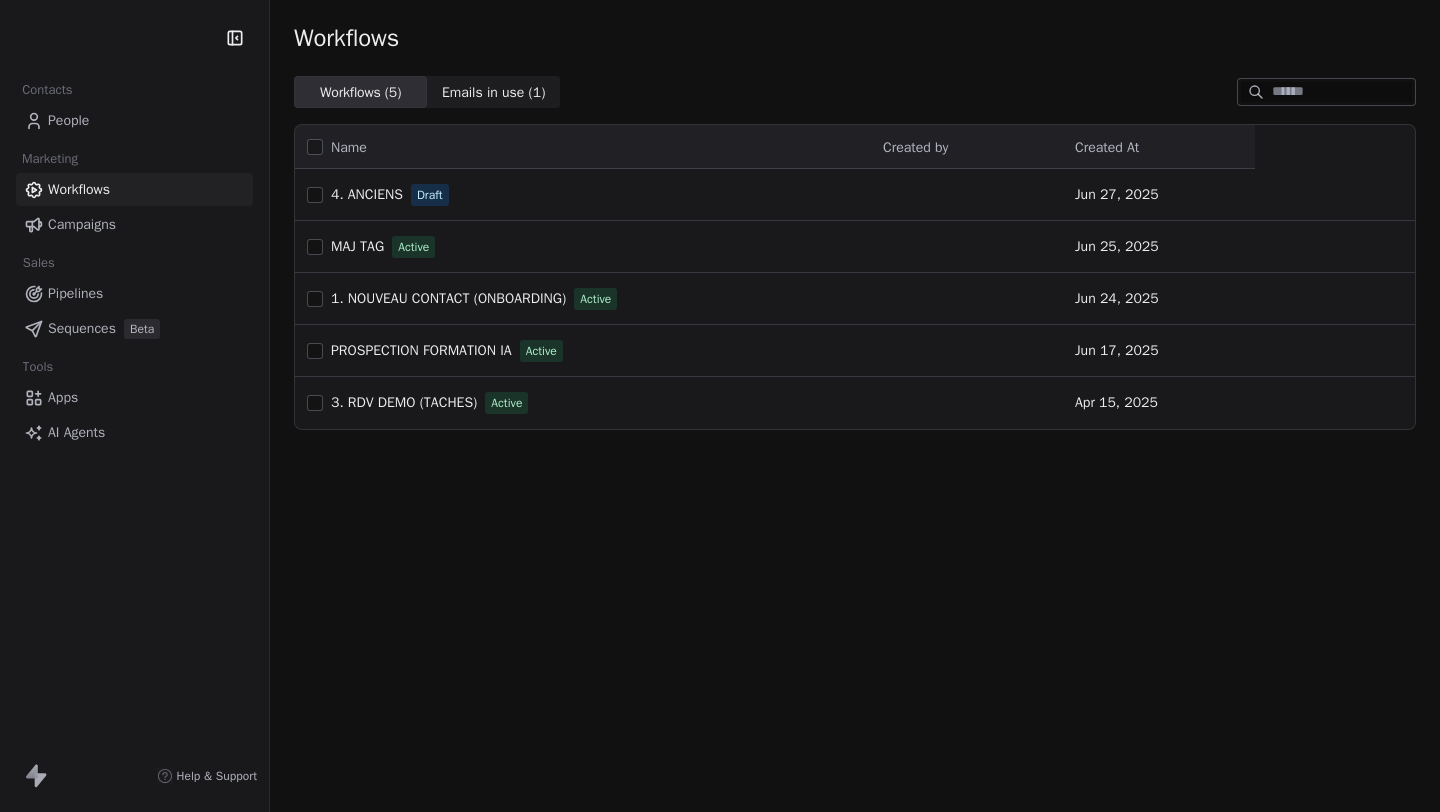 scroll, scrollTop: 0, scrollLeft: 0, axis: both 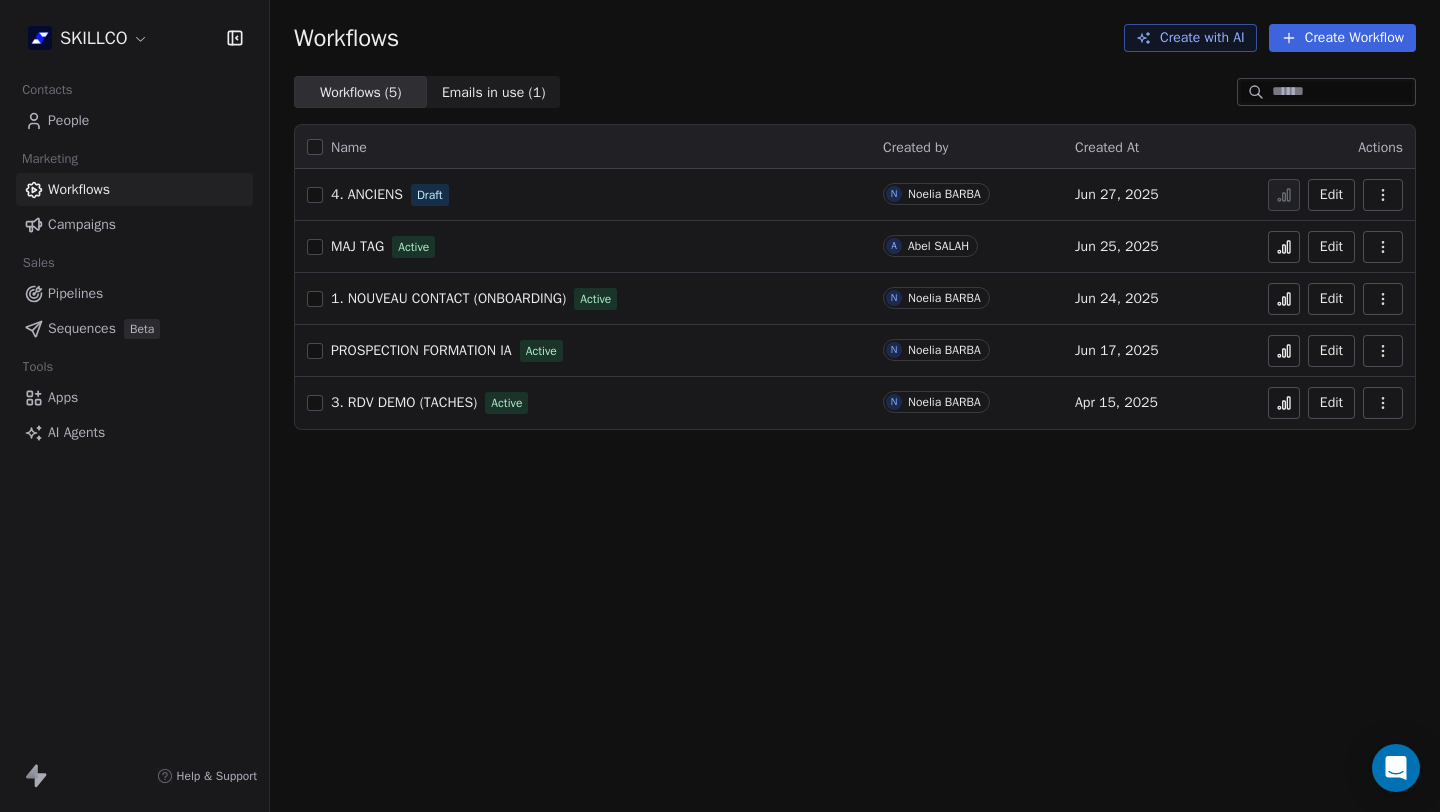 click on "PROSPECTION FORMATION IA" at bounding box center [421, 350] 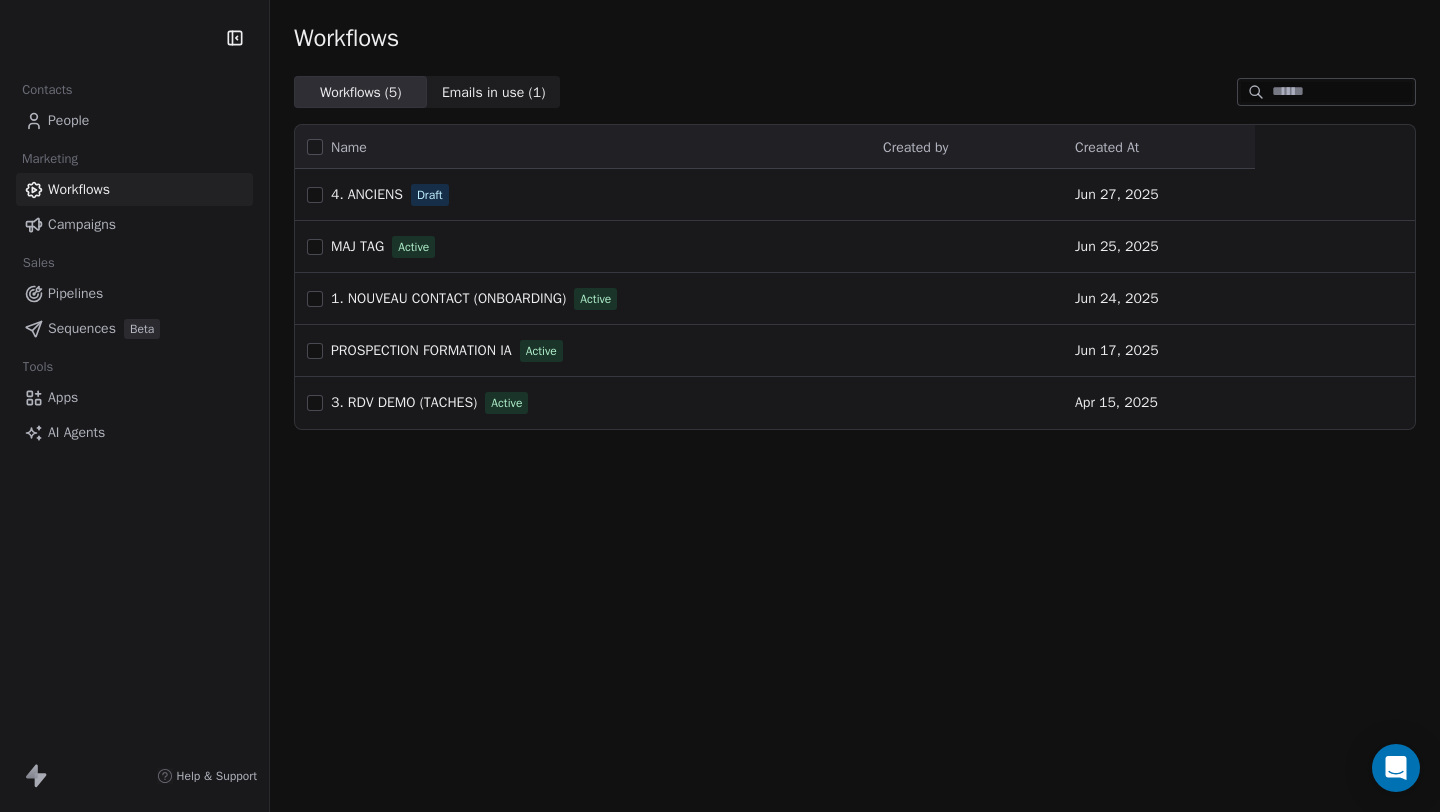 scroll, scrollTop: 0, scrollLeft: 0, axis: both 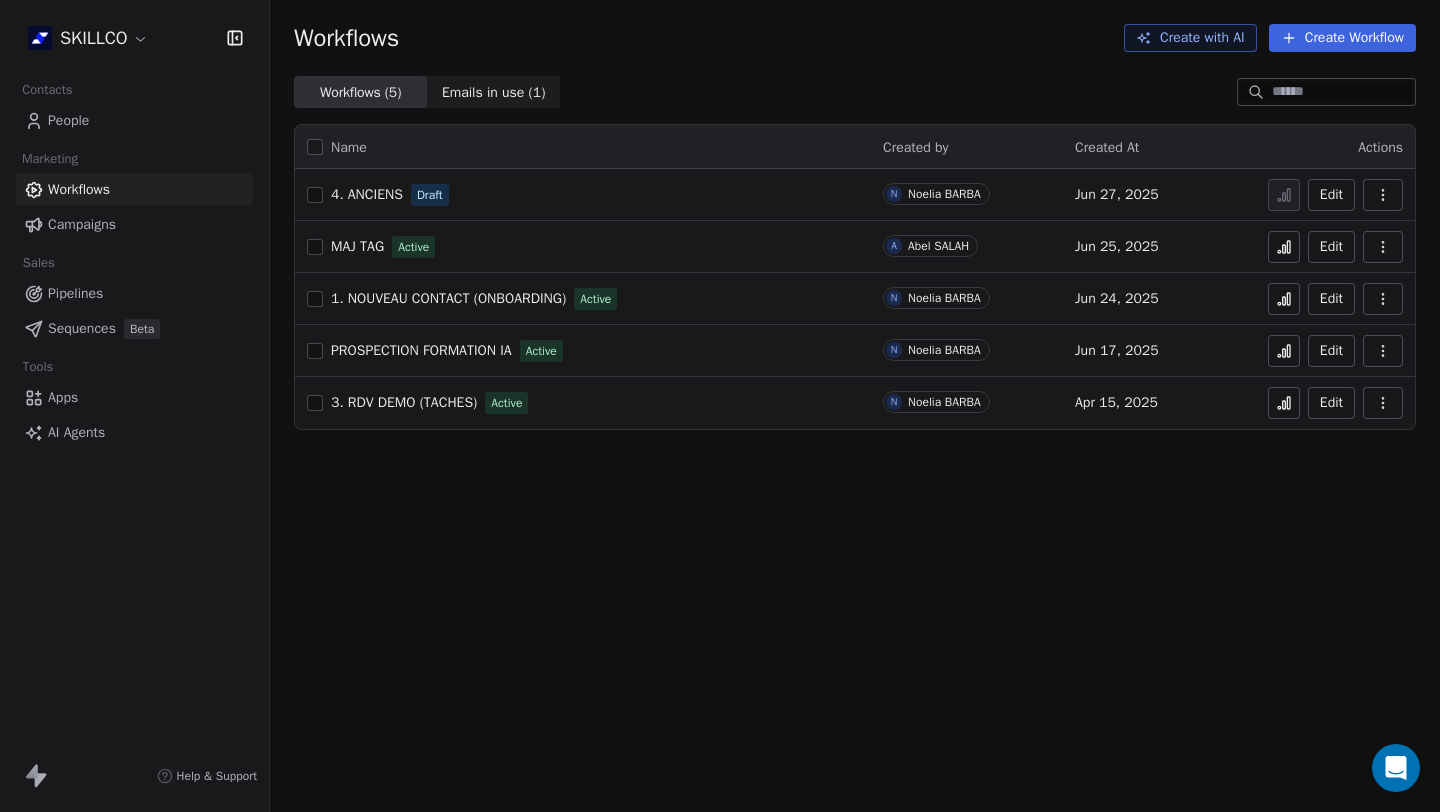 click on "People" at bounding box center (134, 120) 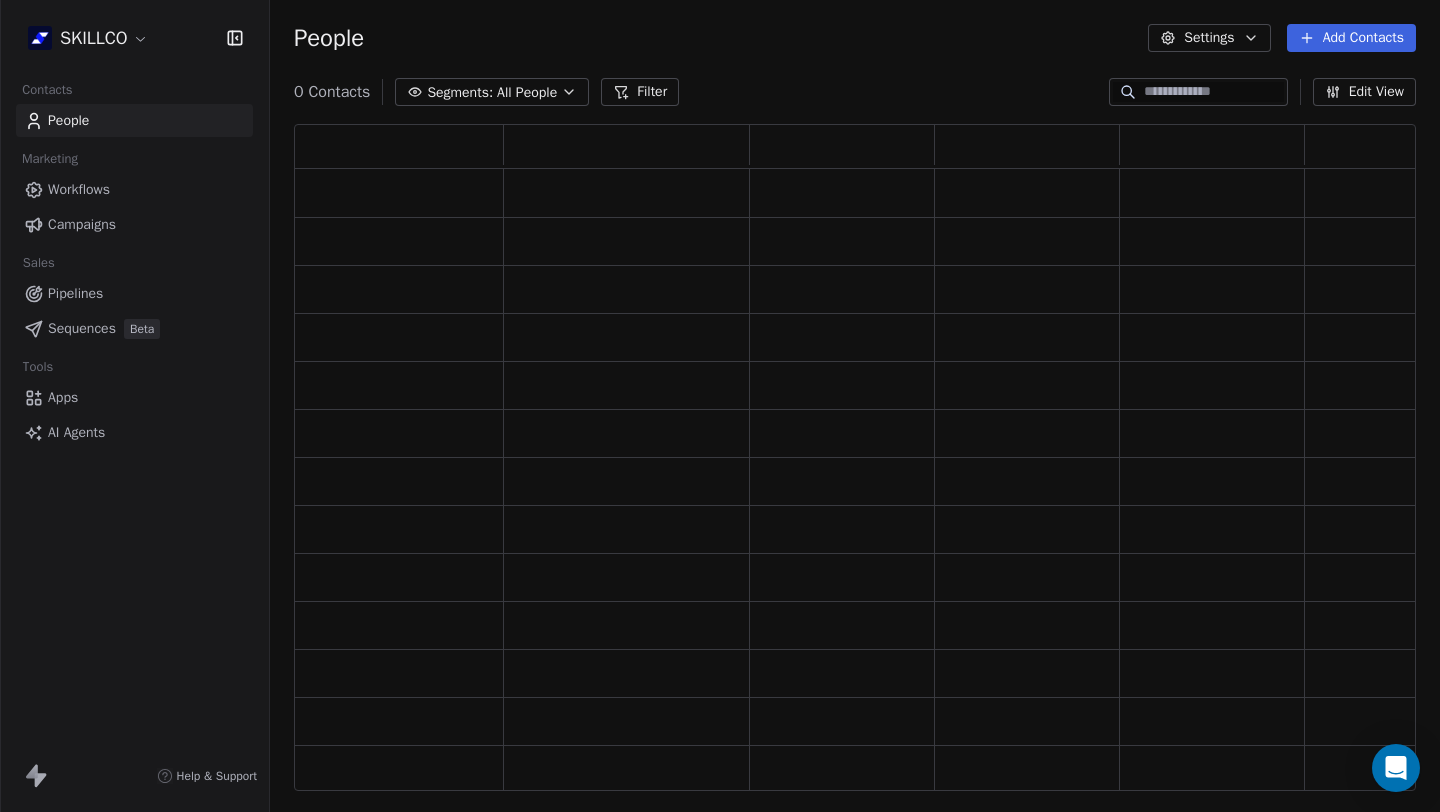 scroll, scrollTop: 16, scrollLeft: 16, axis: both 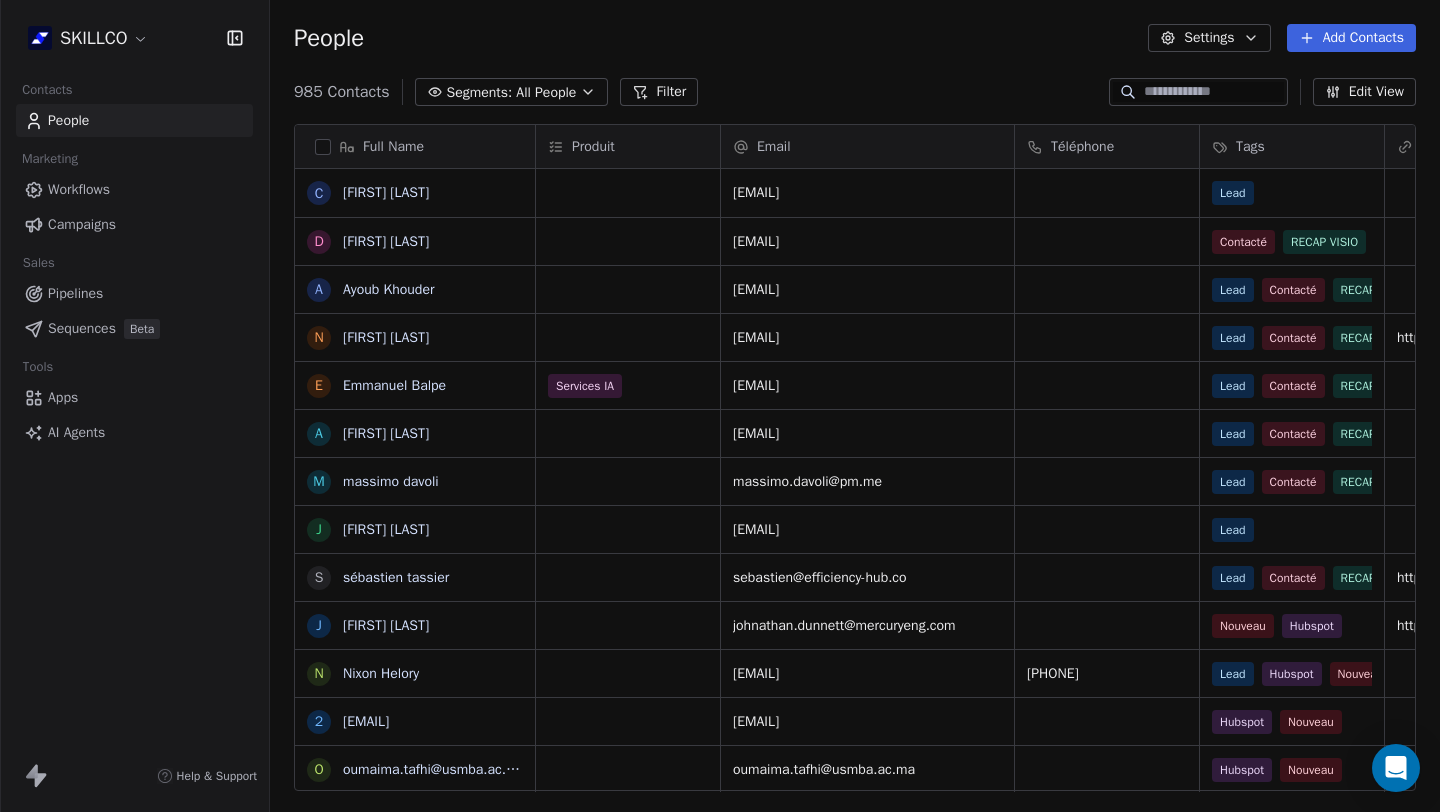 click 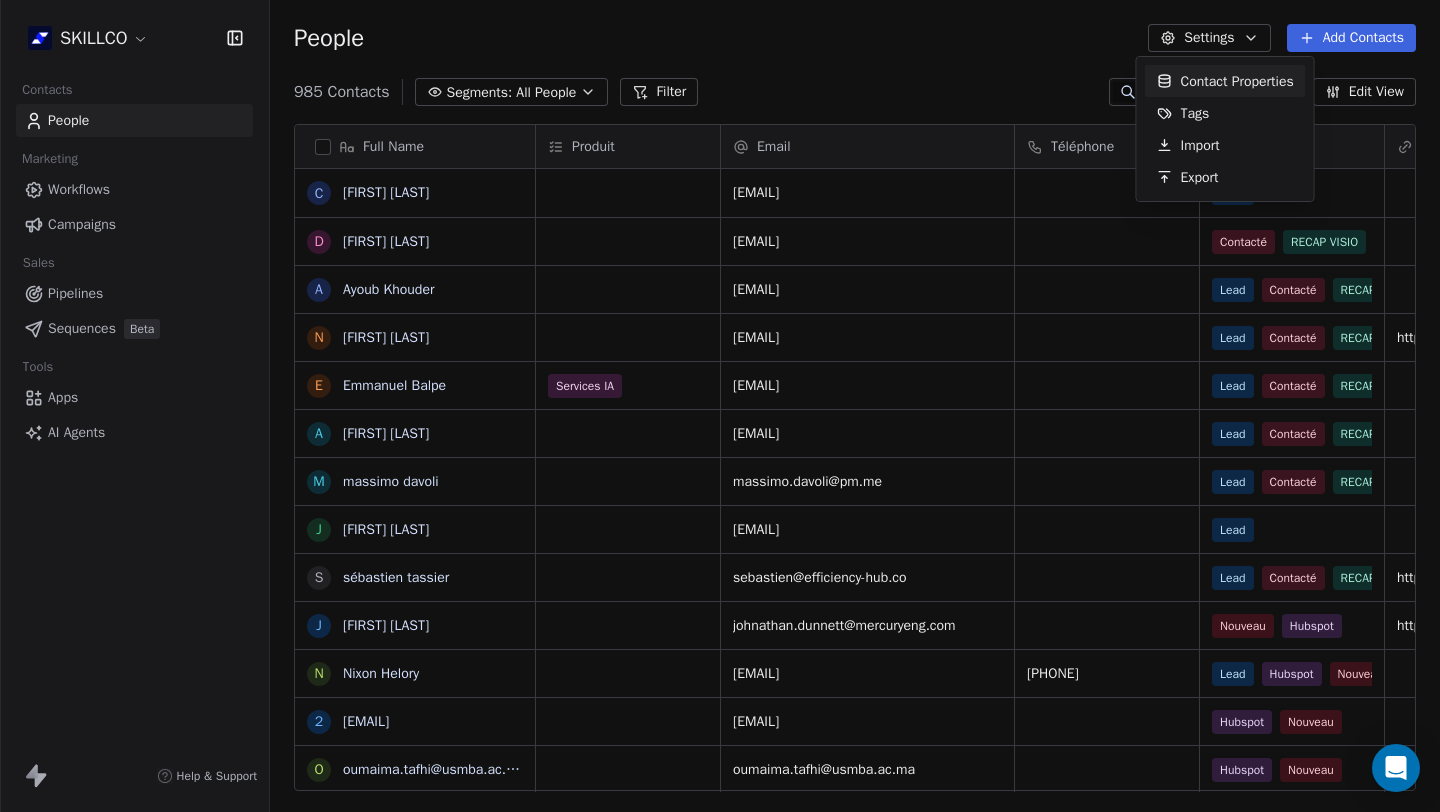 click on "SKILLCO Contacts People Marketing Workflows Campaigns Sales Pipelines Sequences Beta Tools Apps AI Agents Help & Support People Settings  Add Contacts 985 Contacts Segments: All People Filter  Edit View Tag Add to Sequence Export Full Name C Caren Freed D DAOUD Farah Arreyeh A Ayoub Khouder N Nicolas LE MORVAN E Emmanuel Balpe A Ainhoa Bermeo m massimo davoli J Judith Haggard s sébastien tassier J Johnathan Dunett N Nixon Helory 2 2900cdl.helene@gmail.com o oumaima.tafhi@usmba.ac.ma D Daniela Coleman C Cédric Brandon J Joaquim Da Costa n ndibumusungayibenedicte@gmail.com p pyros_man@hotmail.com B Bournais Pierre n narcissecomlanbismark@gmail.com c chrishamuli2015@gmail.com s shangiricha@gmail.com G Gilbert Tinouade T Tinouade Gilbert k k.larbaoui@univ-chlef.dz f f.natacha@yahoo.fr a axelomamingo@gmail.com D Dhruva Dhruva A Abdelali Allouch b boukakarogersimplice@gmail.com n nadiebaj@gmail.com v vatomialysoa@gmail.com t tamara buns Produit Email Téléphone Tags Site internet Email Verification Status Lead" at bounding box center [720, 406] 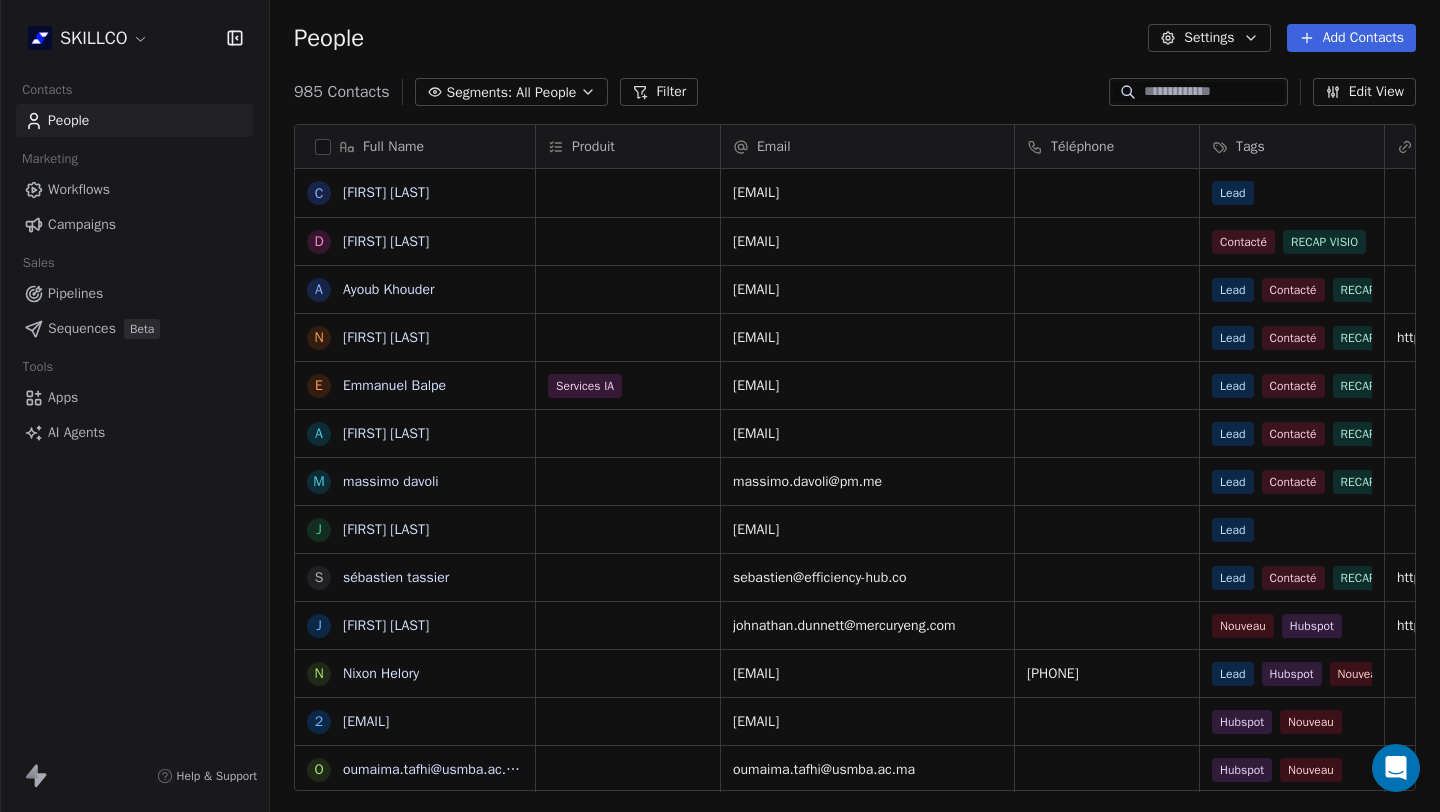 click on "SKILLCO Contacts People Marketing Workflows Campaigns Sales Pipelines Sequences Beta Tools Apps AI Agents Help & Support People Settings  Add Contacts 985 Contacts Segments: All People Filter  Edit View Tag Add to Sequence Export Full Name C Caren Freed D DAOUD Farah Arreyeh A Ayoub Khouder N Nicolas LE MORVAN E Emmanuel Balpe A Ainhoa Bermeo m massimo davoli J Judith Haggard s sébastien tassier J Johnathan Dunett N Nixon Helory 2 2900cdl.helene@gmail.com o oumaima.tafhi@usmba.ac.ma D Daniela Coleman C Cédric Brandon J Joaquim Da Costa n ndibumusungayibenedicte@gmail.com p pyros_man@hotmail.com B Bournais Pierre n narcissecomlanbismark@gmail.com c chrishamuli2015@gmail.com s shangiricha@gmail.com G Gilbert Tinouade T Tinouade Gilbert k k.larbaoui@univ-chlef.dz f f.natacha@yahoo.fr a axelomamingo@gmail.com D Dhruva Dhruva A Abdelali Allouch b boukakarogersimplice@gmail.com n nadiebaj@gmail.com v vatomialysoa@gmail.com t tamara buns Produit Email Téléphone Tags Site internet Email Verification Status Lead" at bounding box center [720, 406] 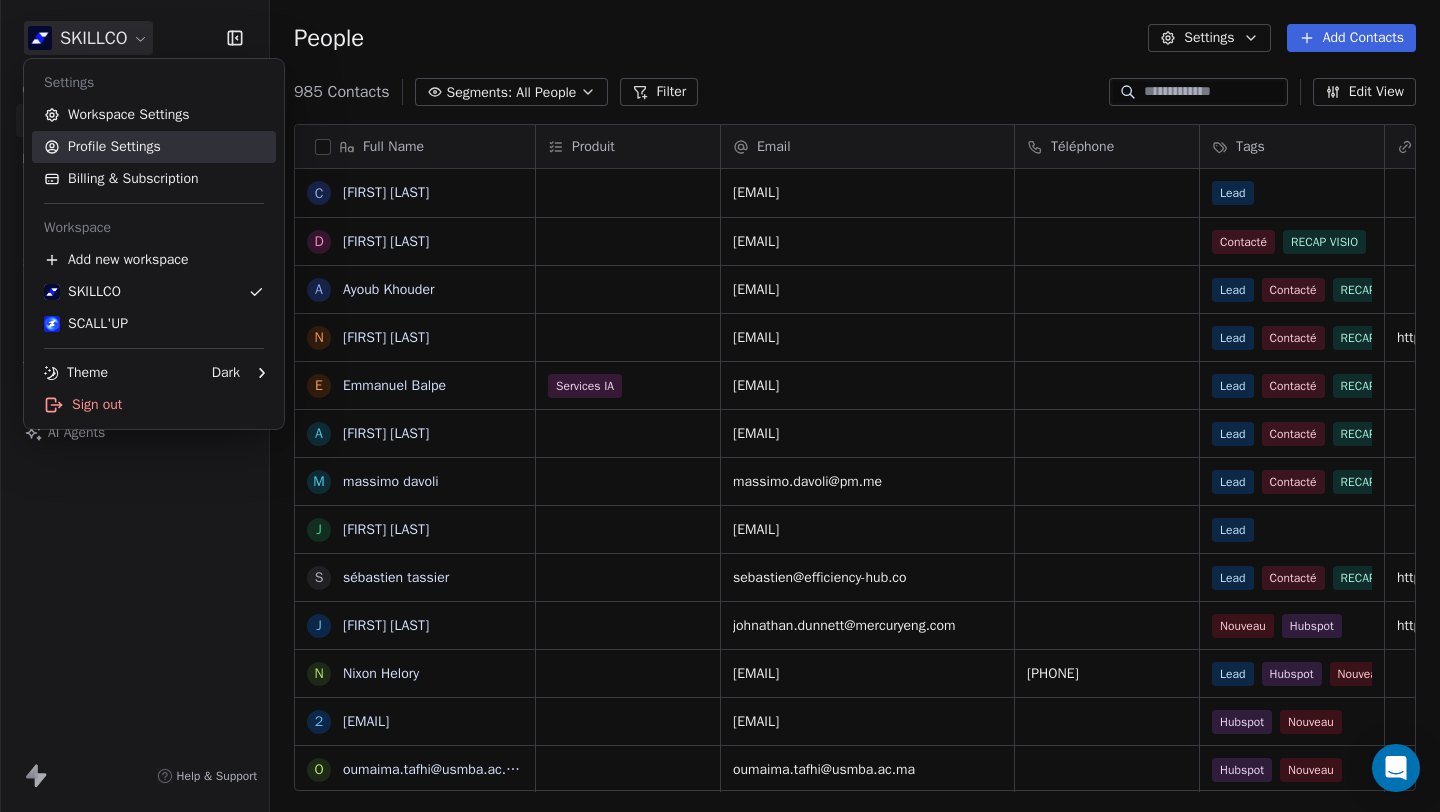 click on "Profile Settings" at bounding box center (154, 147) 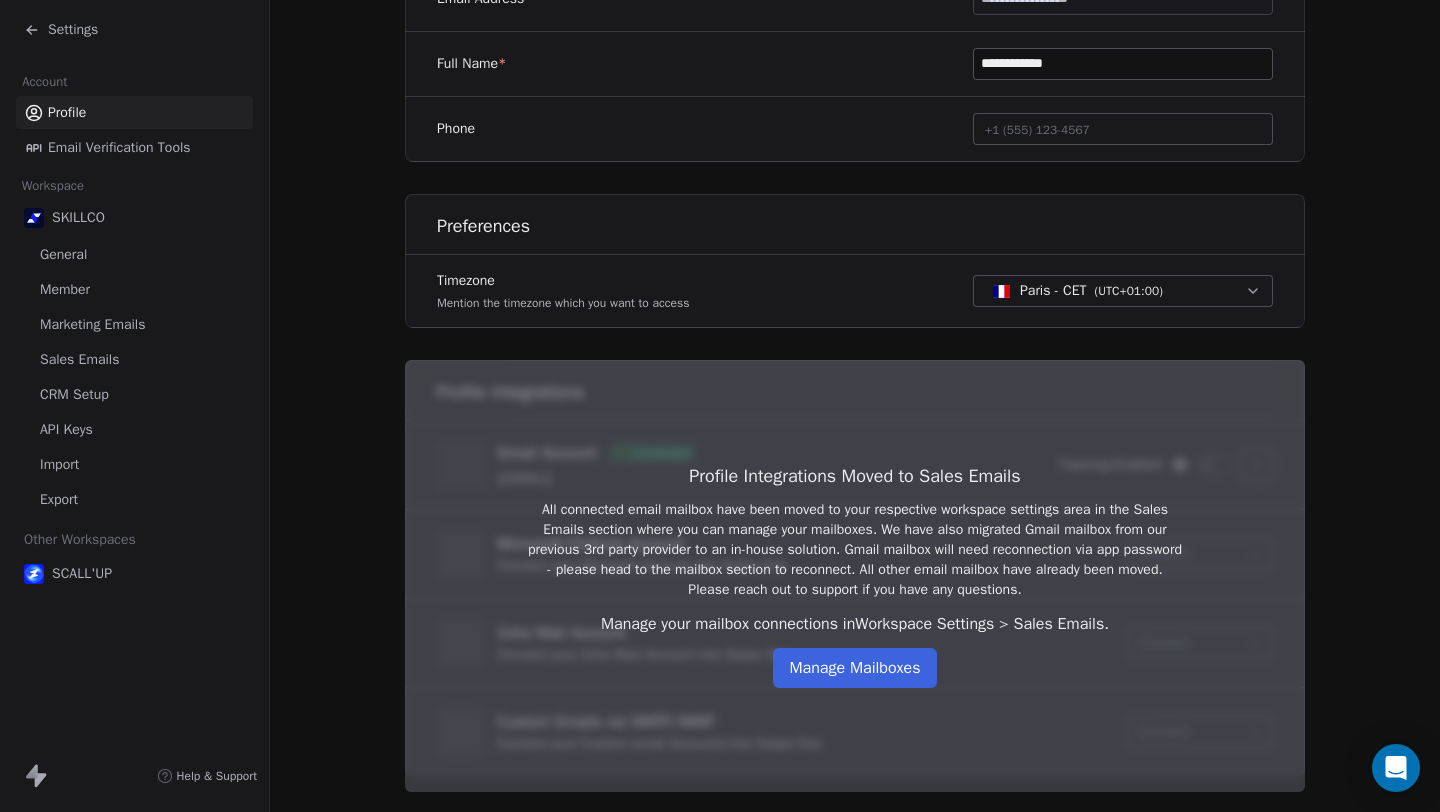 scroll, scrollTop: 462, scrollLeft: 0, axis: vertical 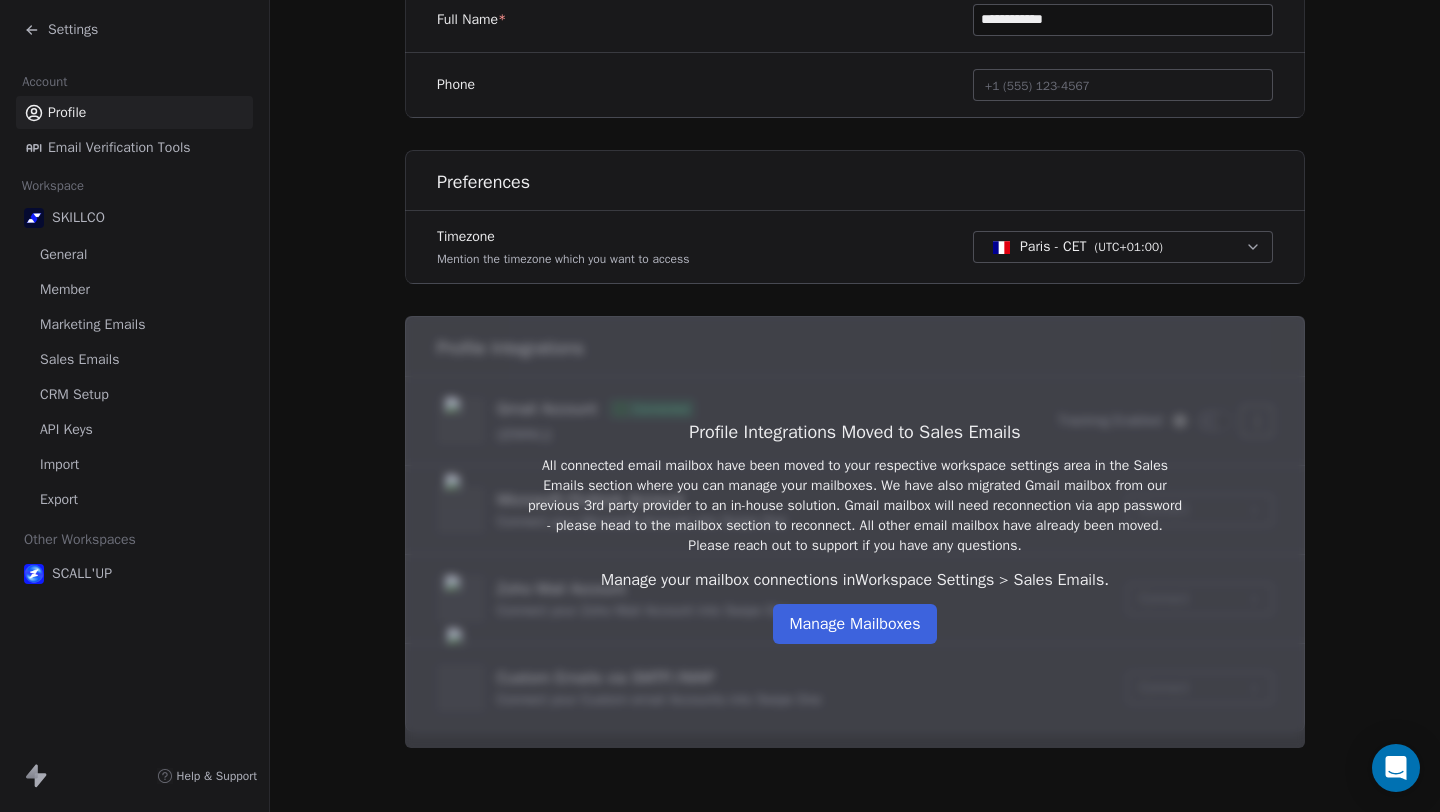 click on "Manage Mailboxes" at bounding box center (854, 624) 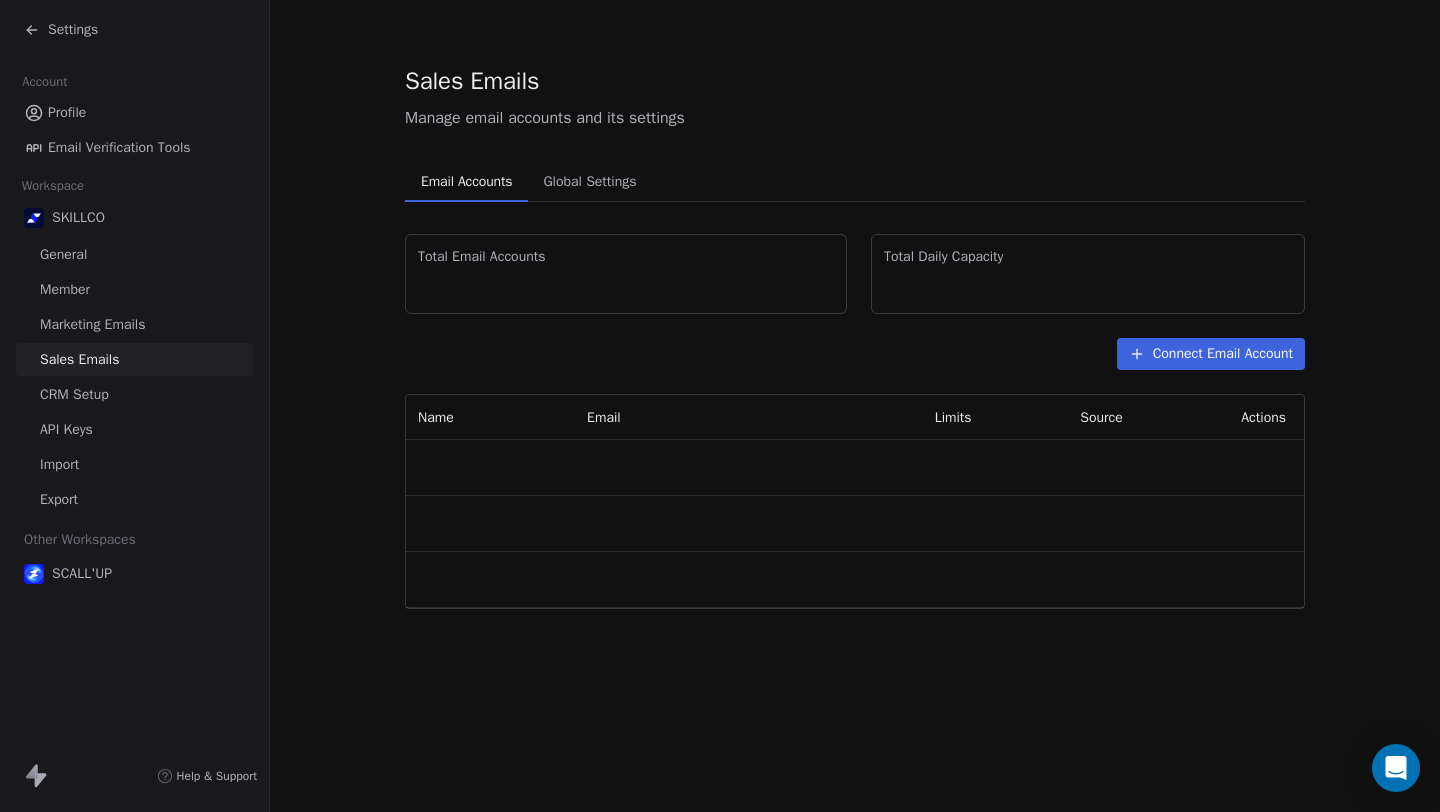 scroll, scrollTop: 0, scrollLeft: 0, axis: both 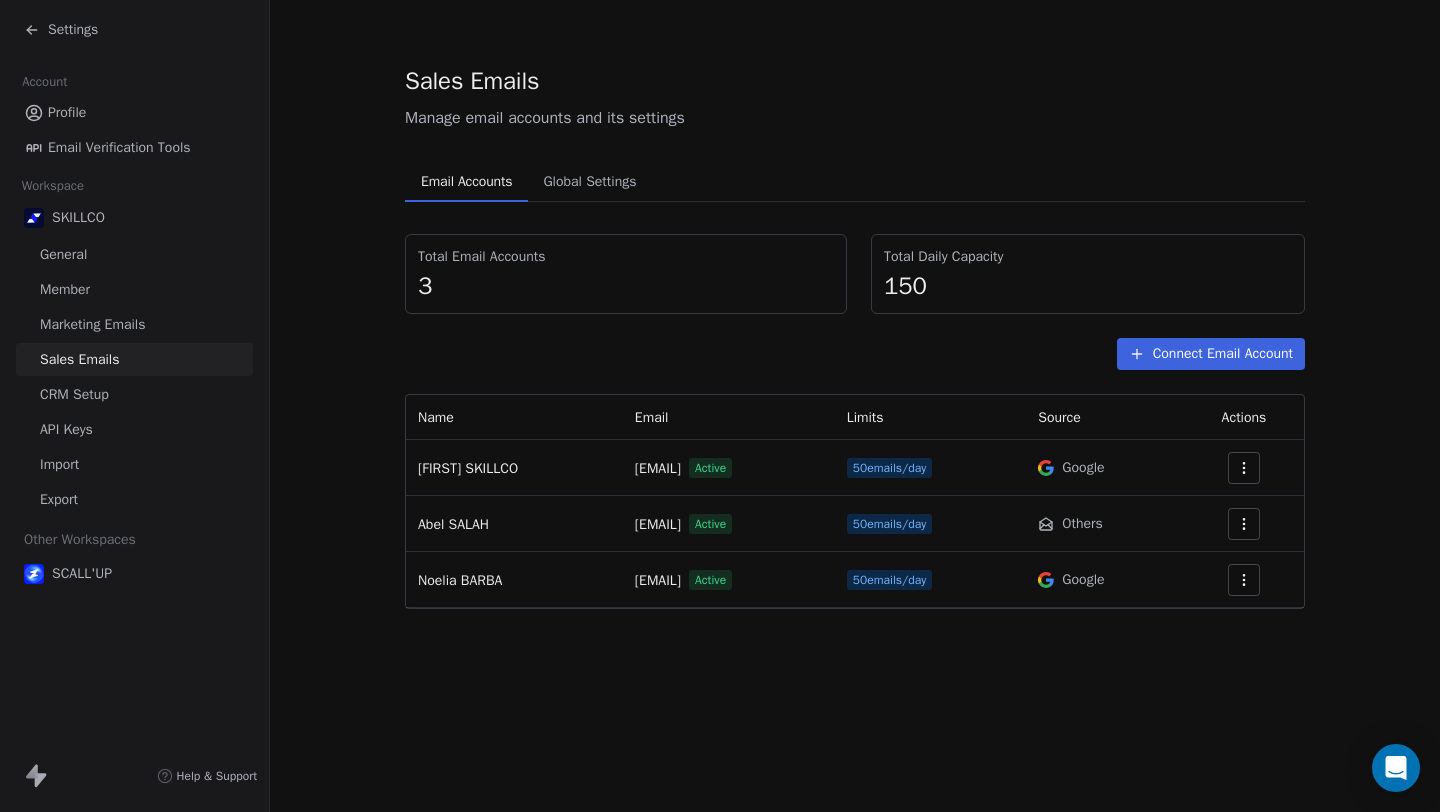 click 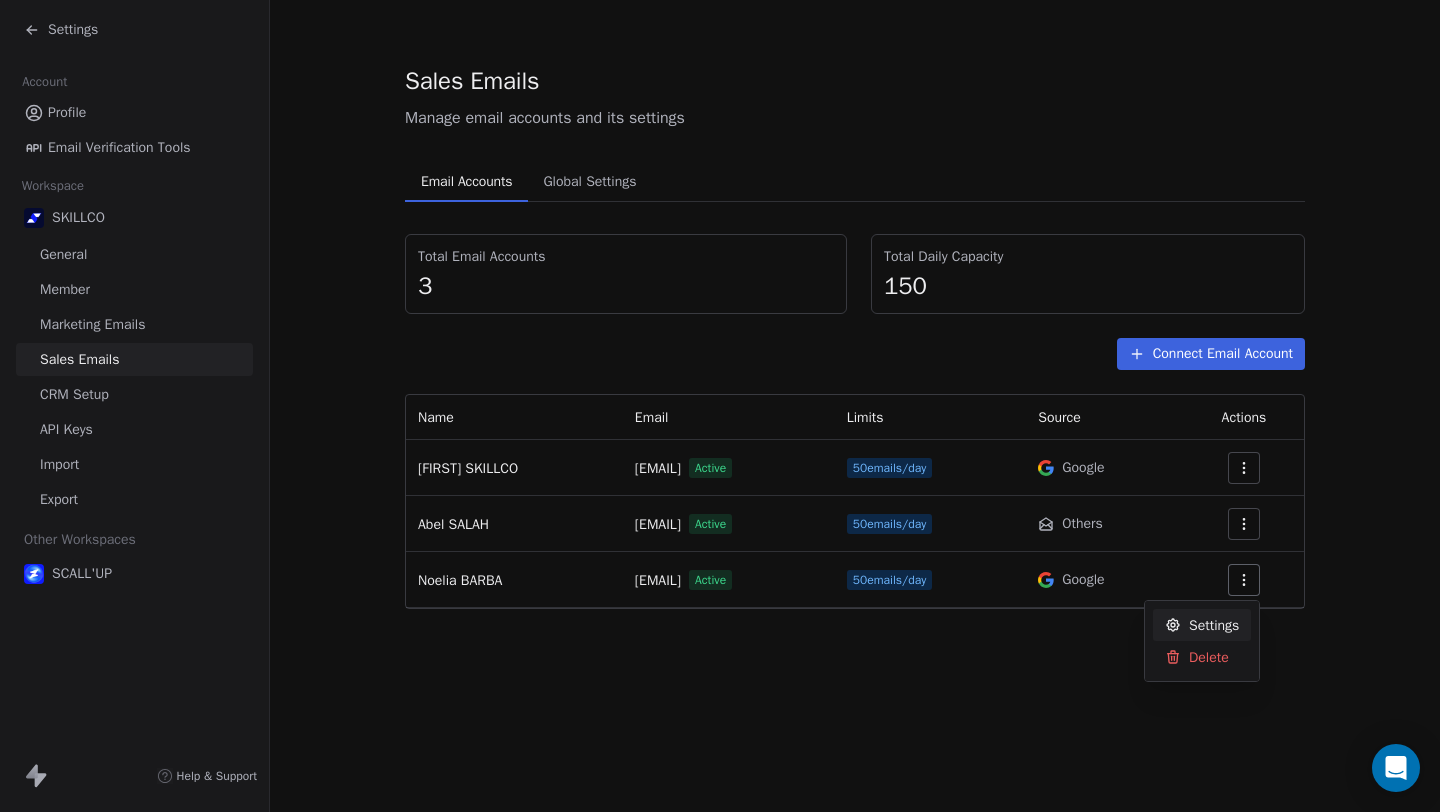 click 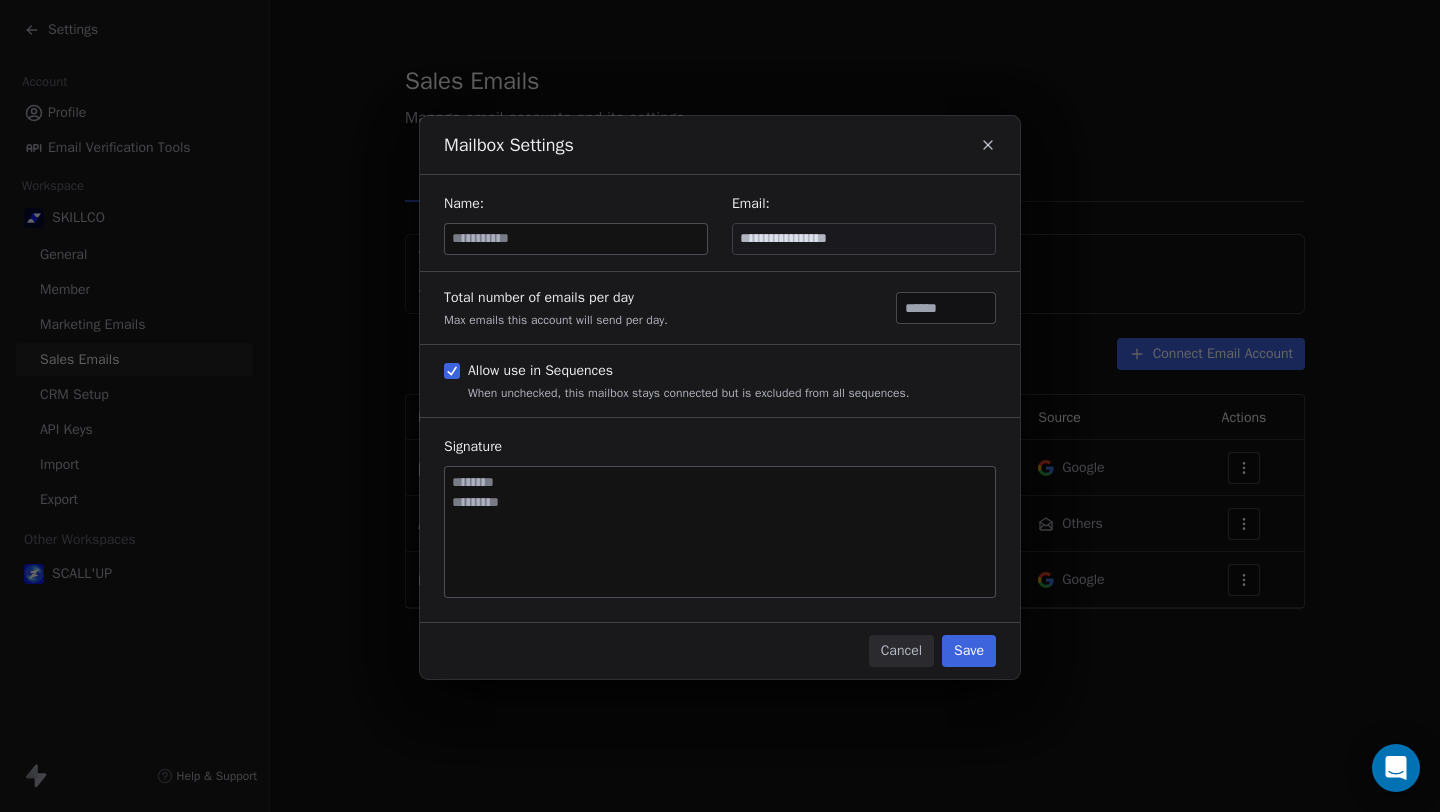 click on "Save" at bounding box center [969, 651] 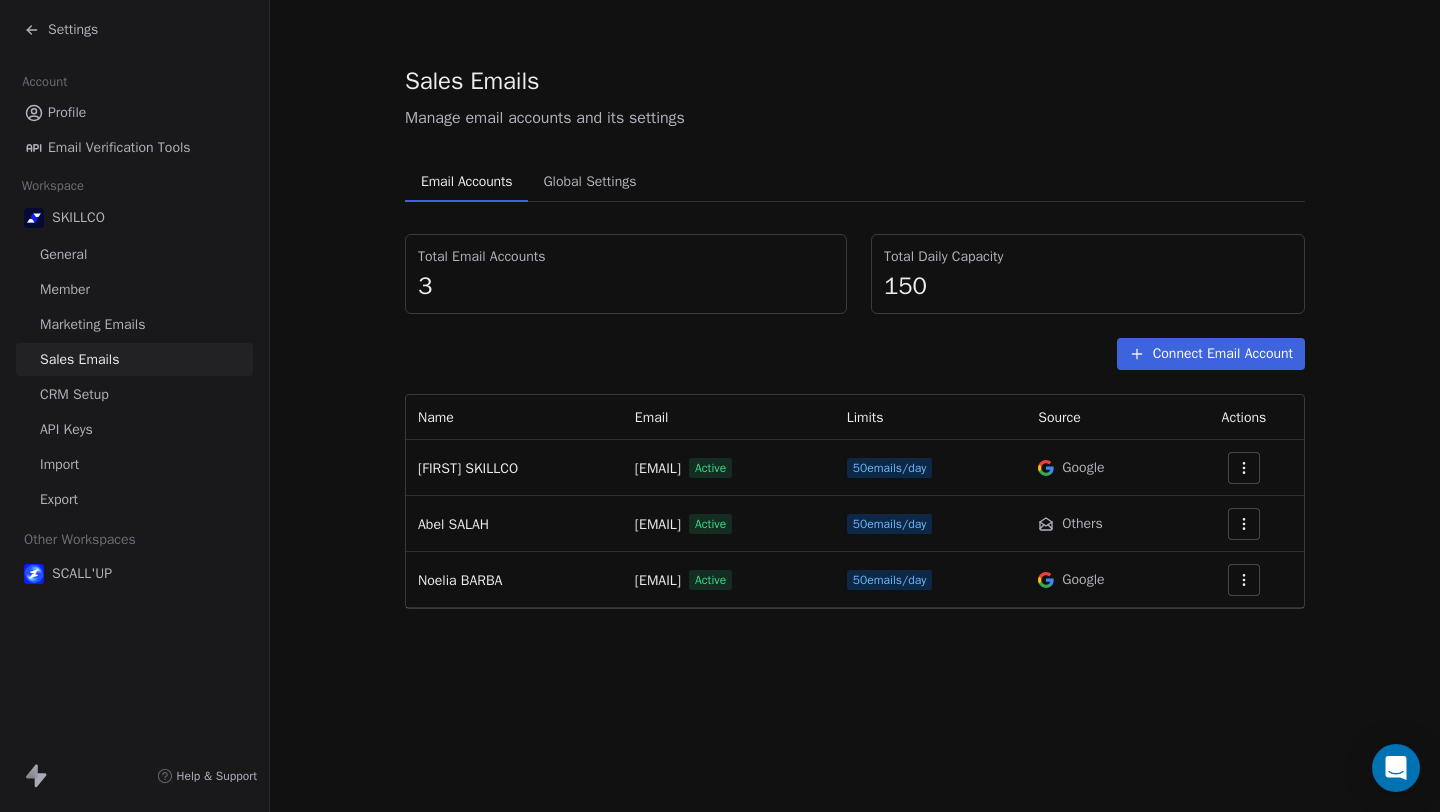 click on "Global Settings" at bounding box center [589, 182] 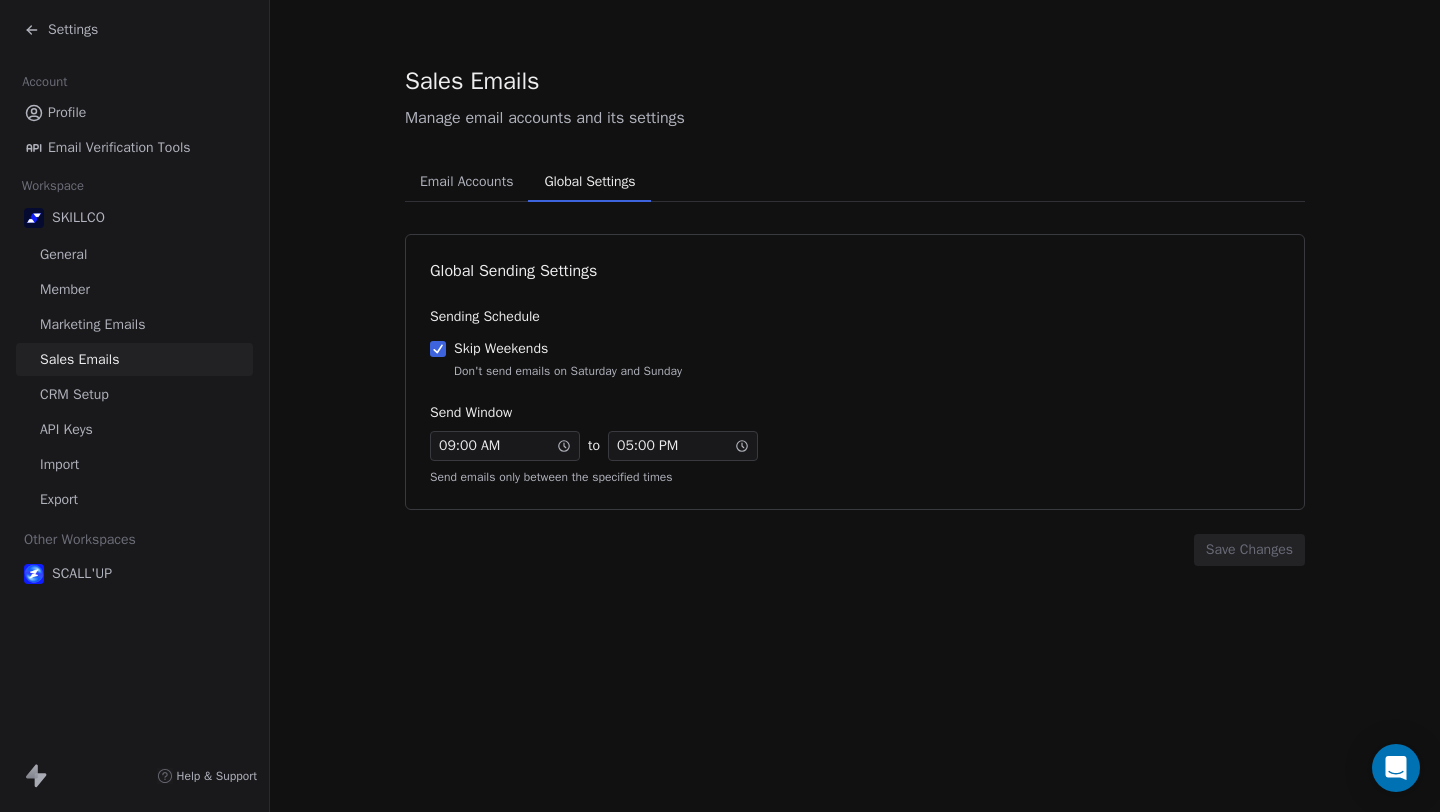 click on "Email Accounts" at bounding box center [466, 182] 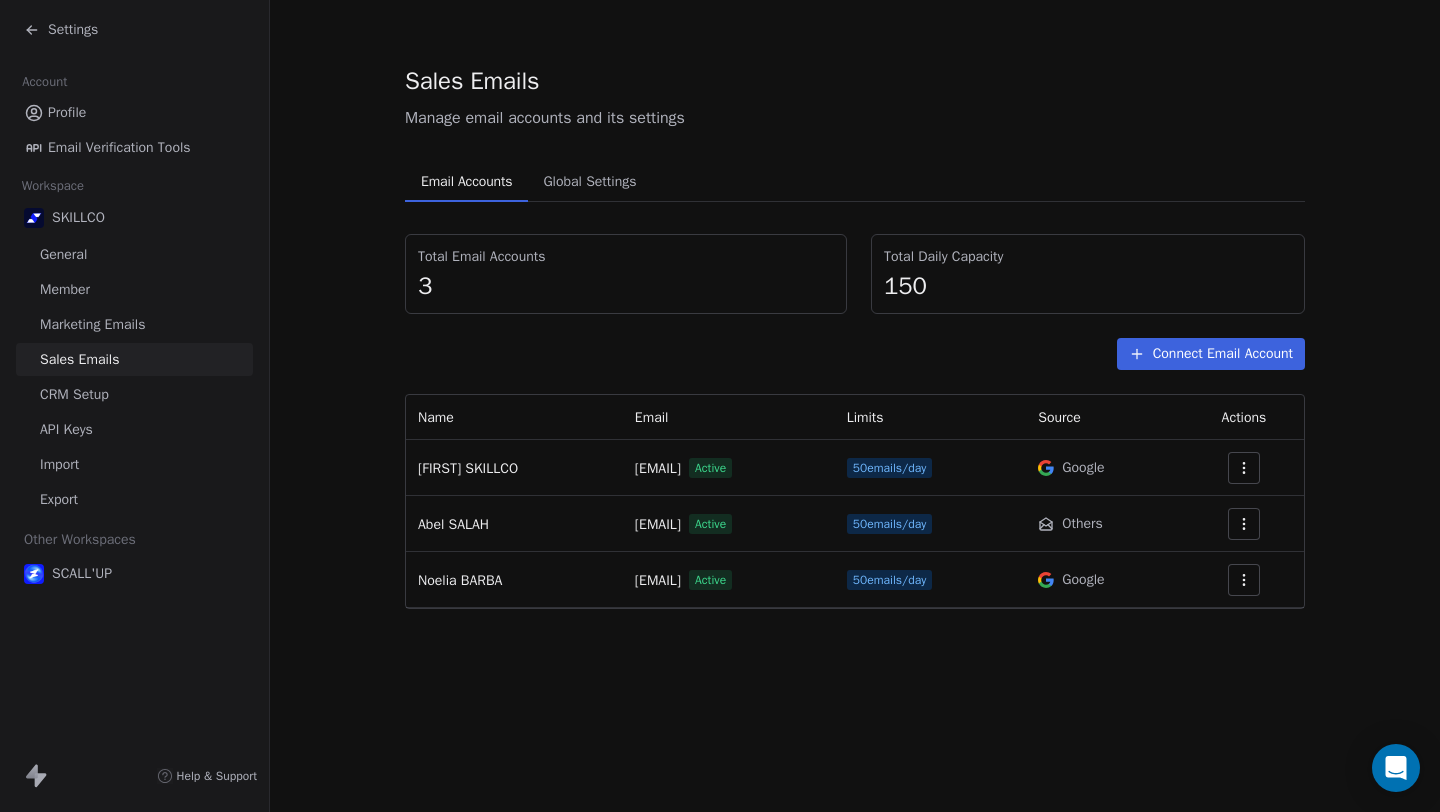 click on "Marketing Emails" at bounding box center [92, 324] 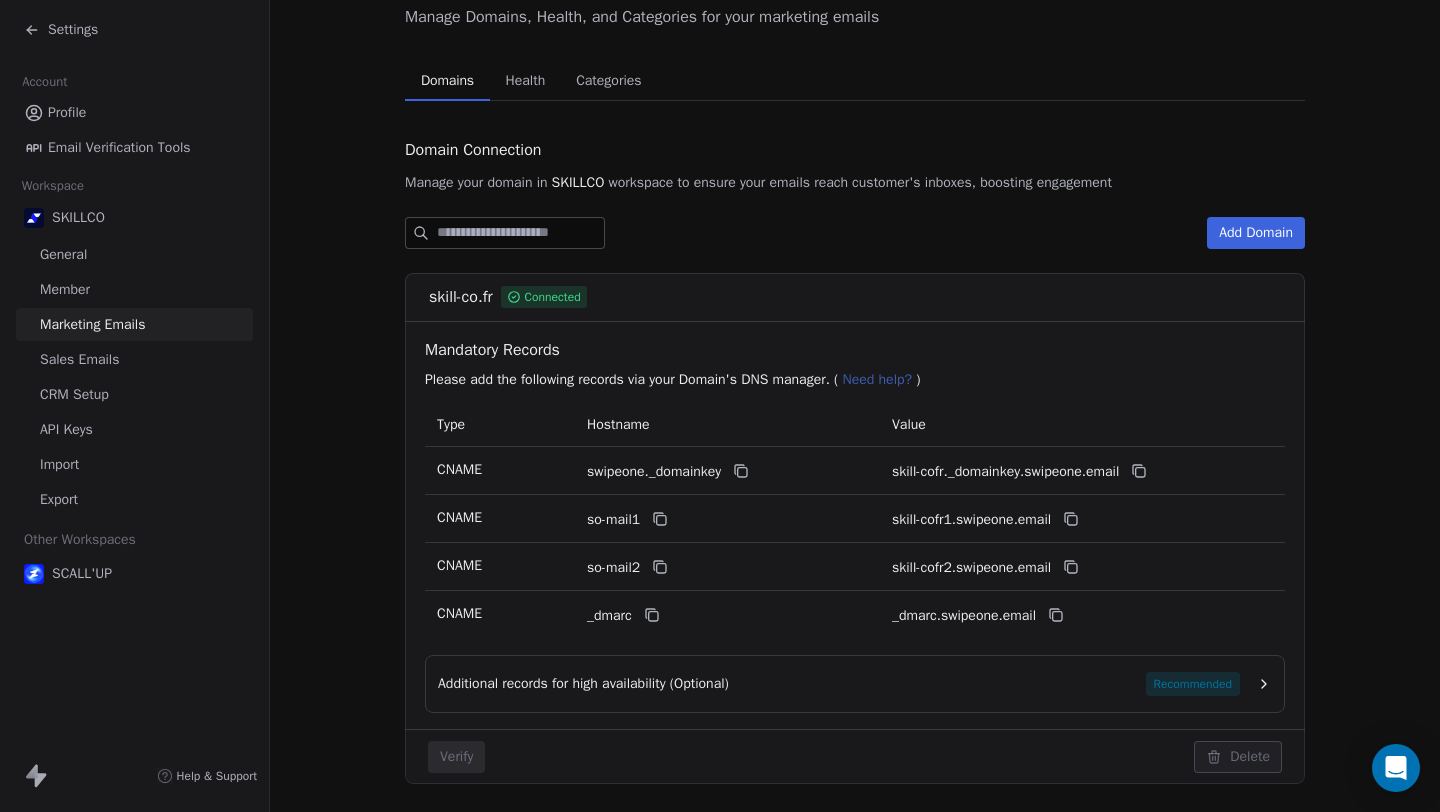 scroll, scrollTop: 169, scrollLeft: 0, axis: vertical 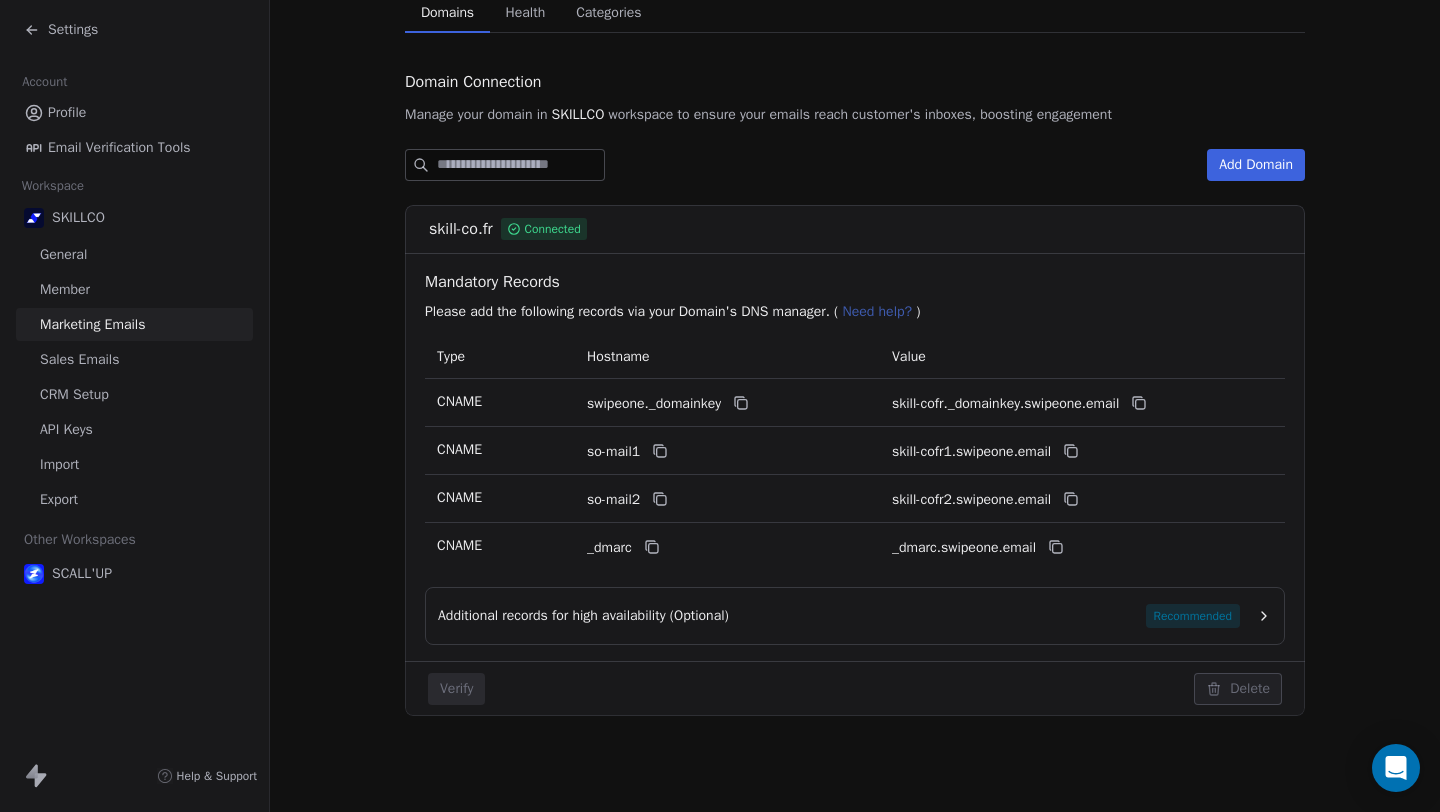 click on "Member" at bounding box center [65, 289] 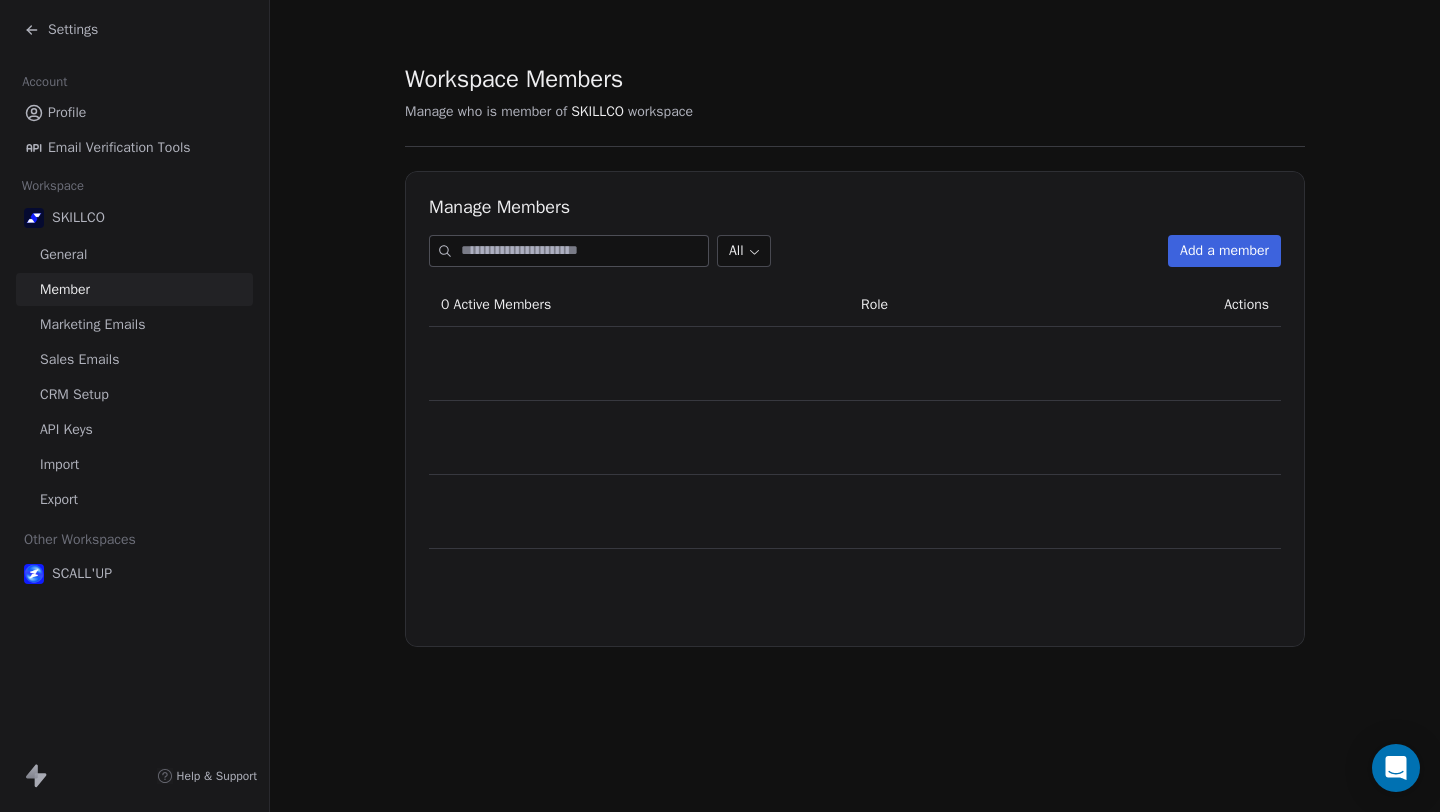 scroll, scrollTop: 0, scrollLeft: 0, axis: both 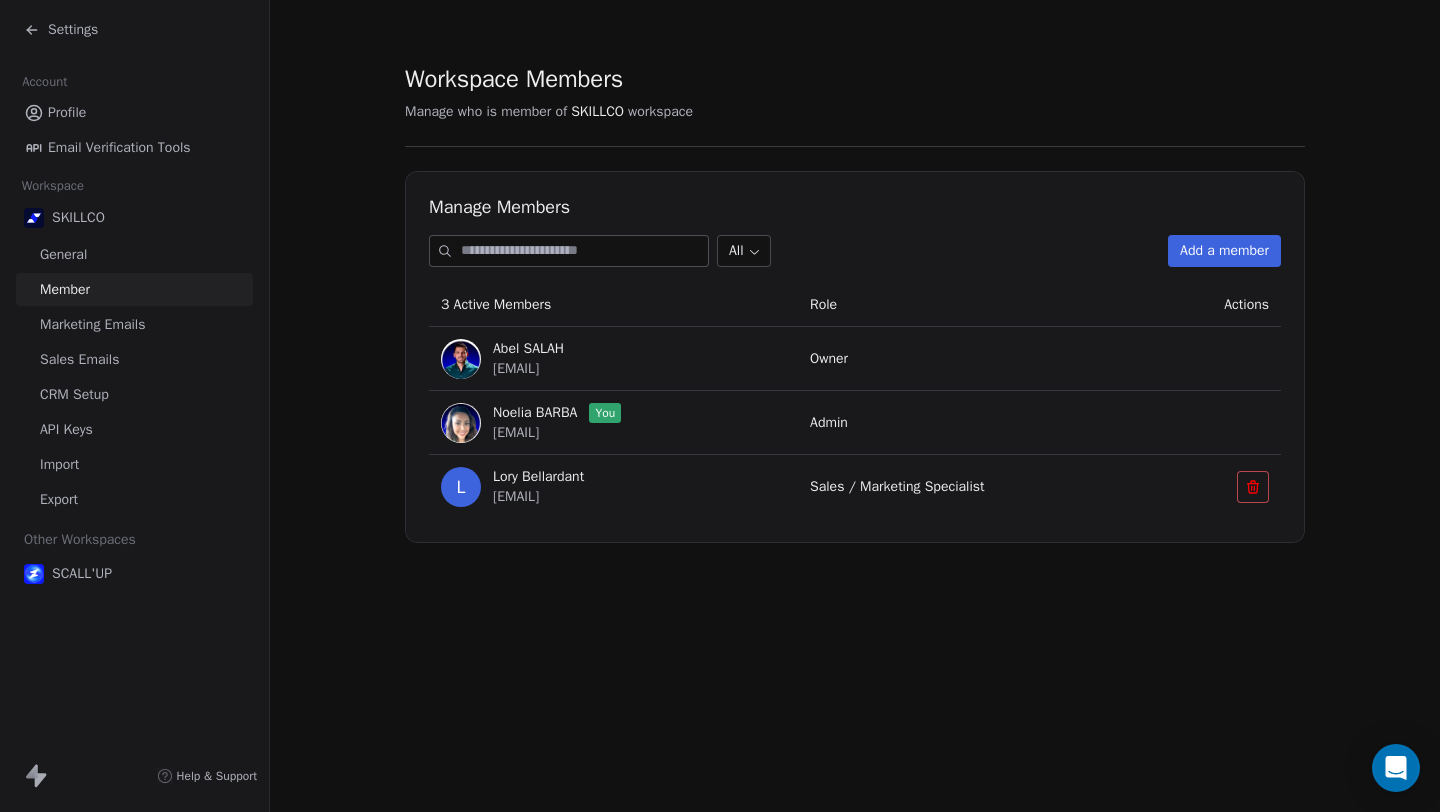 click on "SKILLCO" at bounding box center [78, 218] 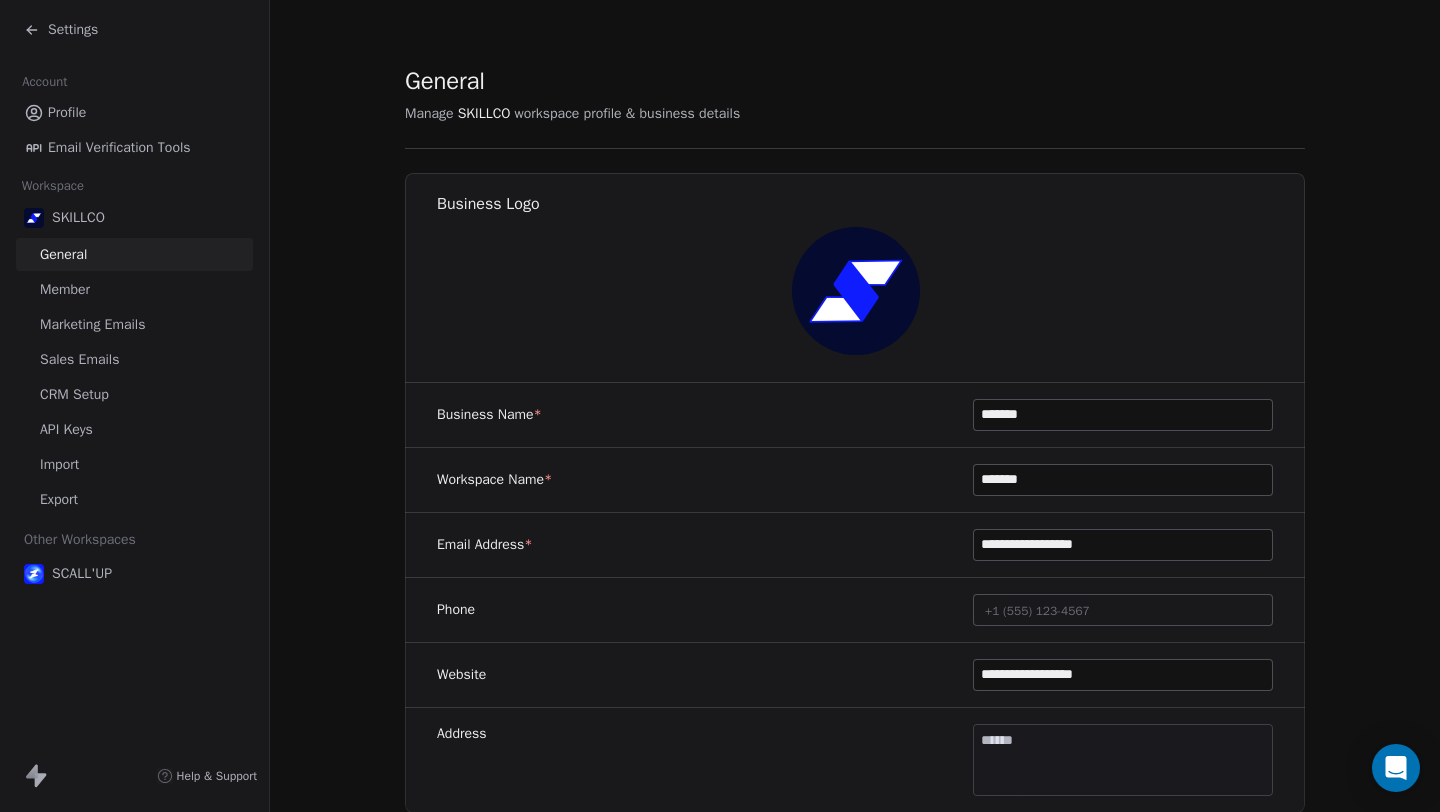 click on "Import" at bounding box center (134, 464) 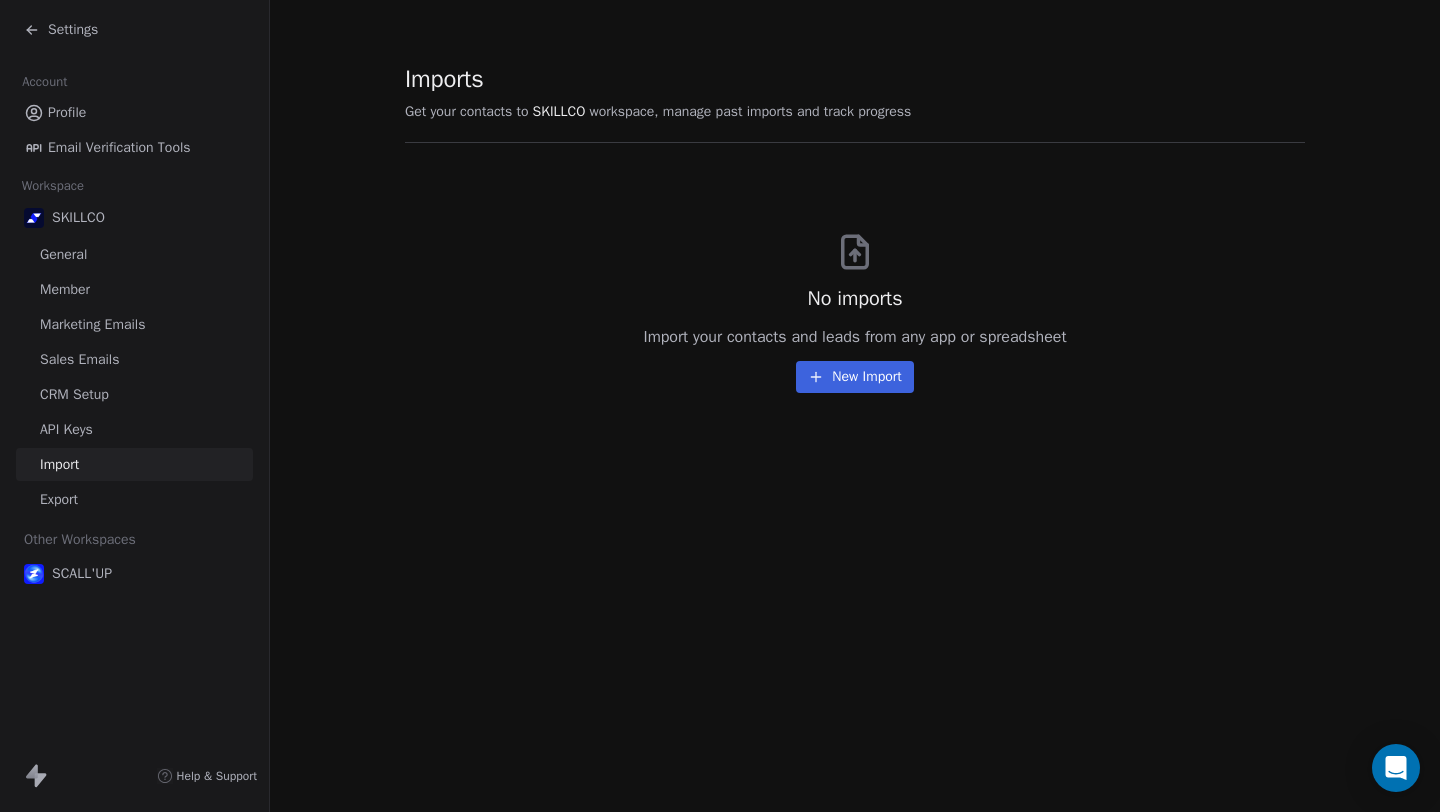 click on "API Keys" at bounding box center (134, 429) 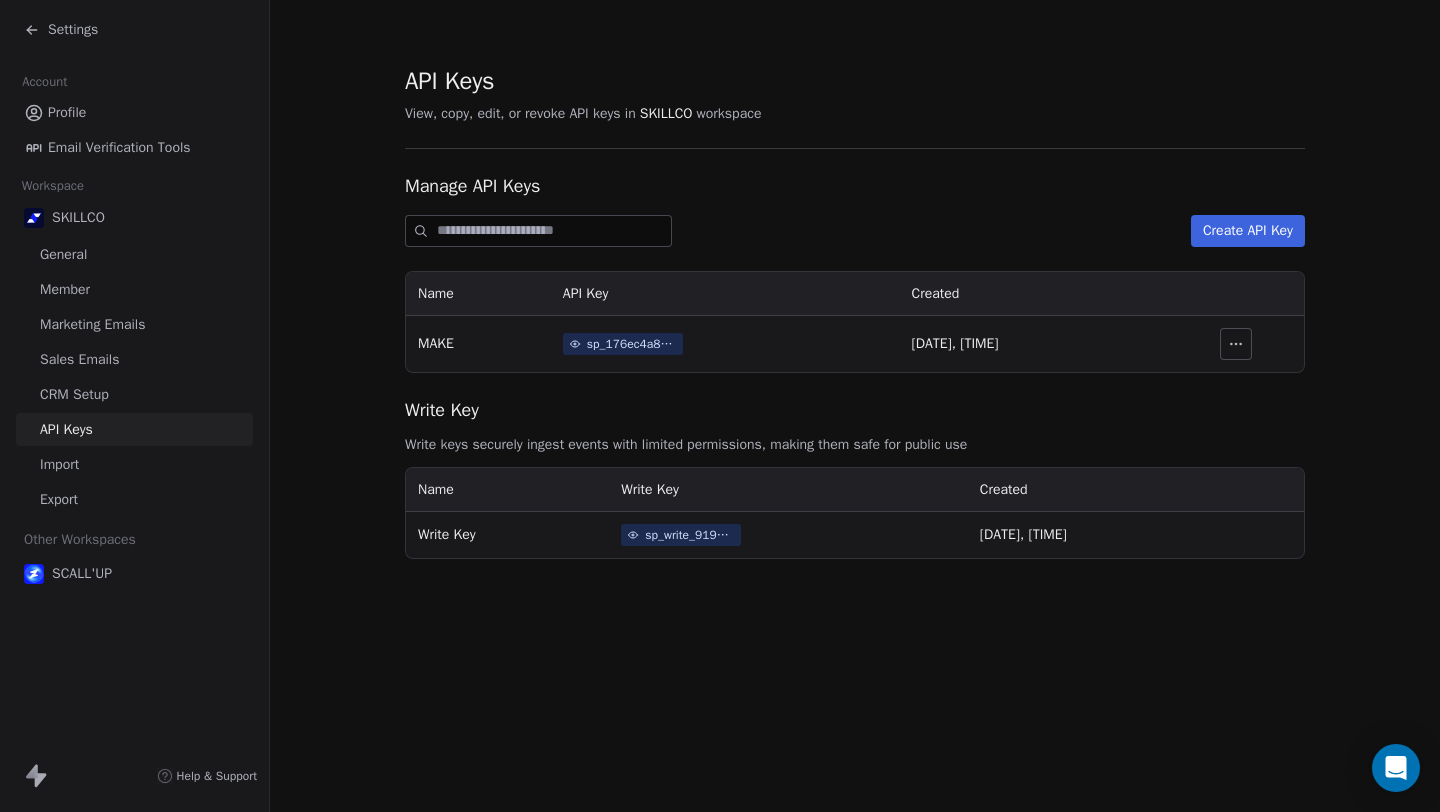 click on "CRM Setup" at bounding box center (134, 394) 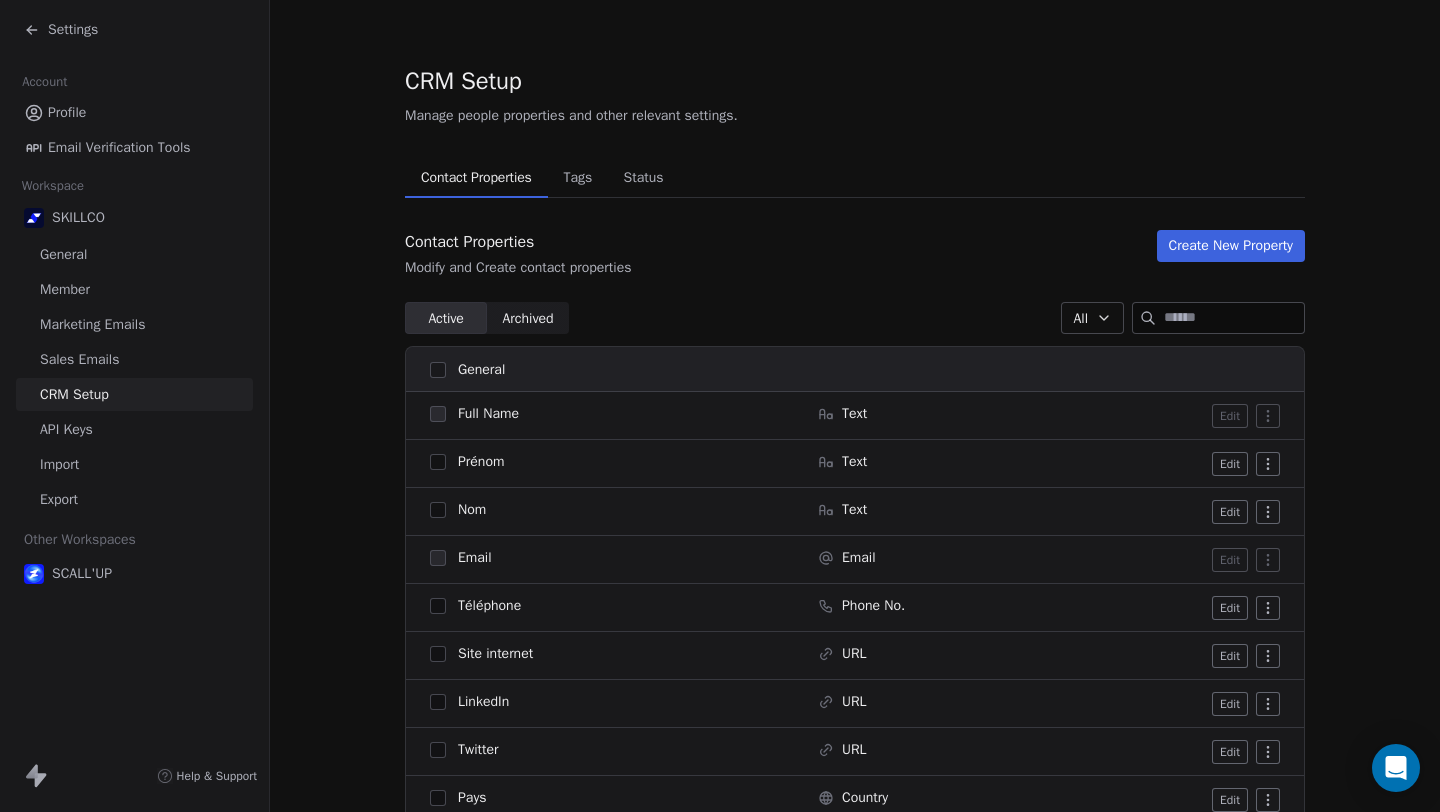 click on "Email Verification Tools" at bounding box center [119, 147] 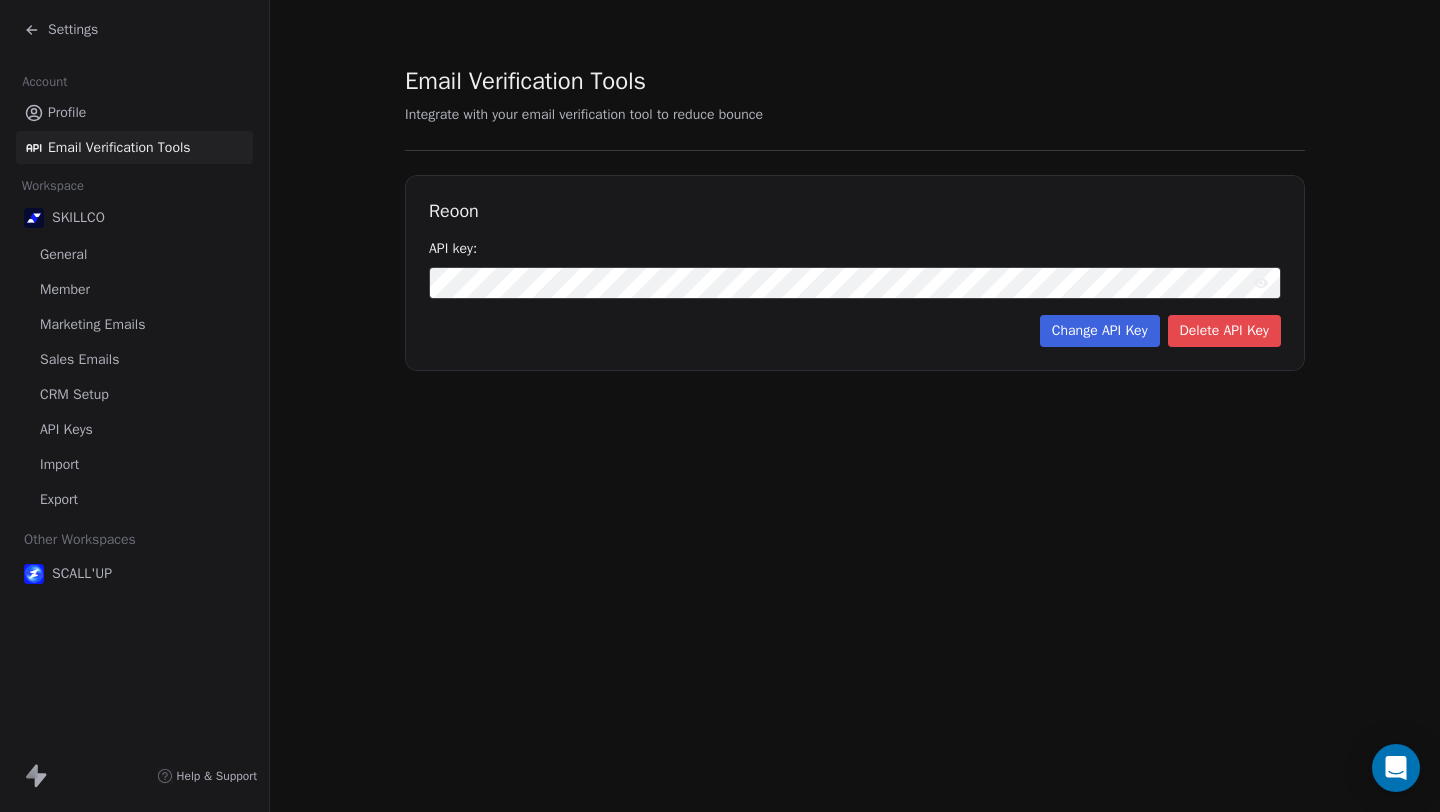 click on "Profile" at bounding box center [134, 112] 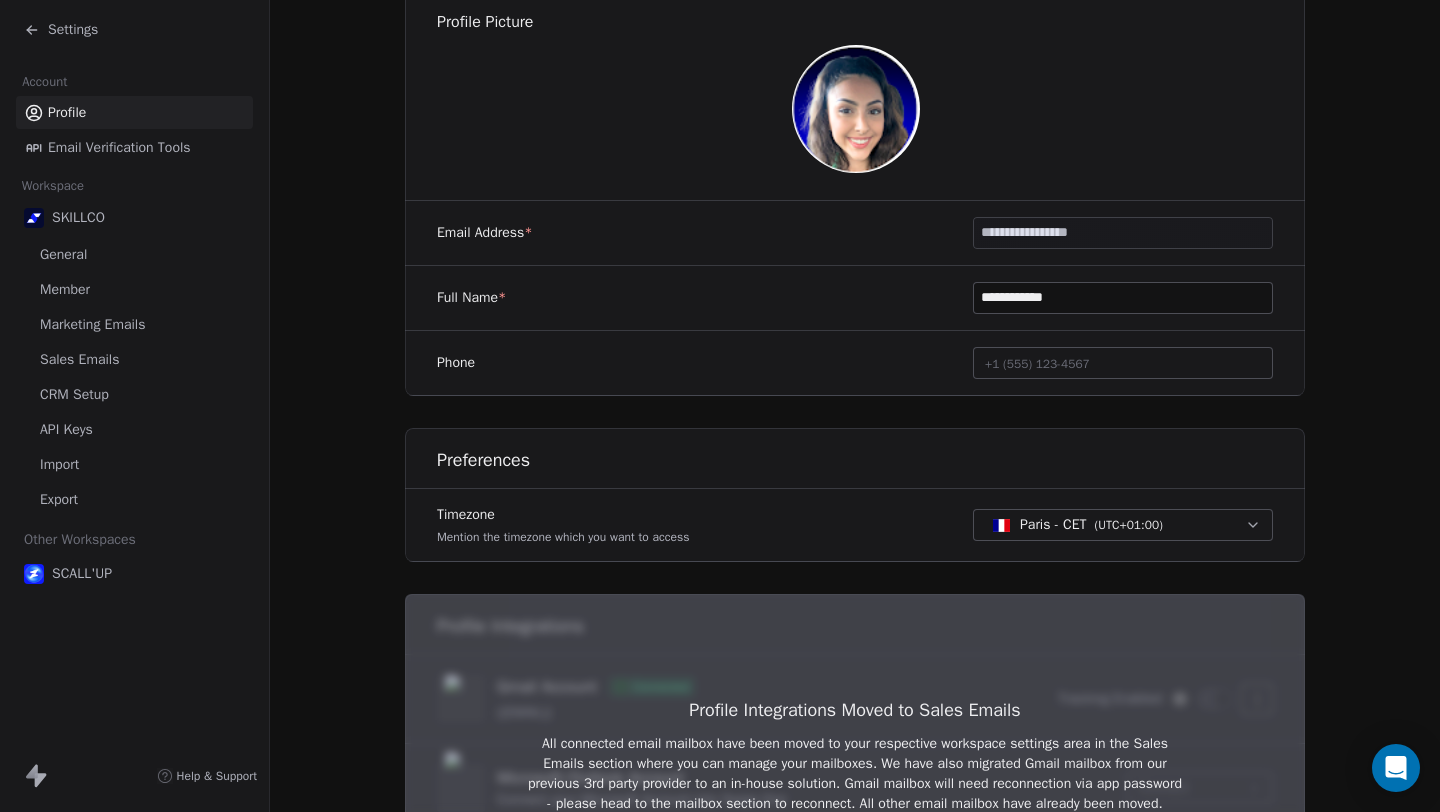 scroll, scrollTop: 462, scrollLeft: 0, axis: vertical 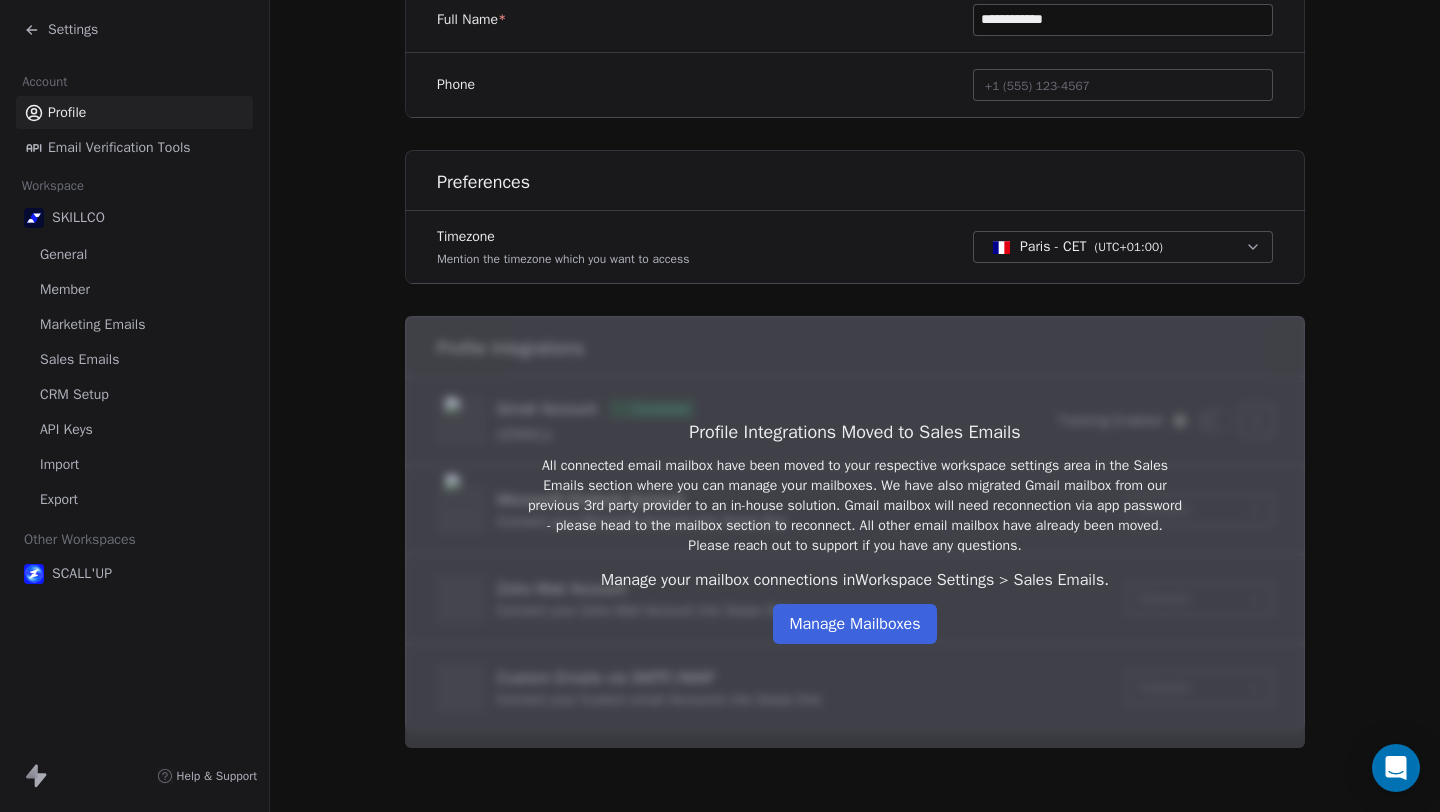 click on "Manage Mailboxes" at bounding box center [854, 624] 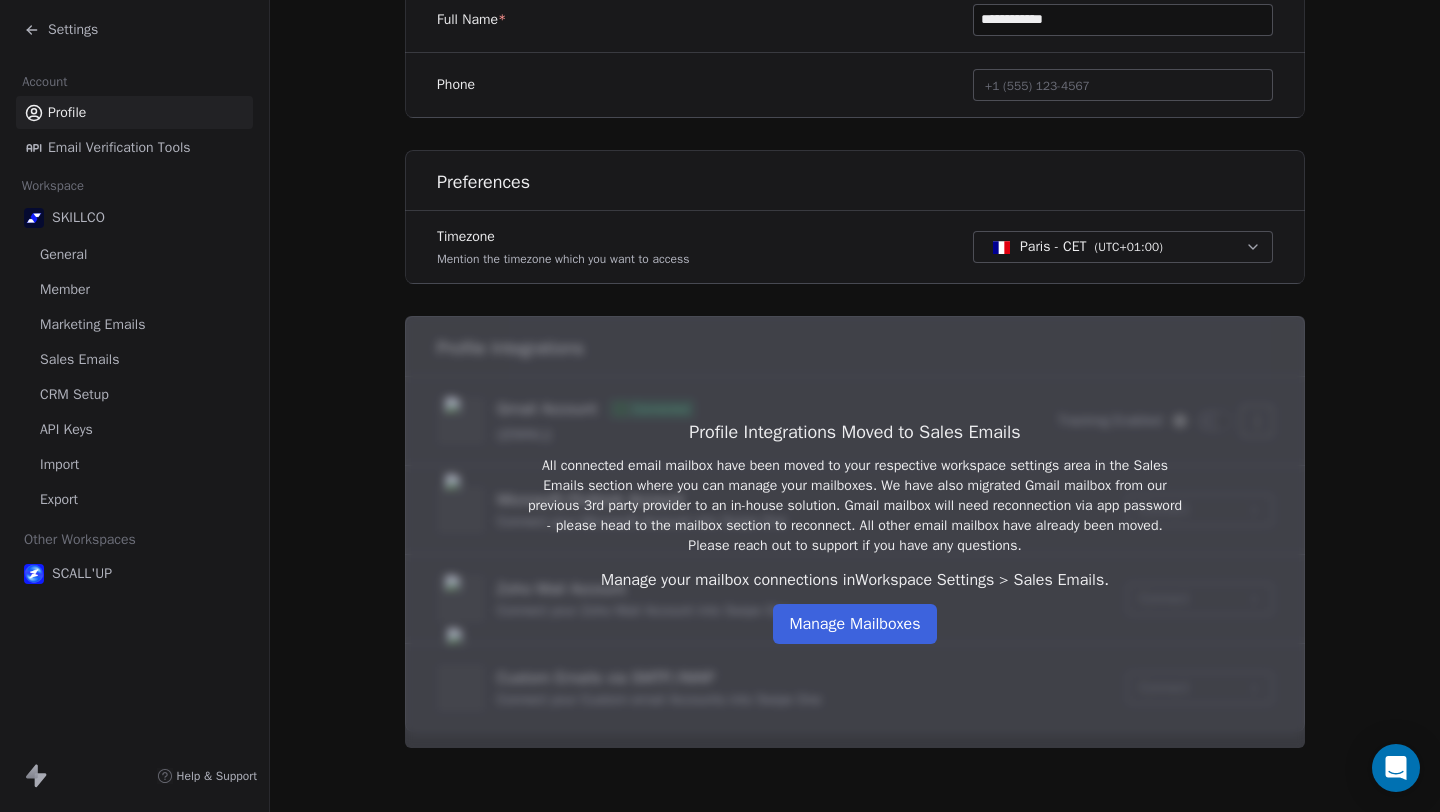 scroll, scrollTop: 0, scrollLeft: 0, axis: both 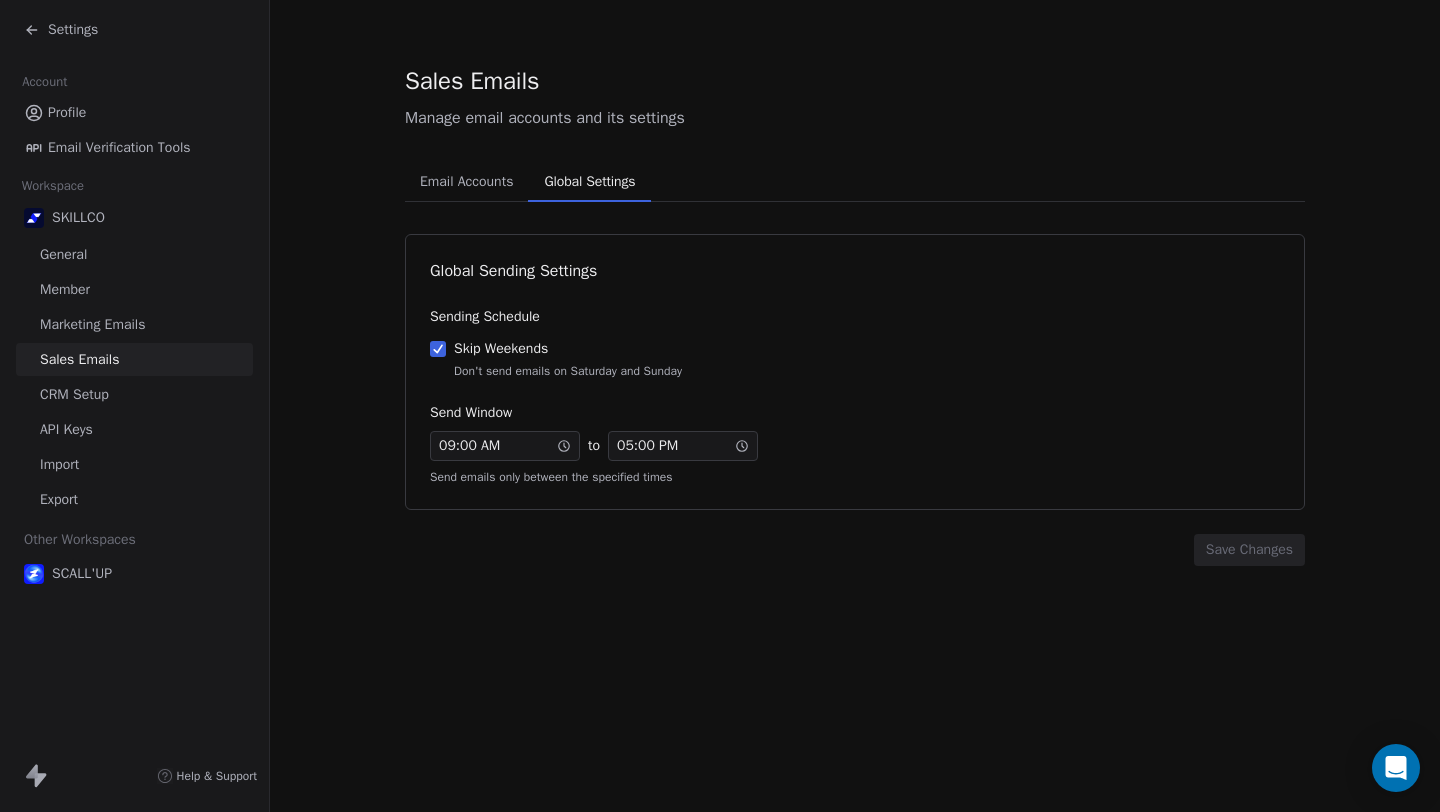 click on "Global Settings" at bounding box center [589, 182] 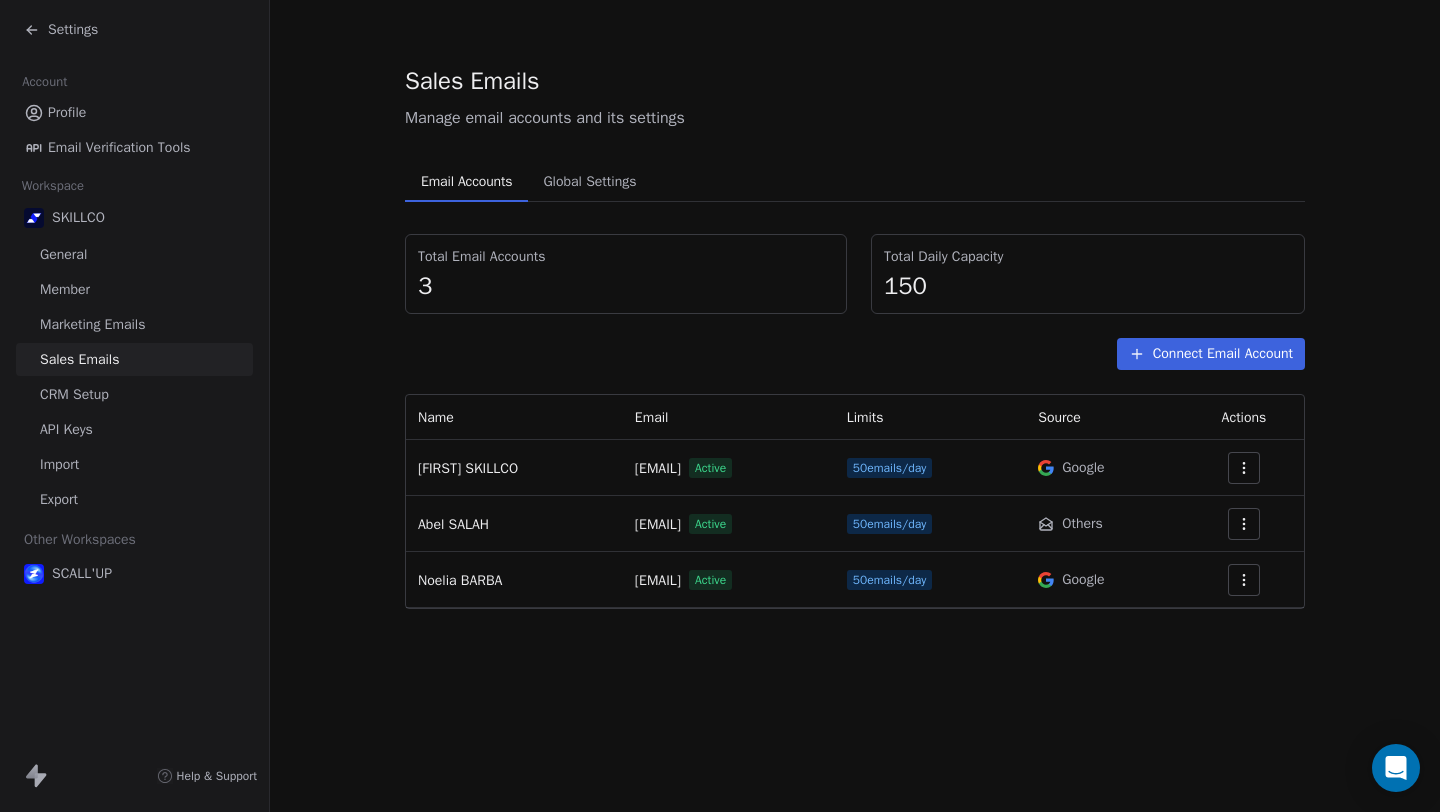 drag, startPoint x: 449, startPoint y: 282, endPoint x: 438, endPoint y: 284, distance: 11.18034 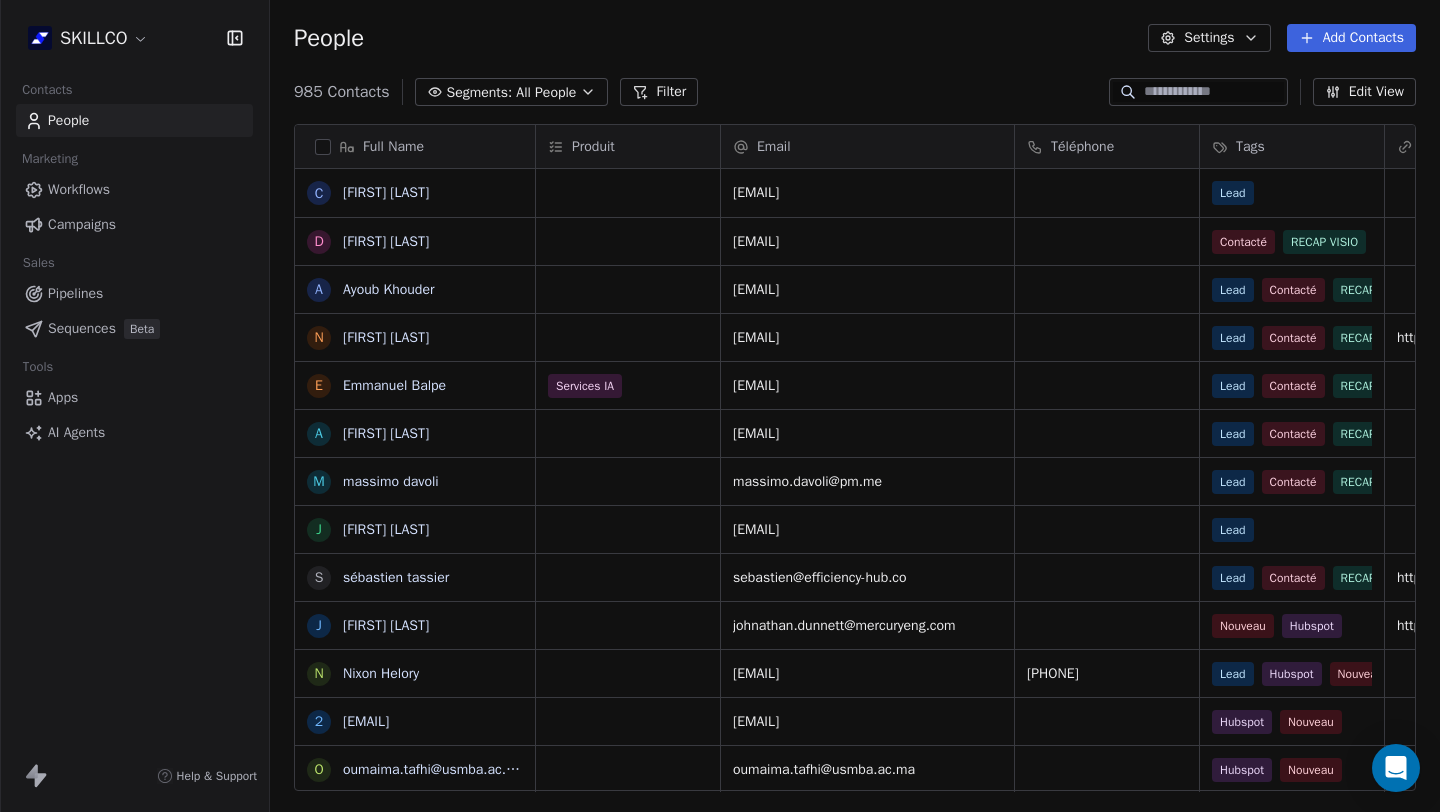 scroll, scrollTop: 16, scrollLeft: 16, axis: both 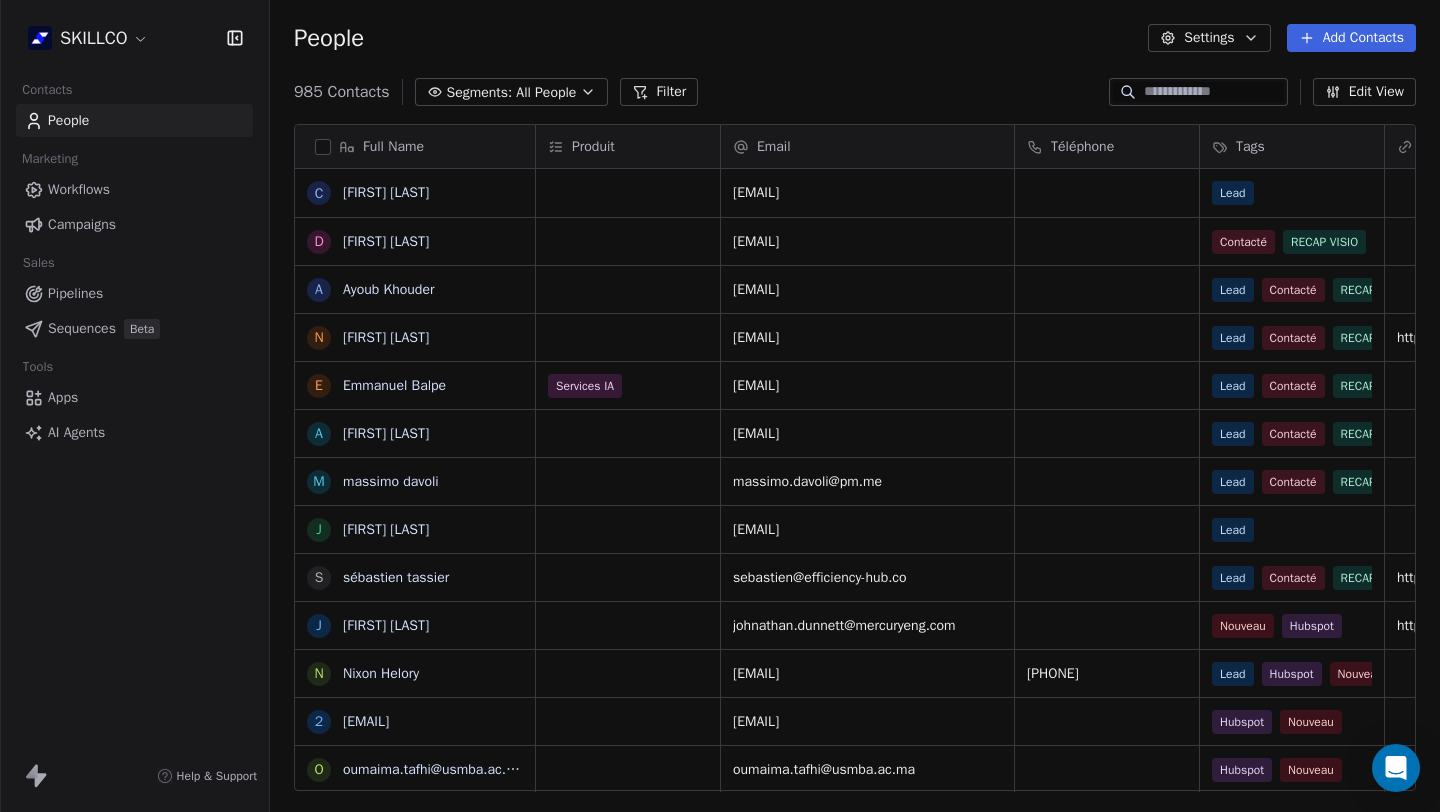 click on "Pipelines" at bounding box center [75, 293] 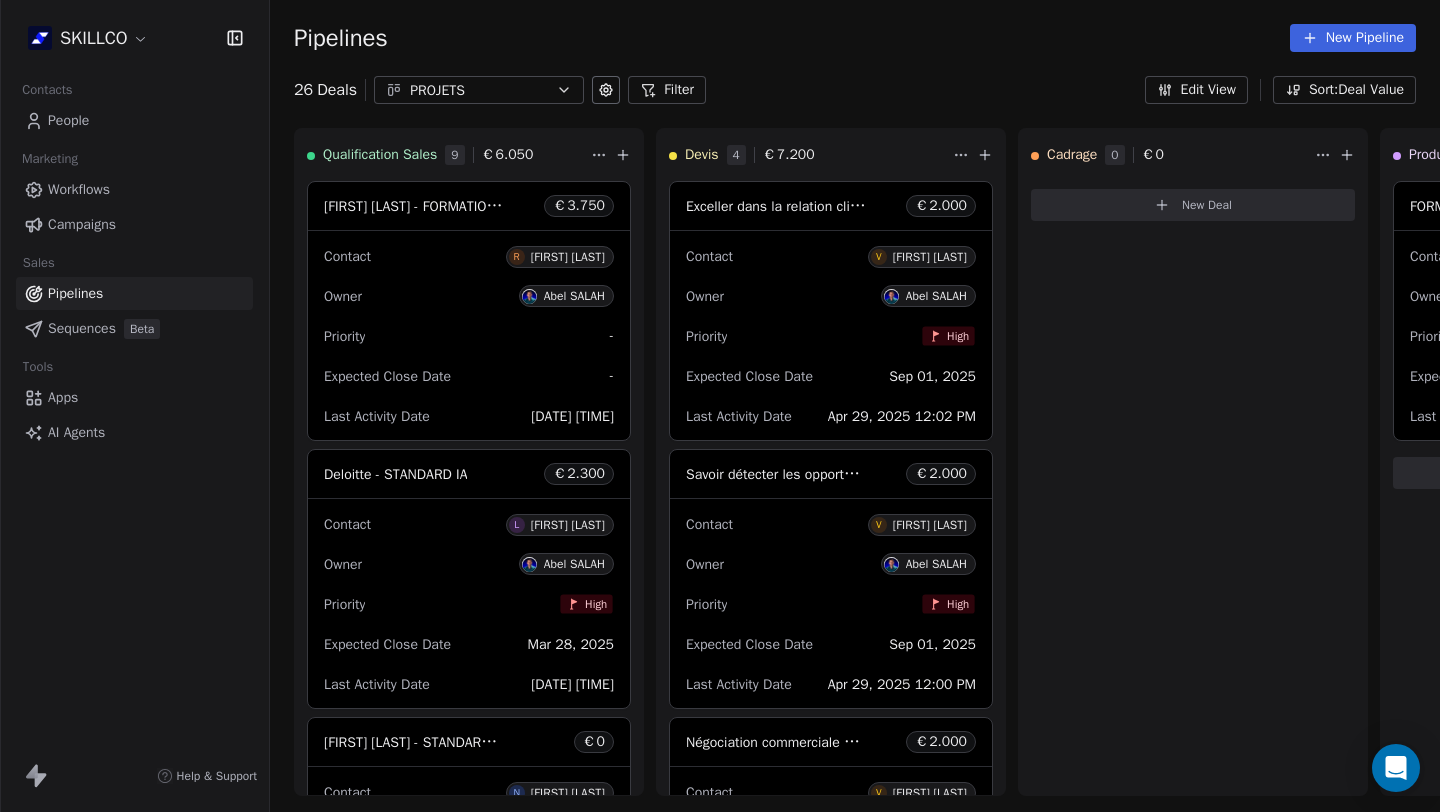 click on "PROJETS" at bounding box center (479, 90) 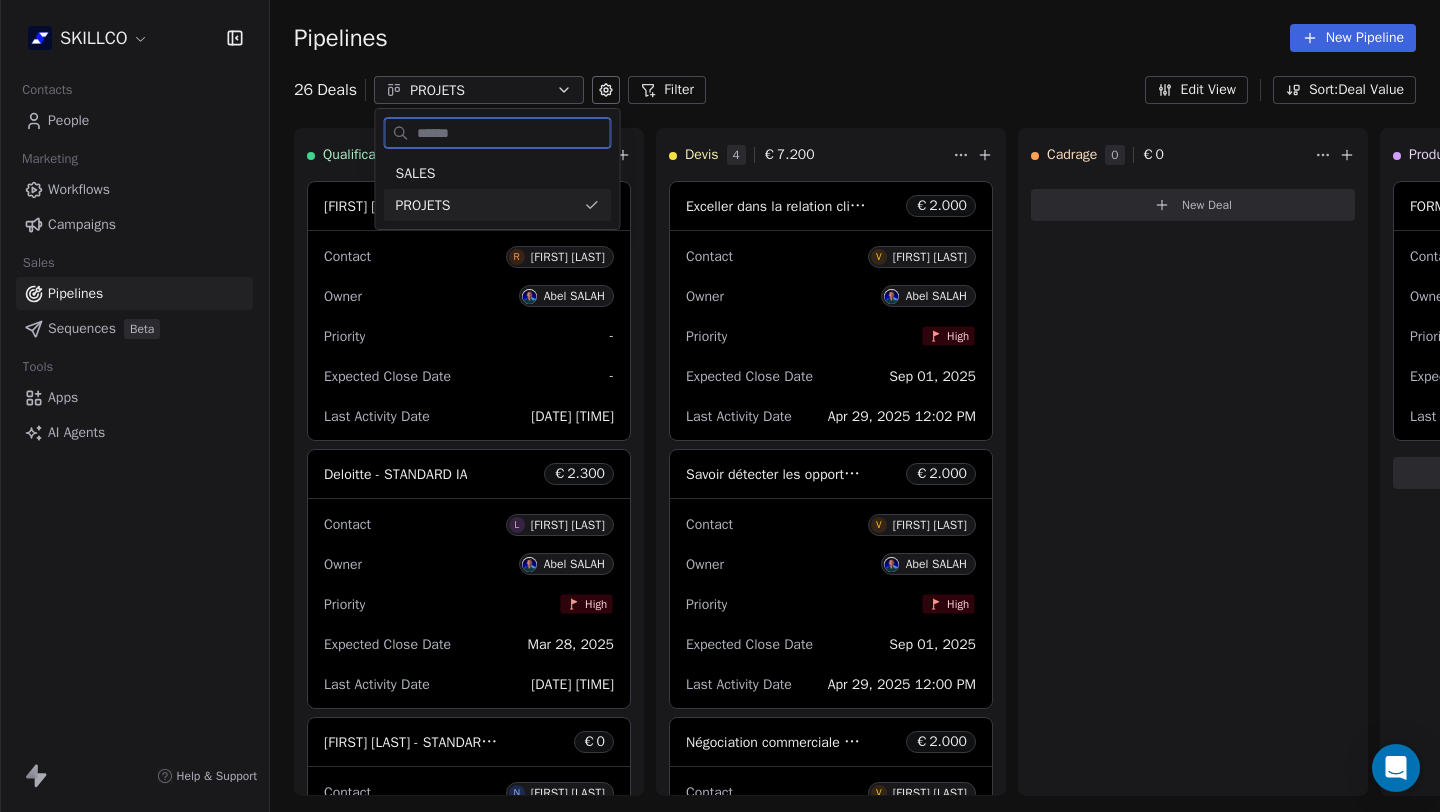 click on "PROJETS" at bounding box center (498, 205) 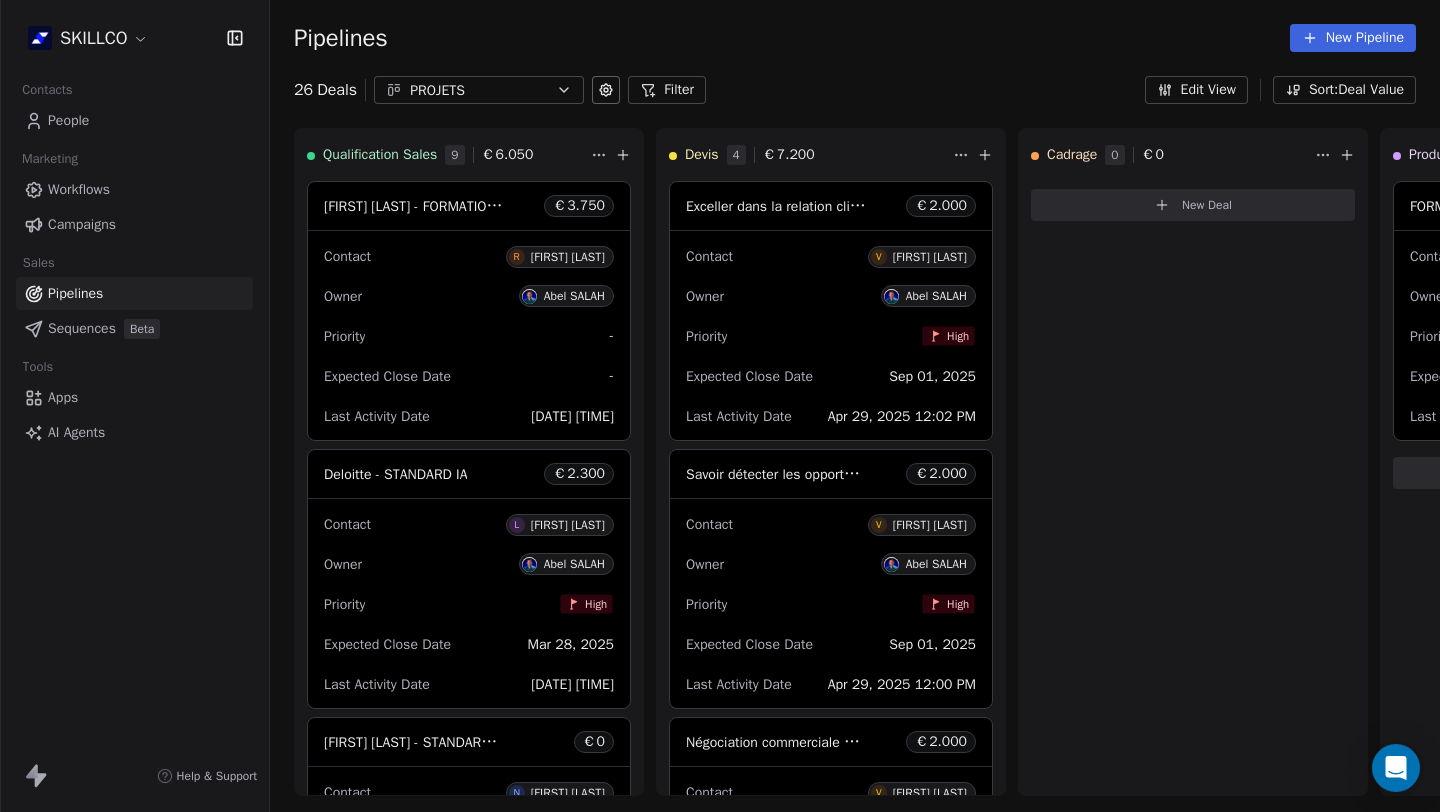 click on "PROJETS" at bounding box center (479, 90) 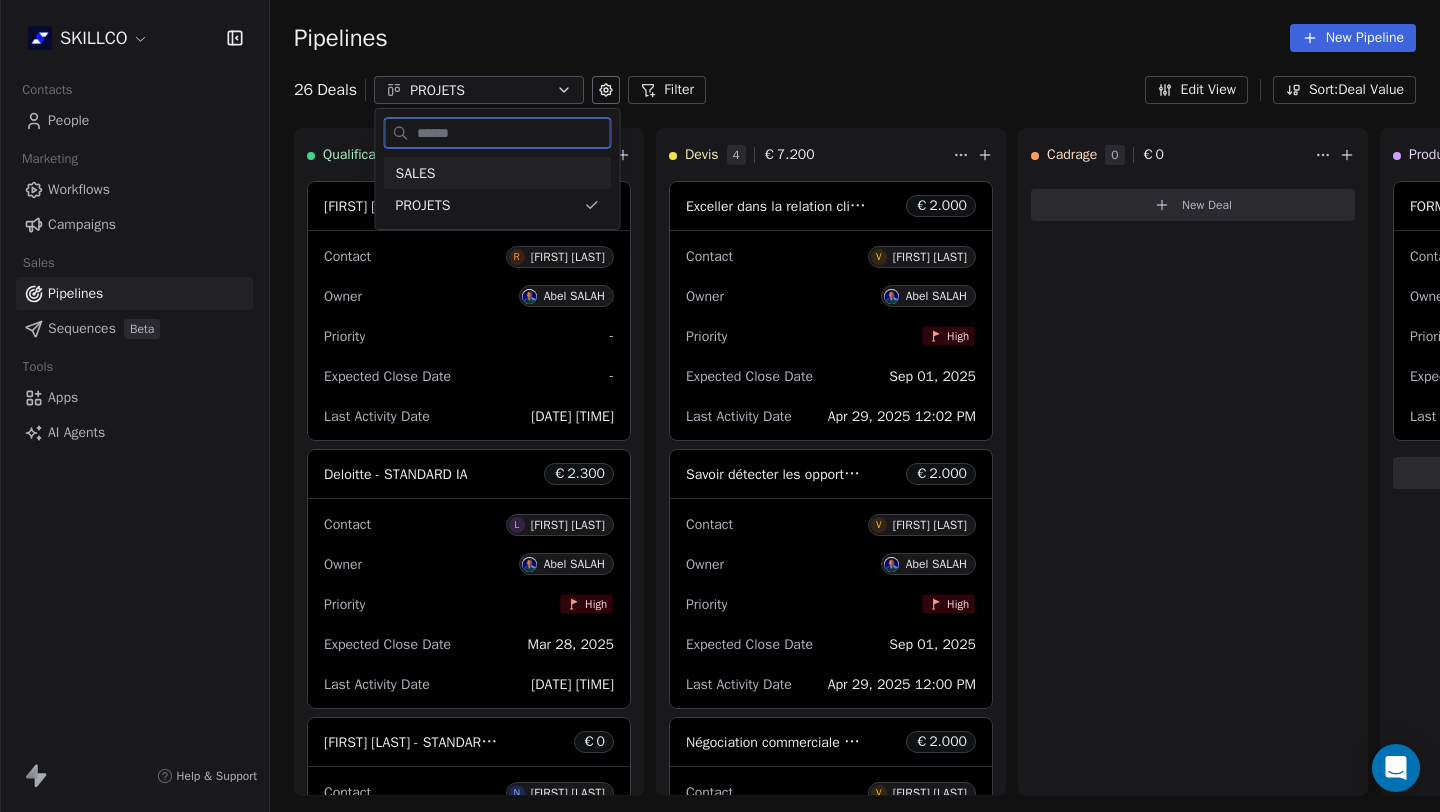 click on "SALES" at bounding box center [498, 173] 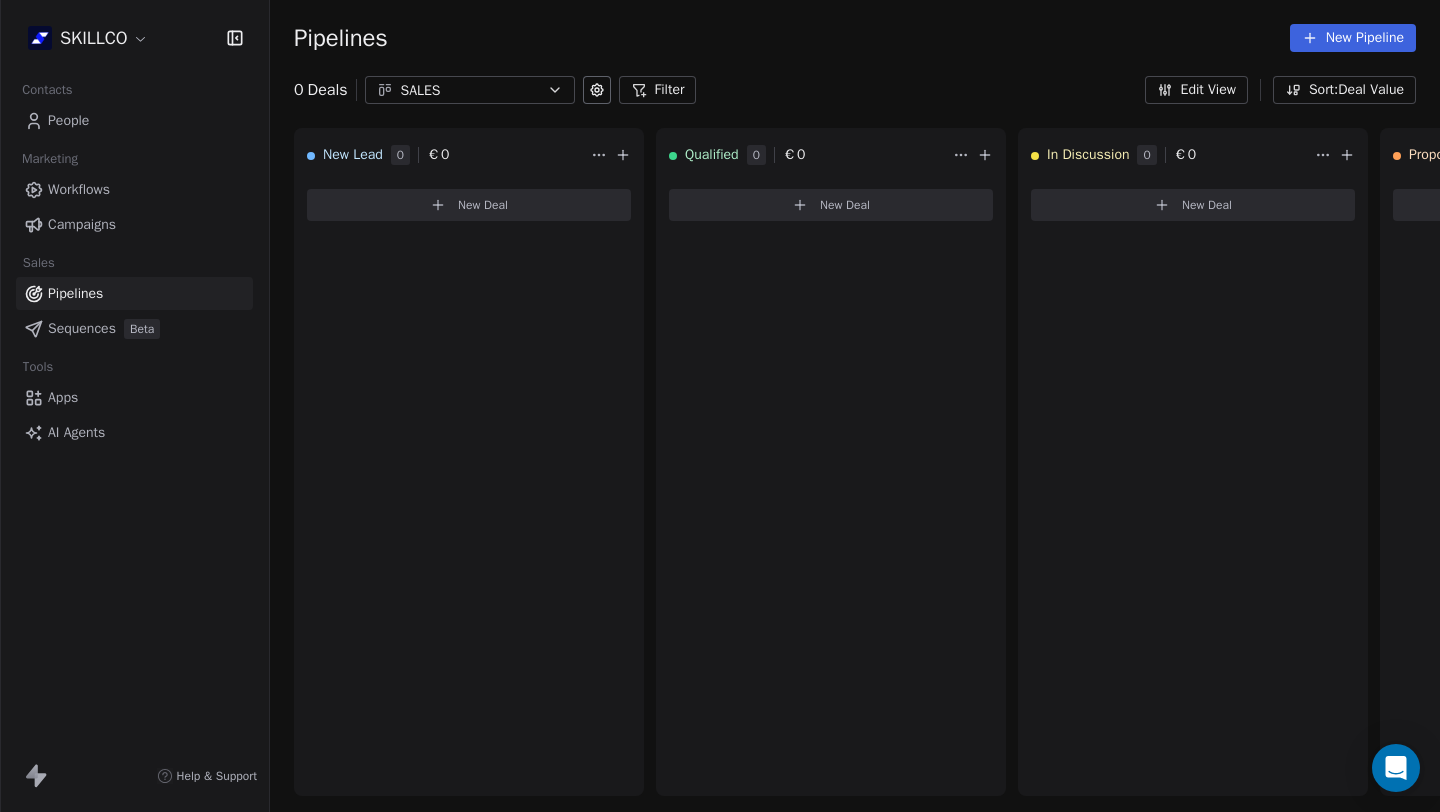 click on "Pipelines  New Pipeline 0 Deals SALES Filter  Edit View Sort:  Deal Value New Lead 0 € 0 New Deal Qualified 0 € 0 New Deal In Discussion 0 € 0 New Deal Proposal 0 € 0 New Deal Negotiation 0 € 0 New Deal Won 0 € 0 New Deal Lost 0 € 0 New Deal
To pick up a draggable item, press the space bar.
While dragging, use the arrow keys to move the item.
Press space again to drop the item in its new position, or press escape to cancel." at bounding box center [855, 406] 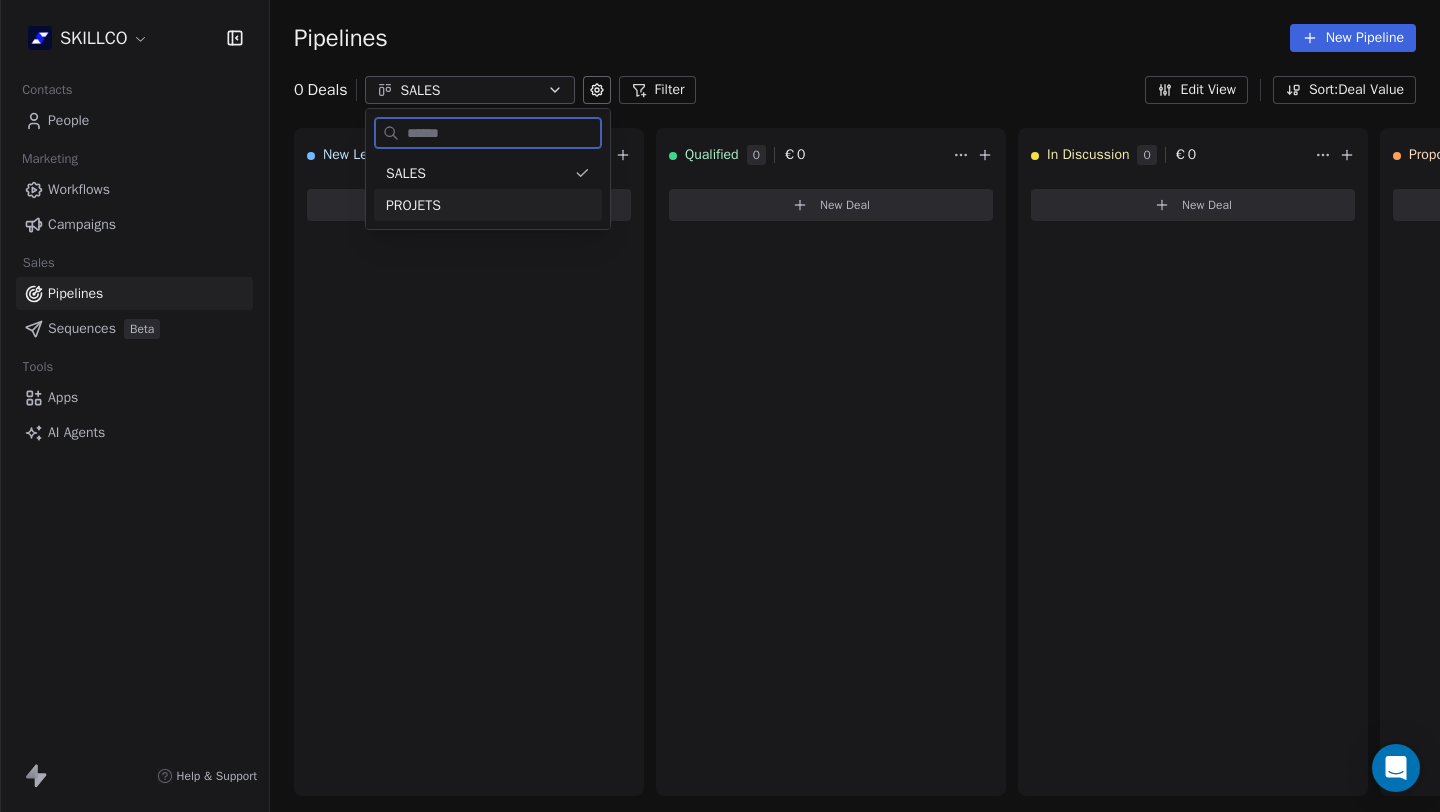 drag, startPoint x: 476, startPoint y: 191, endPoint x: 211, endPoint y: 212, distance: 265.83078 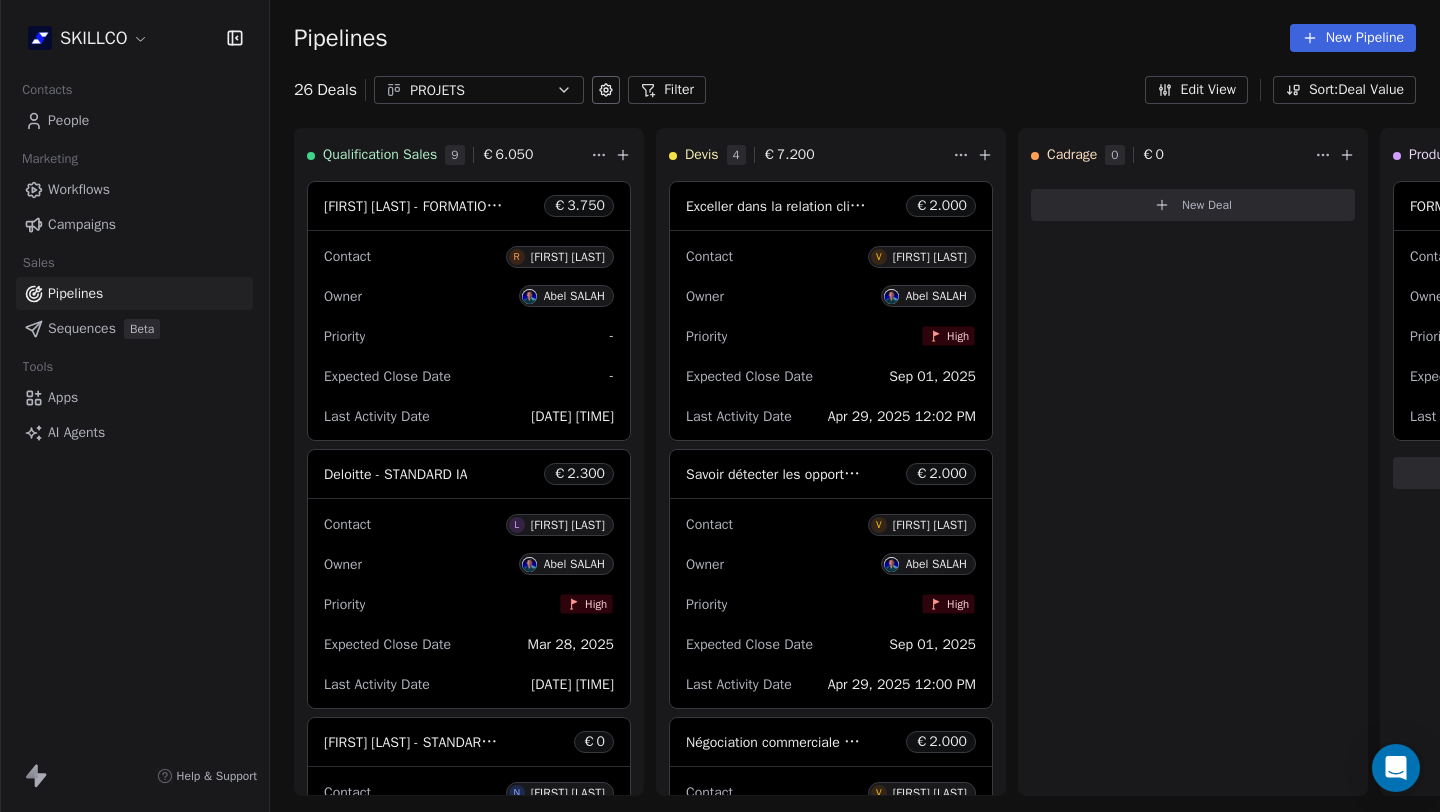 click on "Campaigns" at bounding box center (82, 224) 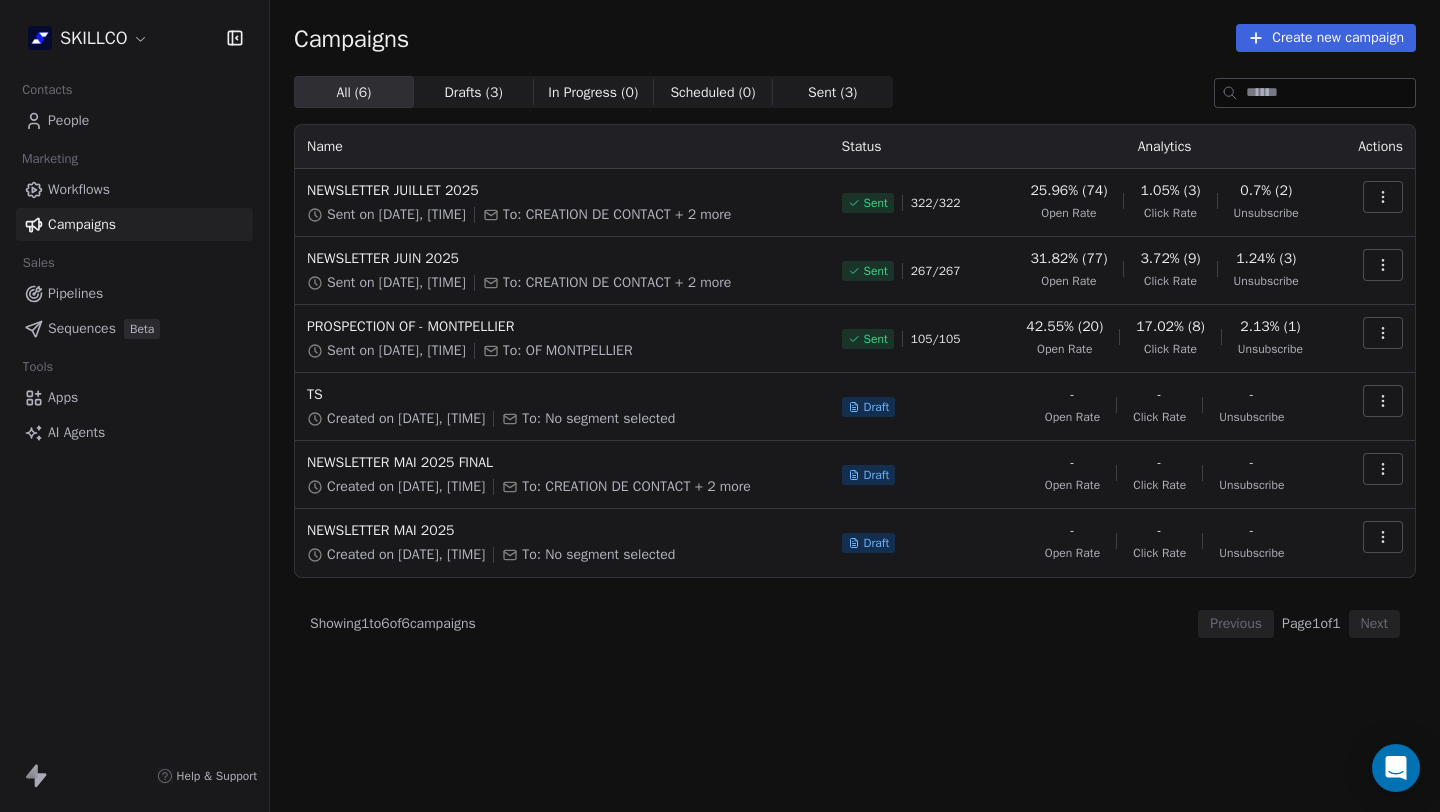 click on "Workflows" at bounding box center (134, 189) 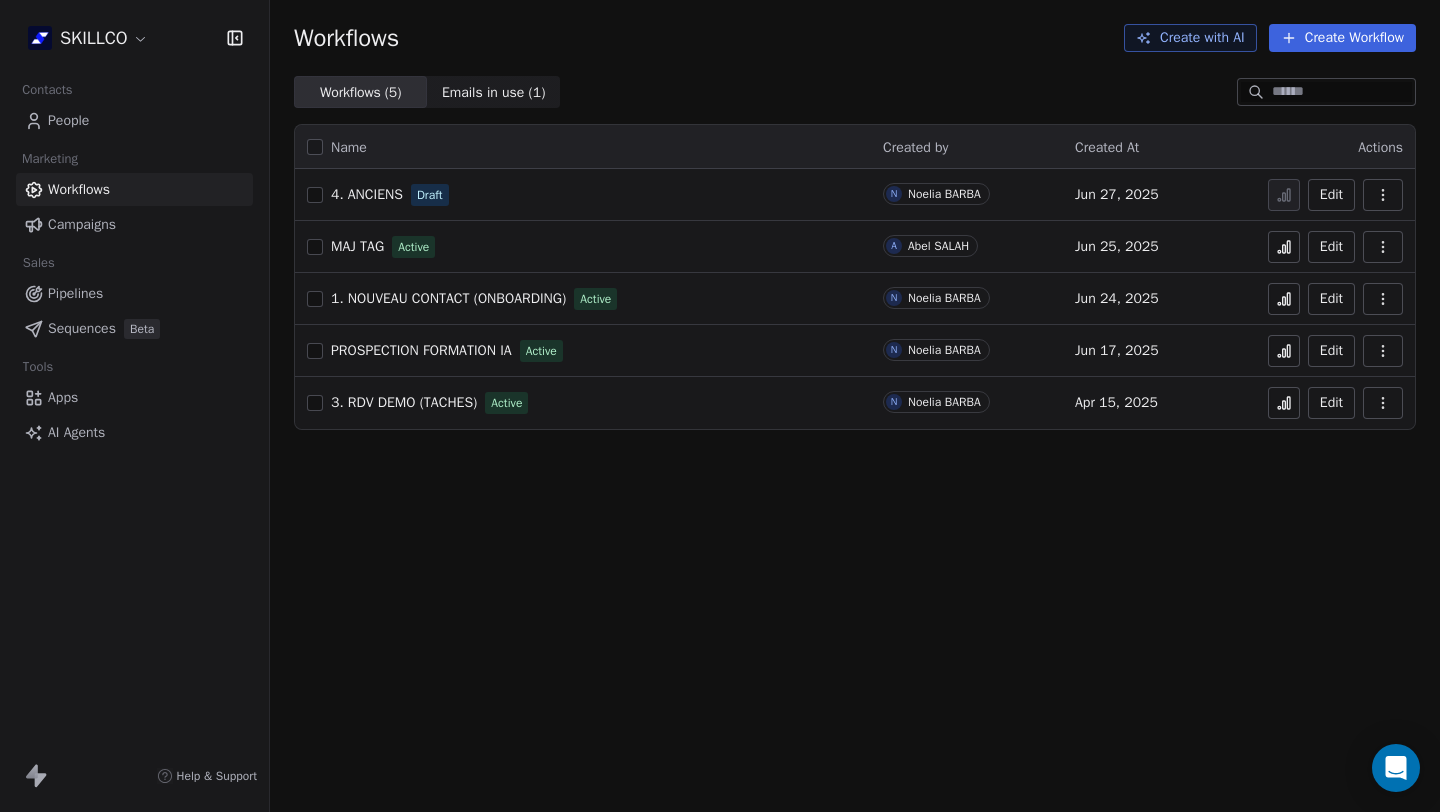 click on "MAJ TAG" at bounding box center (357, 246) 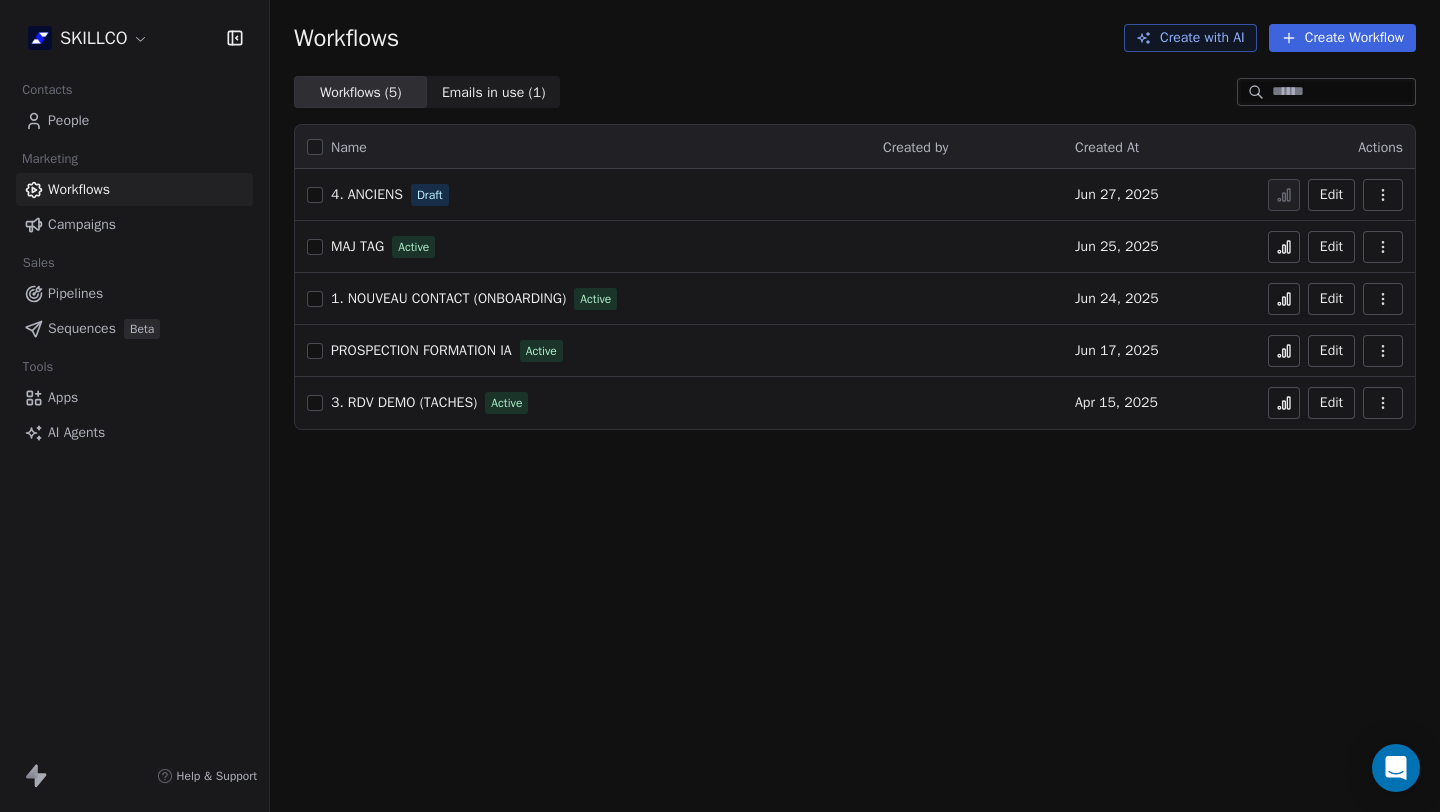 scroll, scrollTop: 0, scrollLeft: 0, axis: both 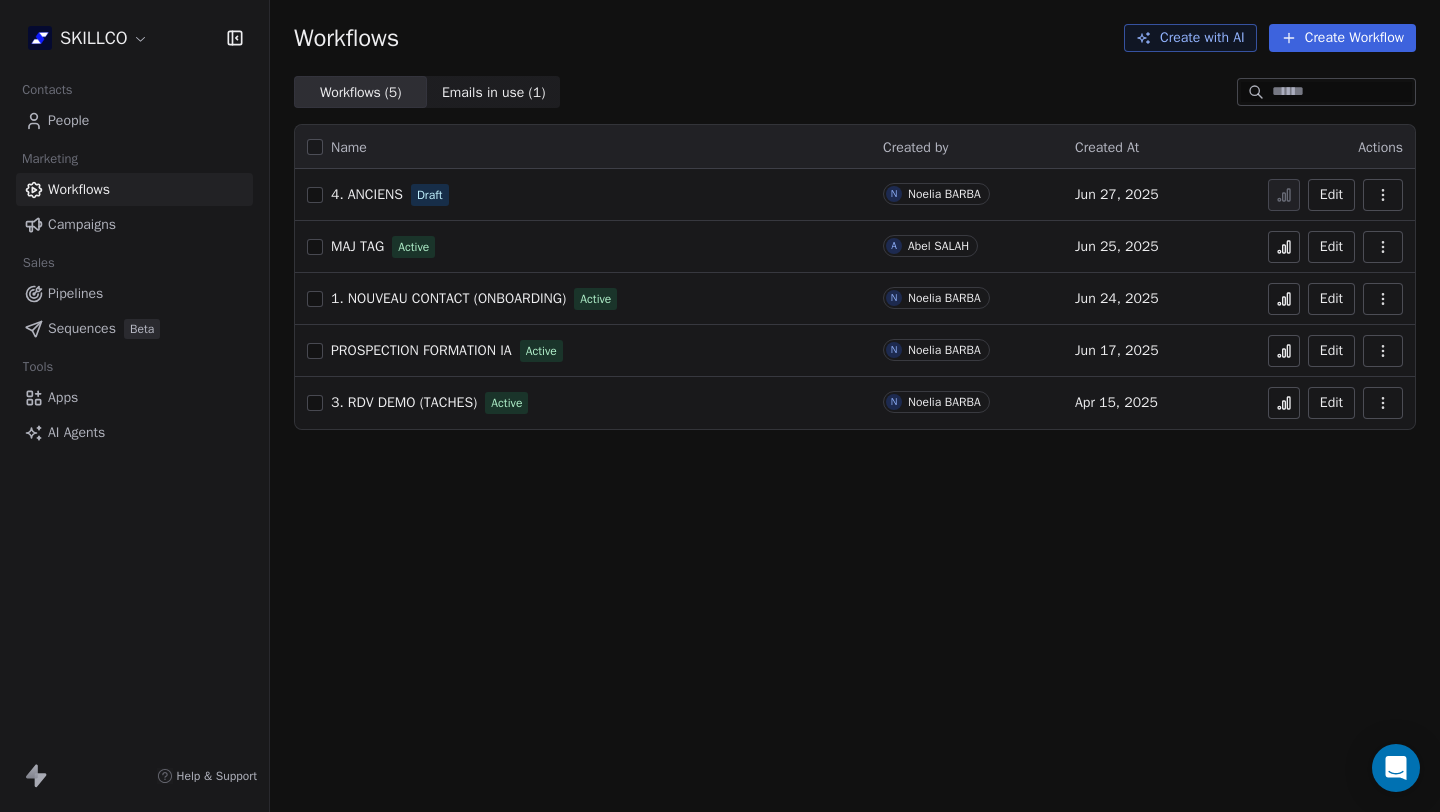 click on "1. NOUVEAU CONTACT (ONBOARDING)" at bounding box center (448, 298) 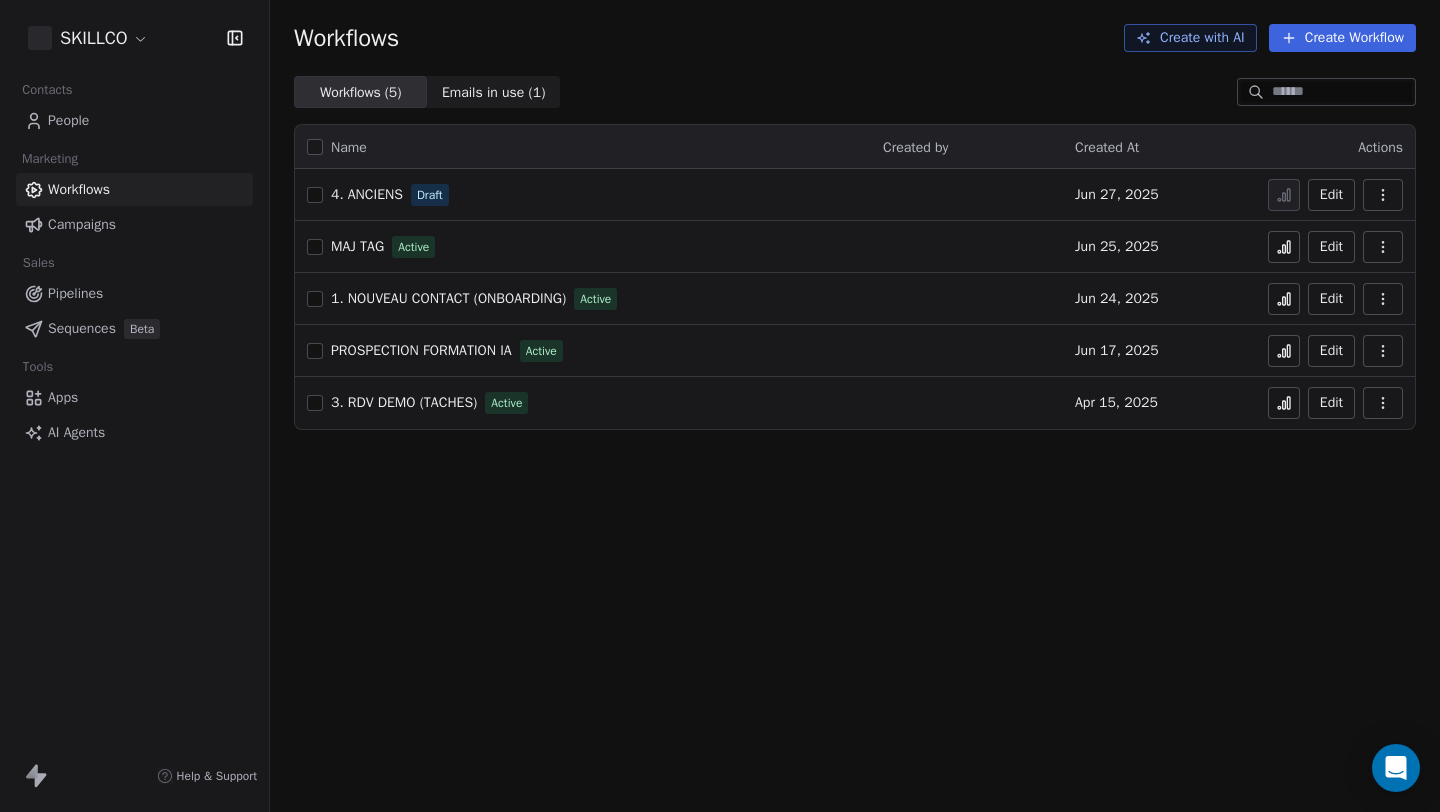scroll, scrollTop: 0, scrollLeft: 0, axis: both 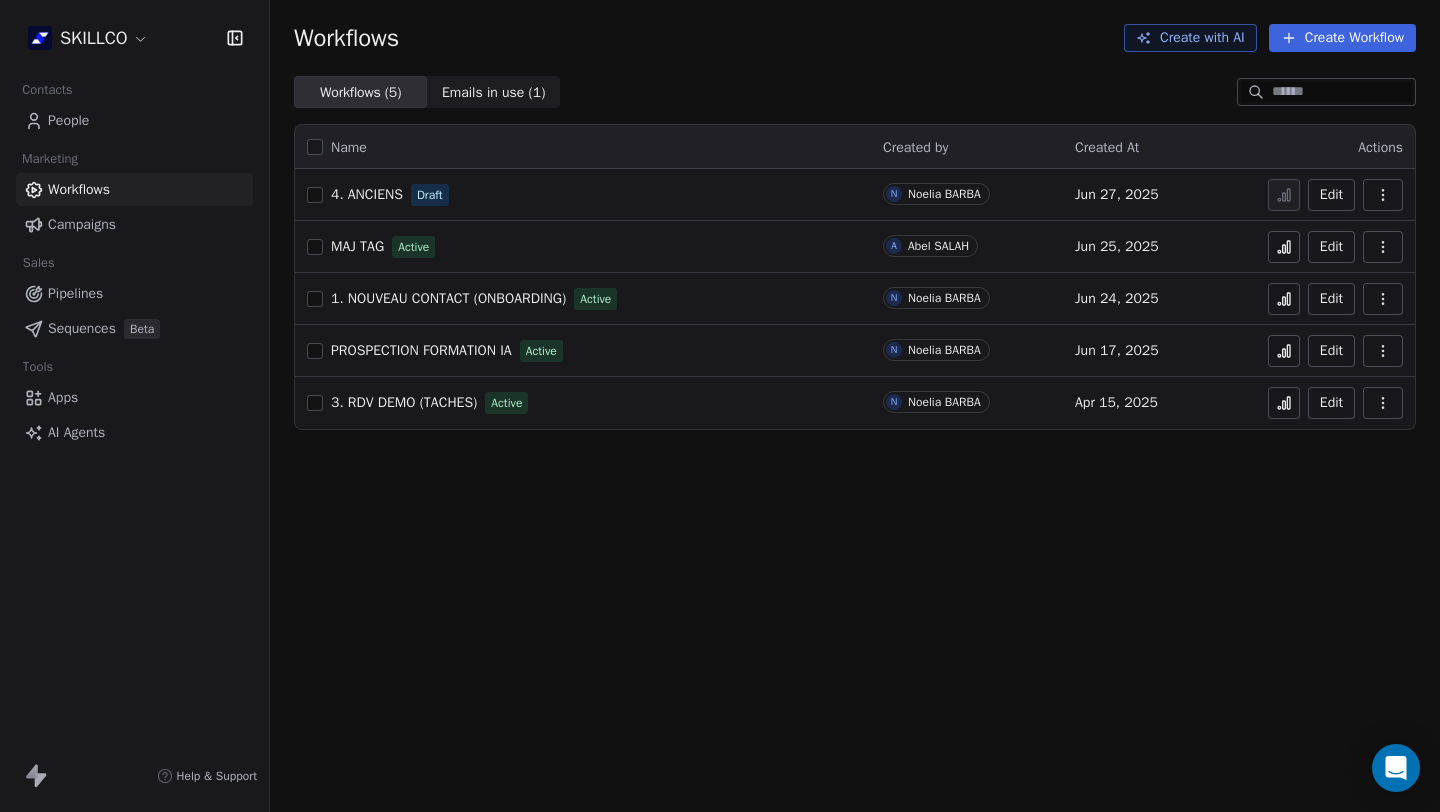click on "PROSPECTION FORMATION IA" at bounding box center (421, 350) 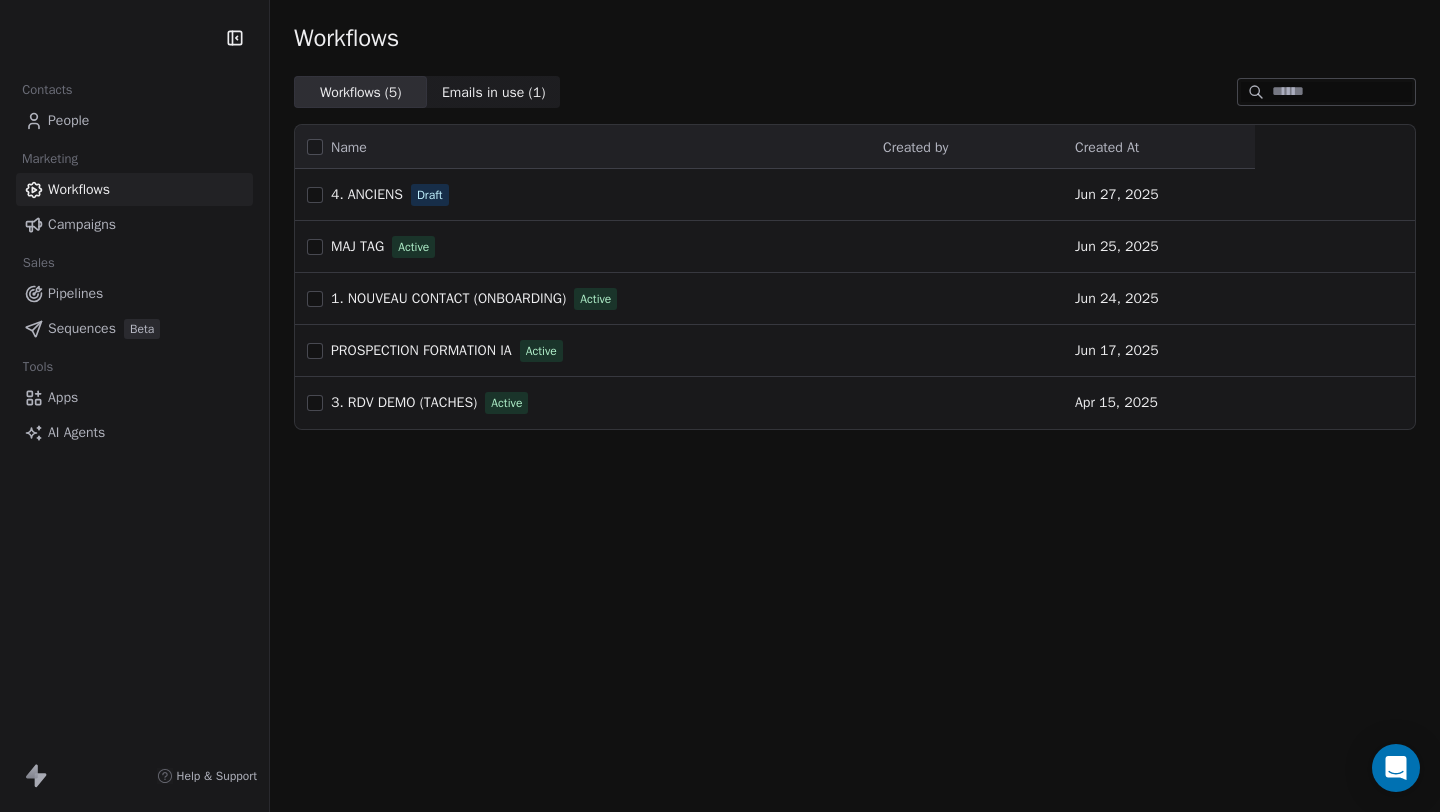 scroll, scrollTop: 0, scrollLeft: 0, axis: both 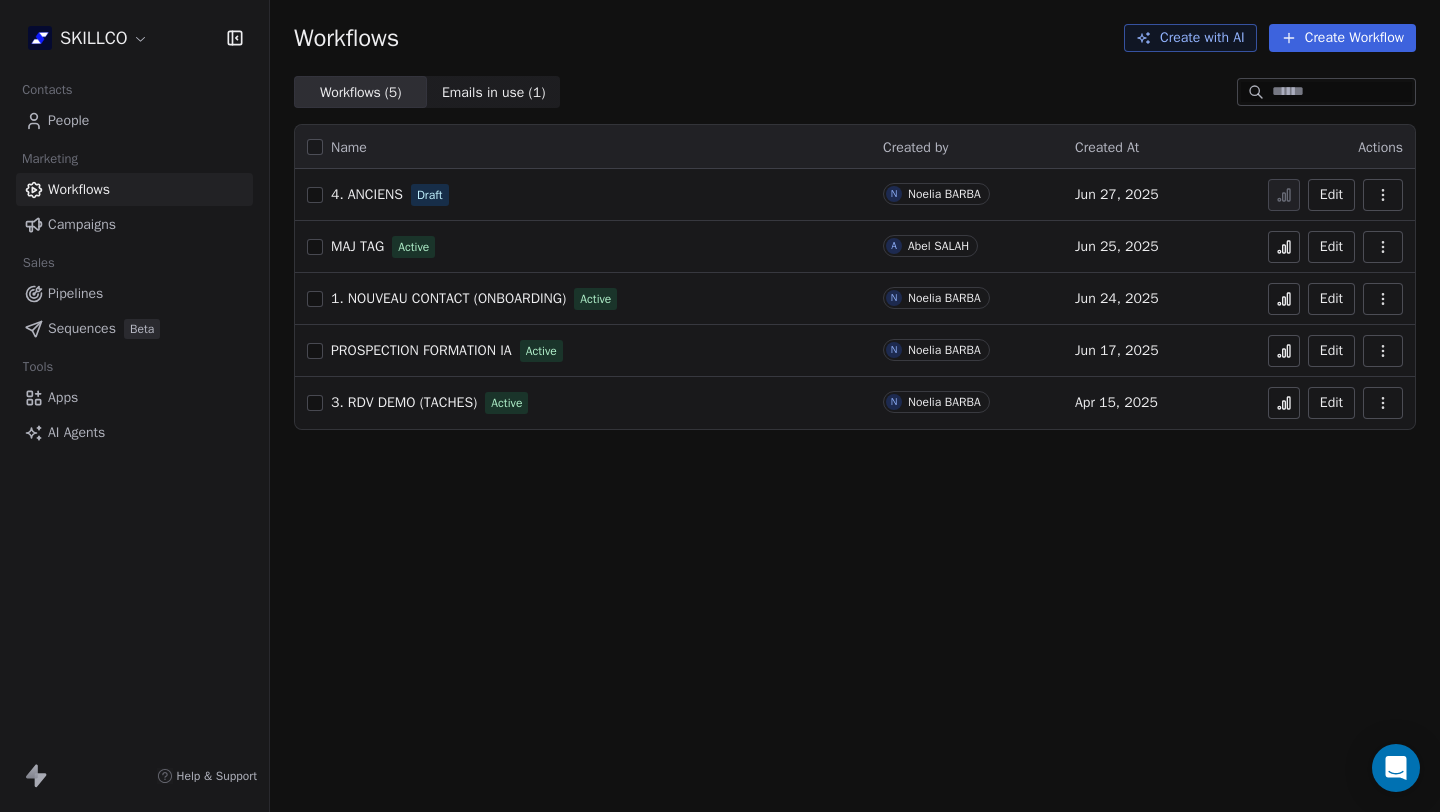 click on "Edit" at bounding box center [1331, 299] 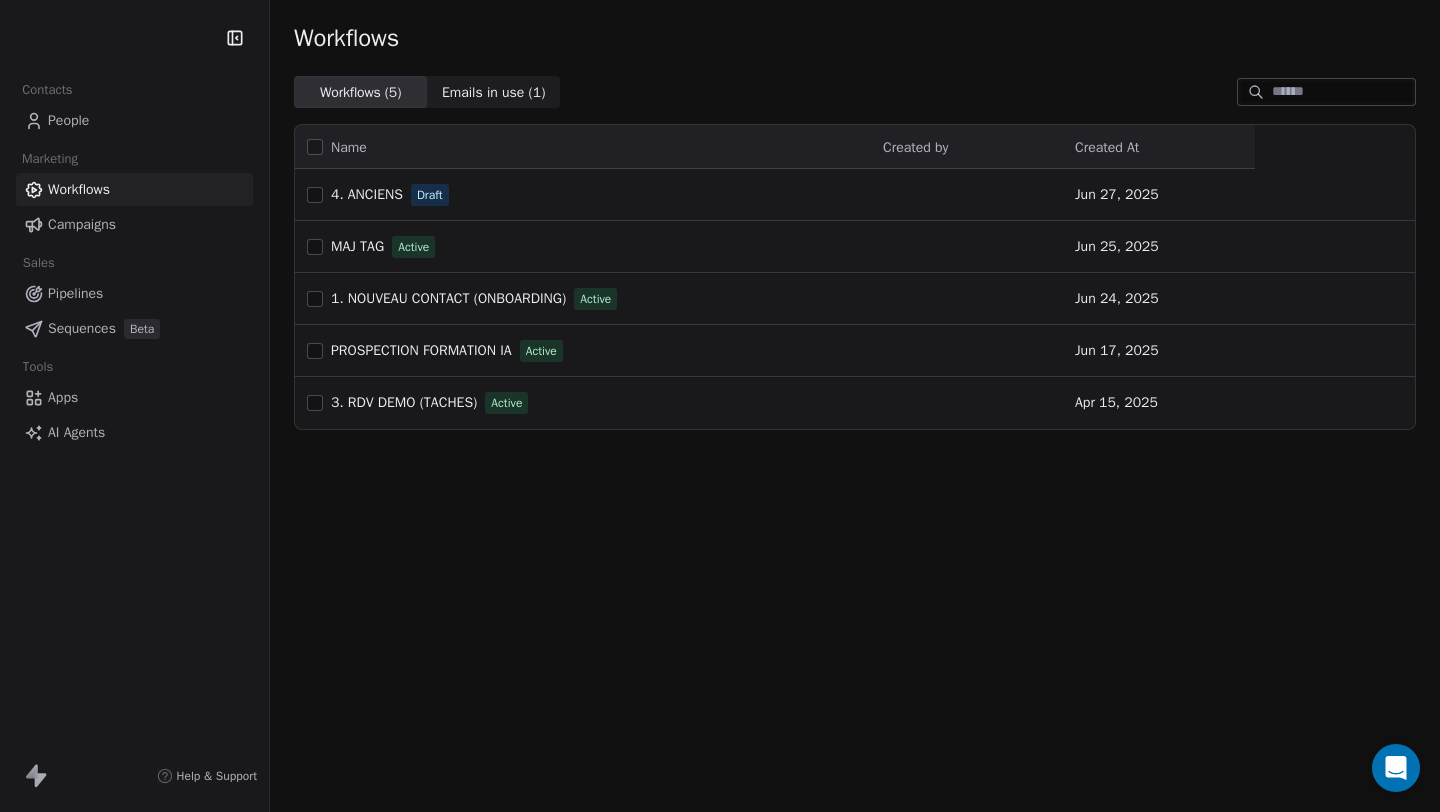 scroll, scrollTop: 0, scrollLeft: 0, axis: both 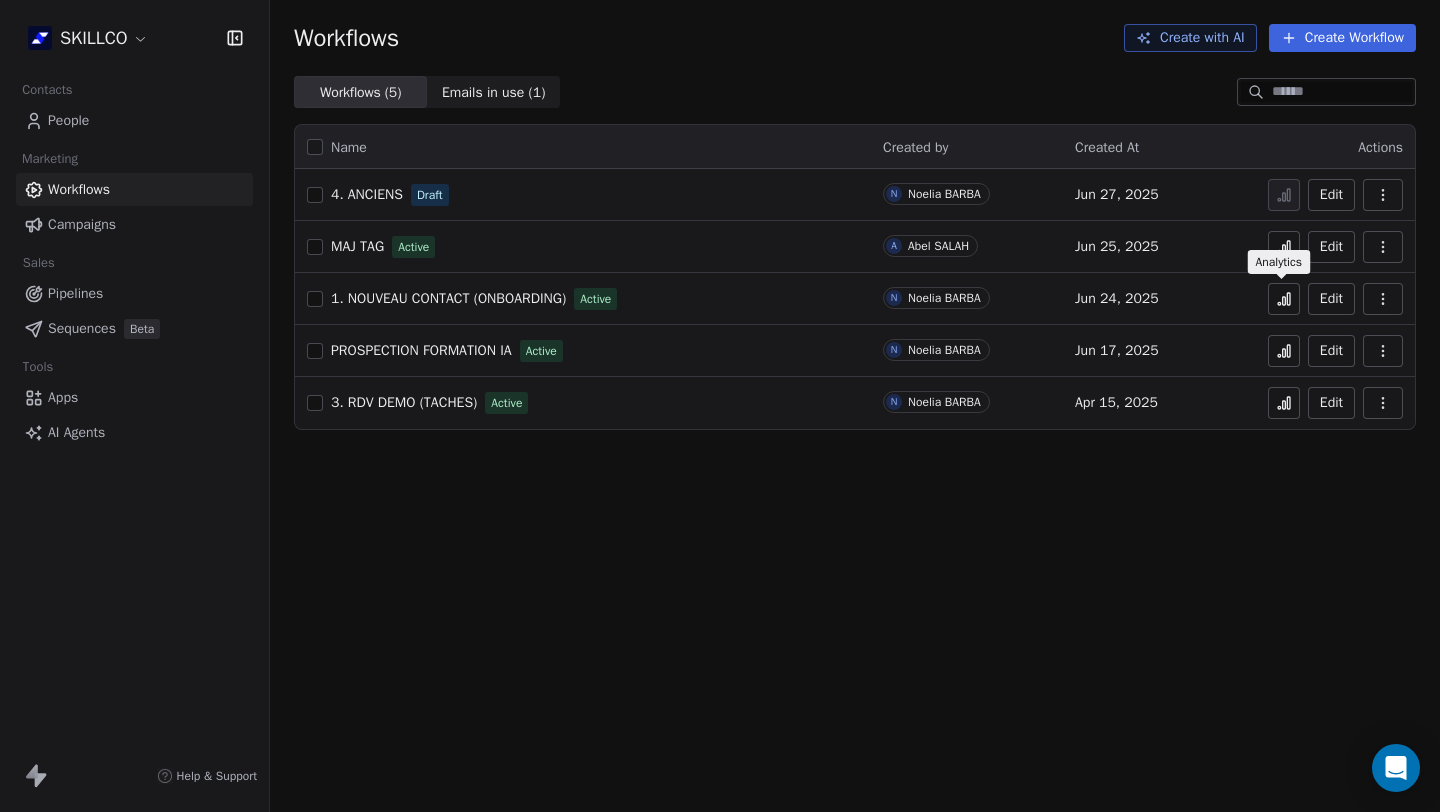 click 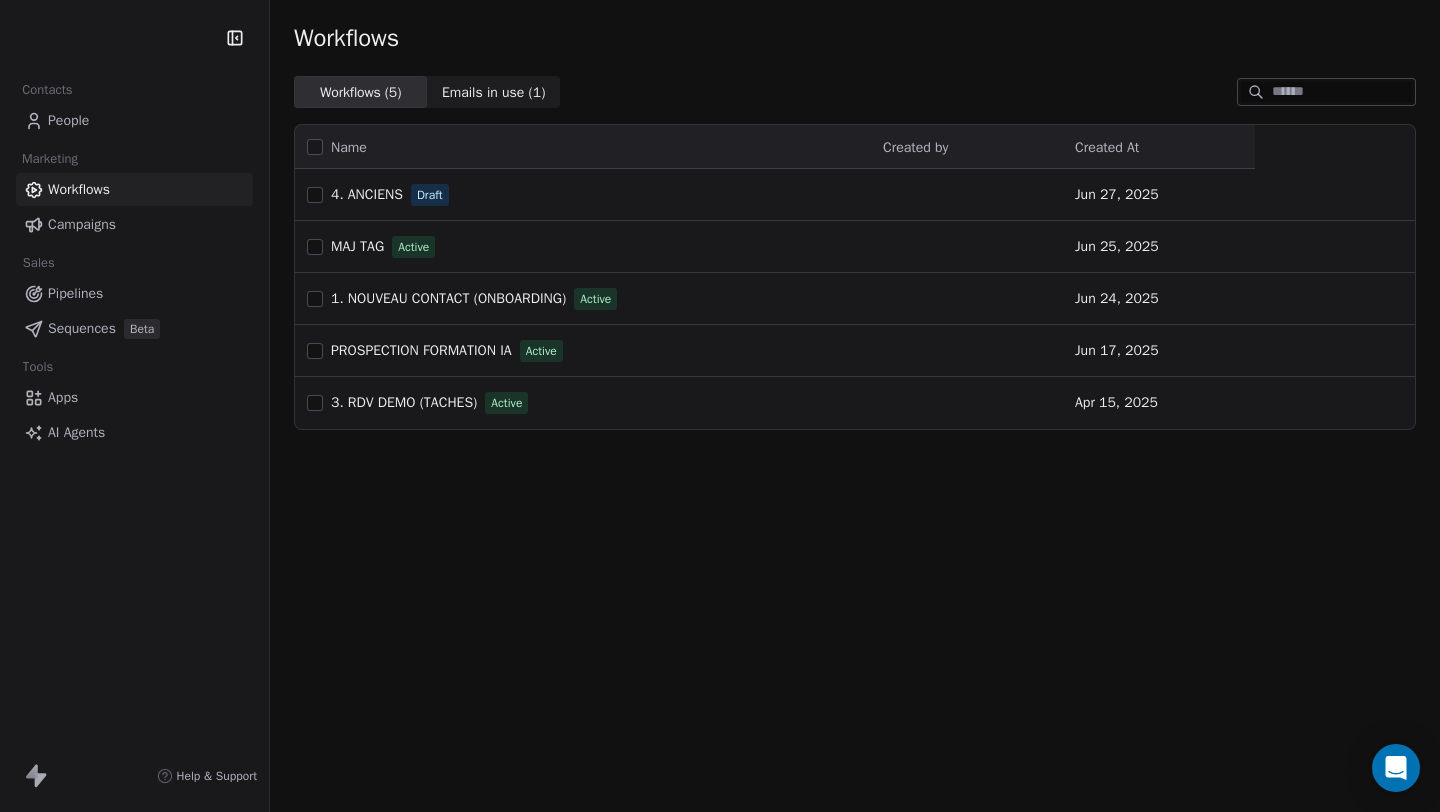 scroll, scrollTop: 0, scrollLeft: 0, axis: both 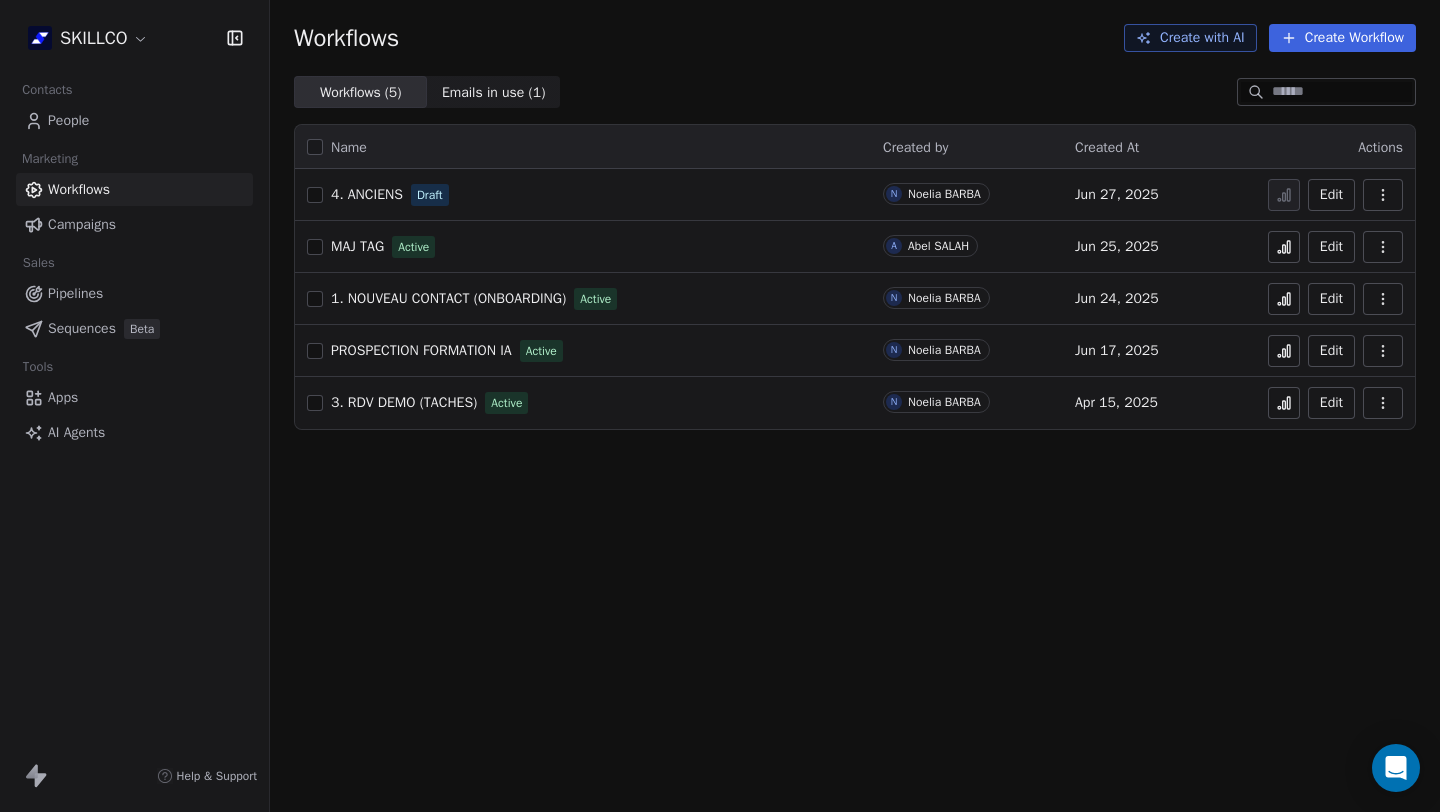 click on "Name Created by Created At Actions 4. ANCIENS Draft N [FIRST] [LAST] [MONTH] 27, 2025 Edit MAJ TAG Active A [FIRST] [LAST] [MONTH] 25, 2025 Edit 1. NOUVEAU CONTACT (ONBOARDING) Active N [FIRST] [LAST] [MONTH] 24, 2025 Edit PROSPECTION FORMATION IA Active N [FIRST] [LAST] [MONTH] 17, 2025 Edit 3. RDV DEMO (TACHES) Active N [FIRST] [LAST] [MONTH] 15, 2025 Edit" at bounding box center (855, 406) 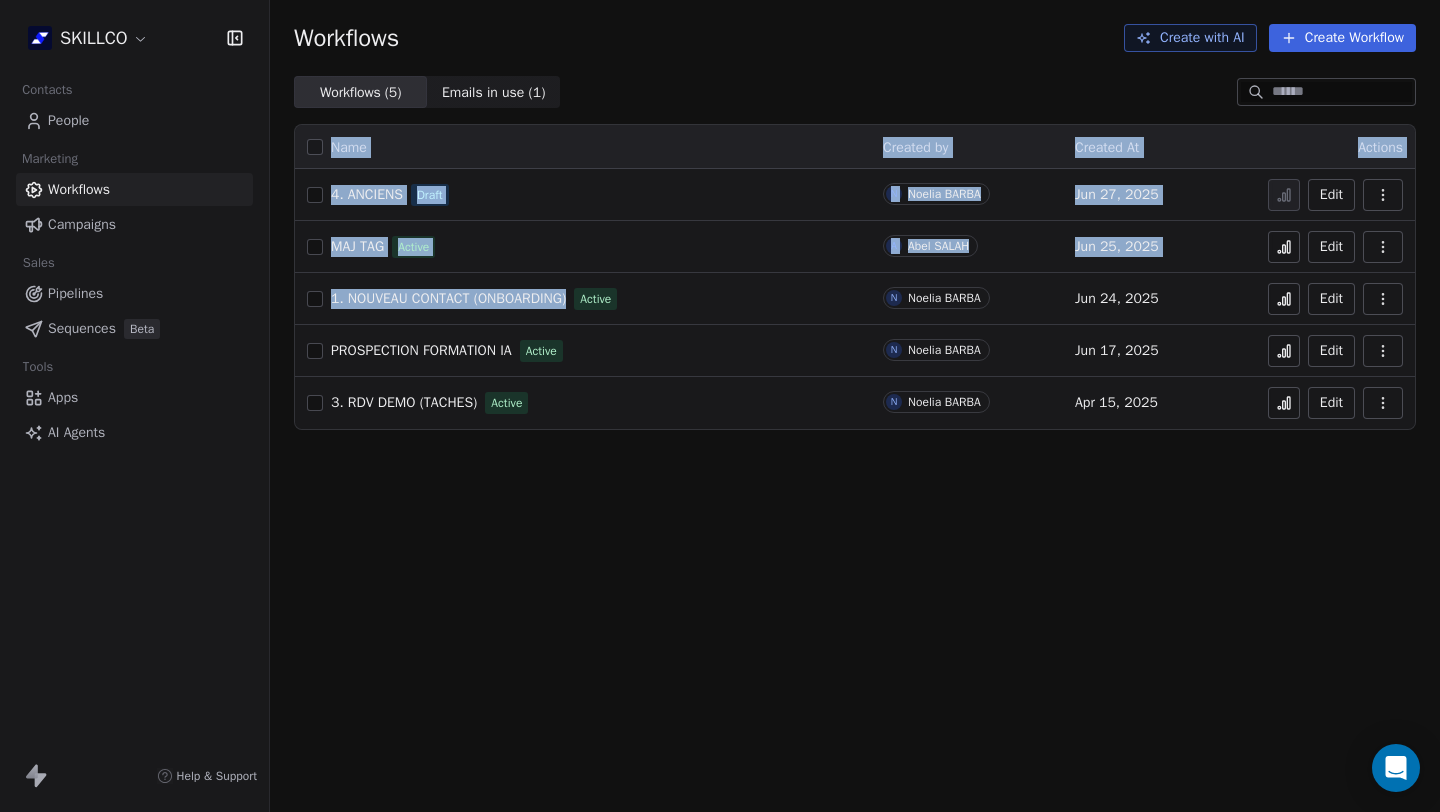 drag, startPoint x: 563, startPoint y: 603, endPoint x: 492, endPoint y: 265, distance: 345.37662 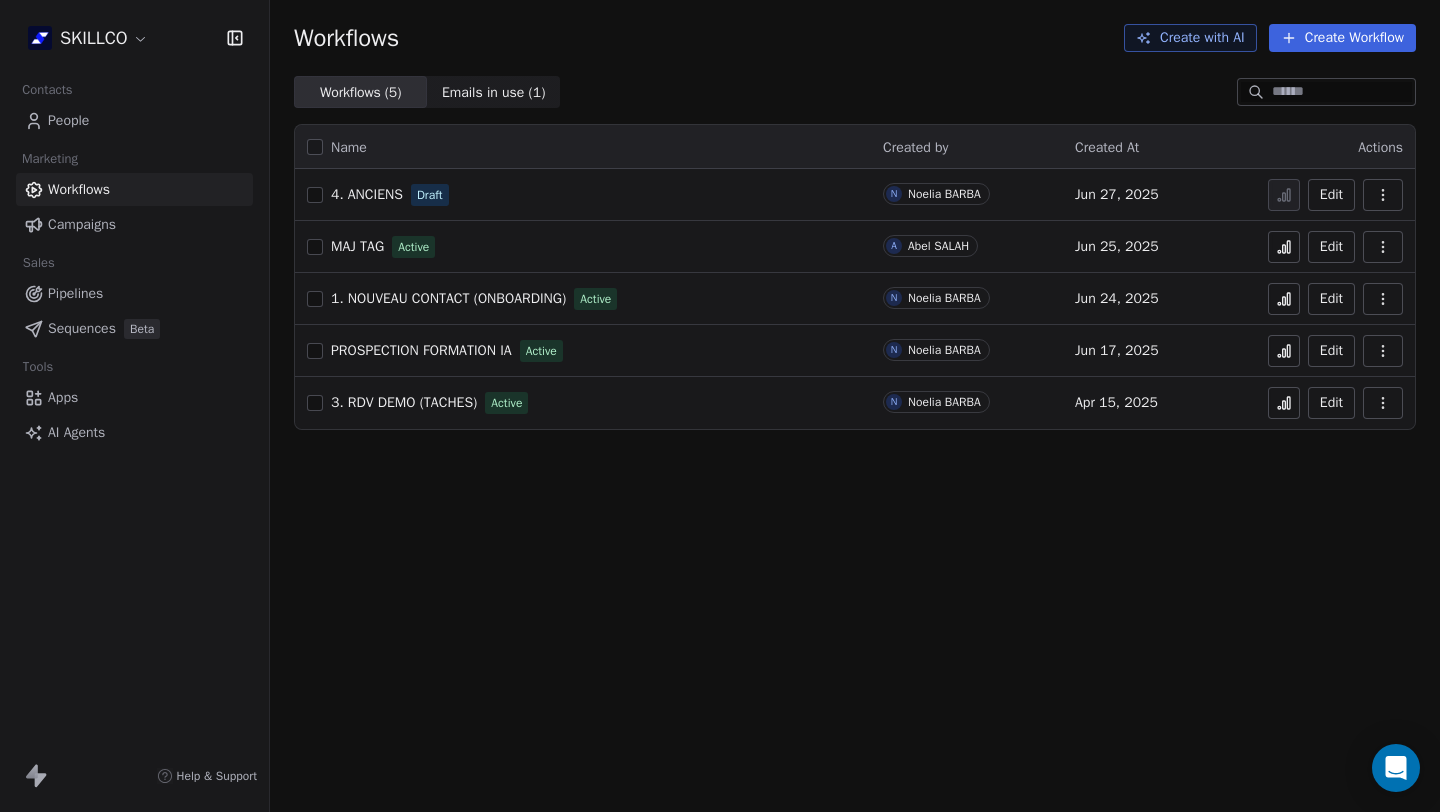 click on "Workflows ( 5 ) Workflows ( 5 ) Emails in use ( 1 ) Emails in use ( 1 )" at bounding box center (855, 92) 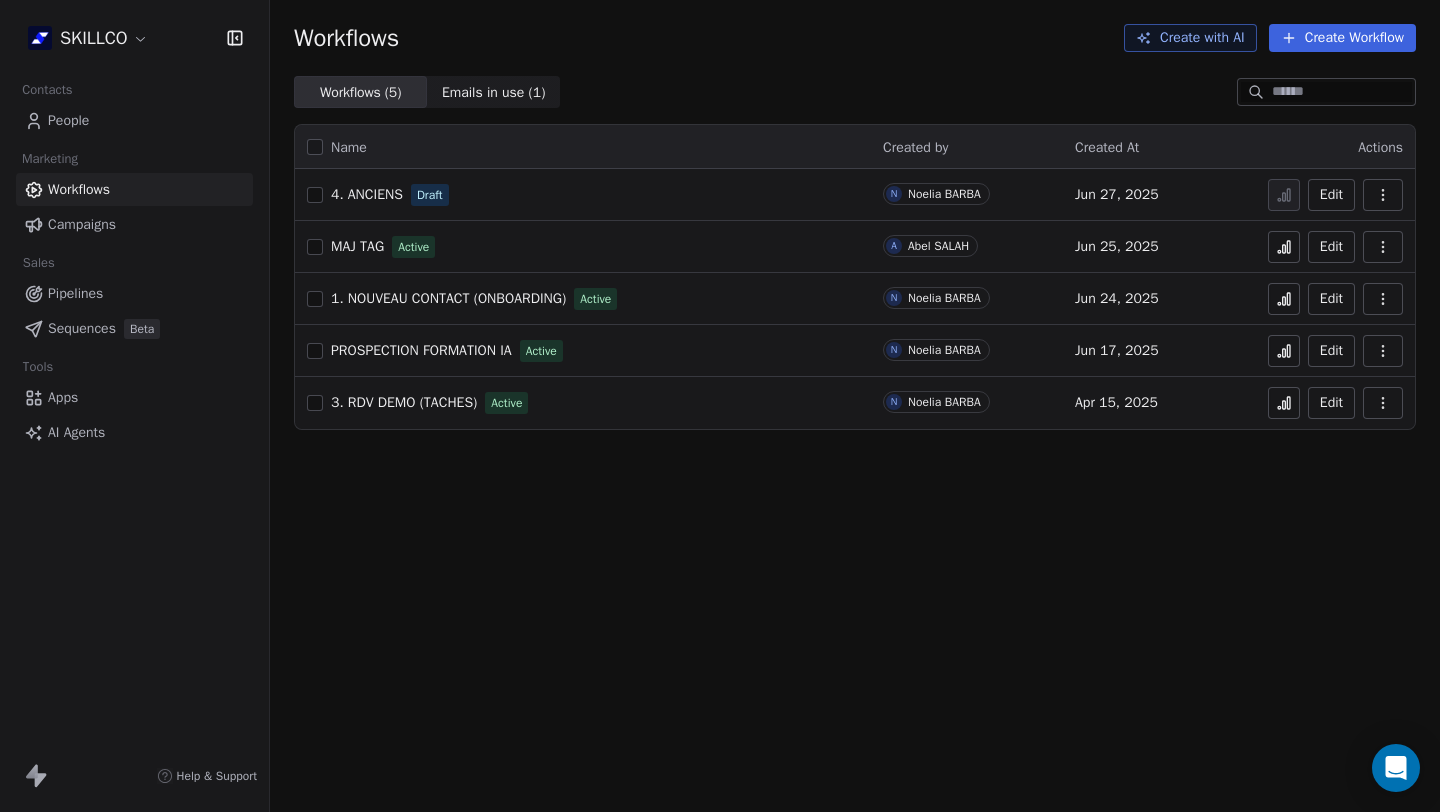 click on "Emails in use ( 1 )" at bounding box center [494, 92] 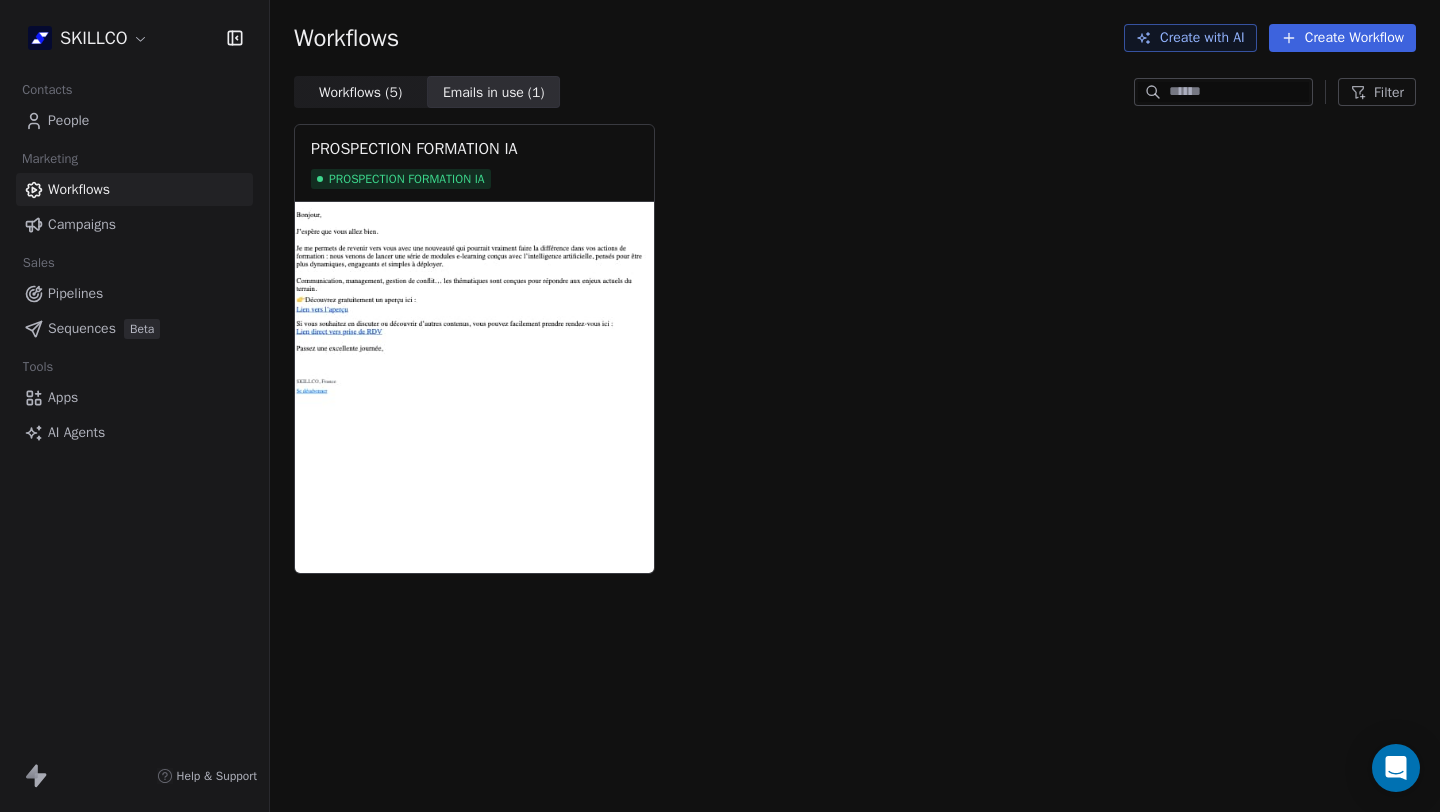 click on "Workflows ( 5 )" at bounding box center [360, 92] 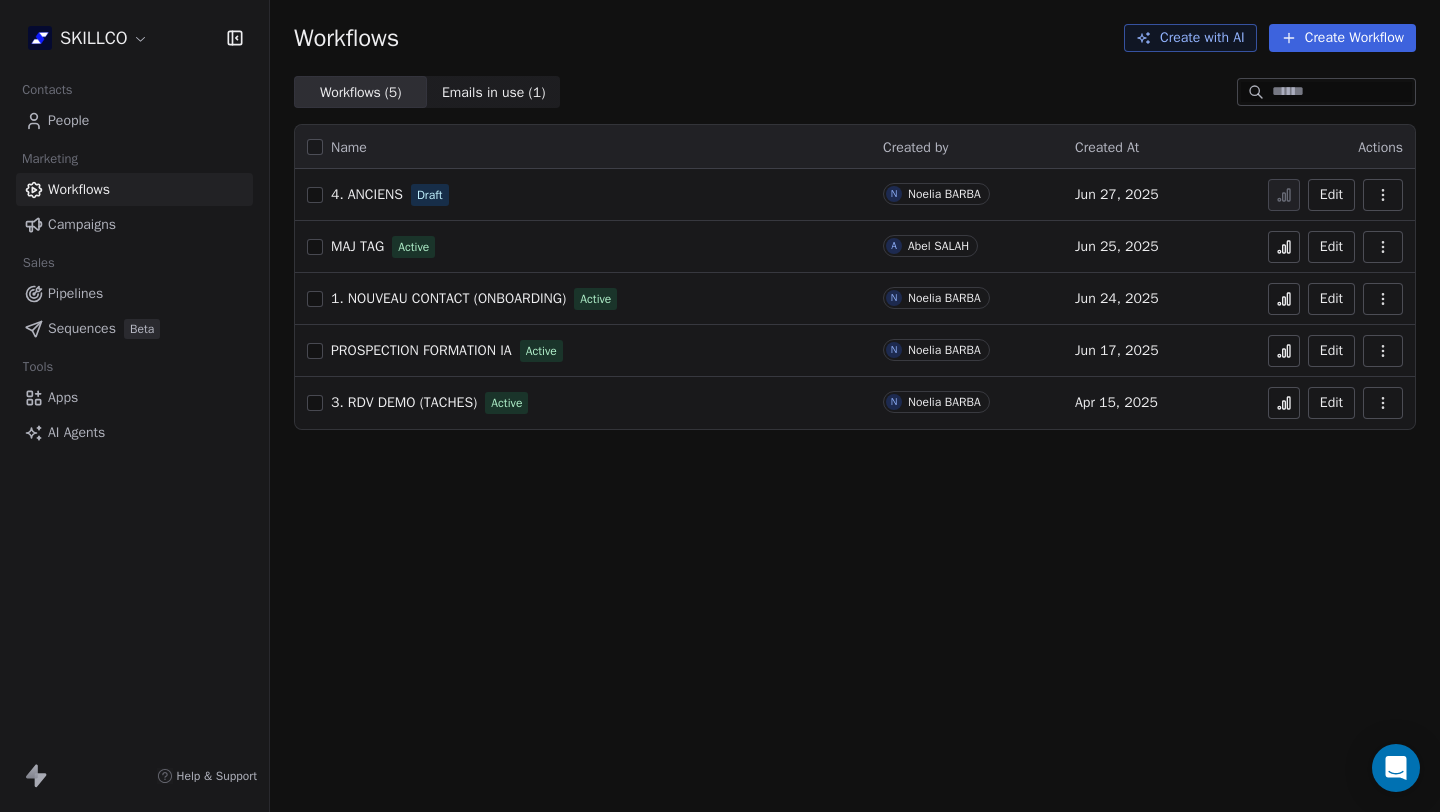 click on "Name Created by Created At Actions 4. ANCIENS Draft N Noelia BARBA Jun 27, 2025 Edit MAJ TAG Active A Abel SALAH Jun 25, 2025 Edit 1. NOUVEAU CONTACT (ONBOARDING) Active N Noelia BARBA Jun 24, 2025 Edit PROSPECTION FORMATION IA Active N Noelia BARBA Jun 17, 2025 Edit 3. RDV DEMO (TACHES) Active N Noelia BARBA Apr 15, 2025 Edit" at bounding box center [855, 277] 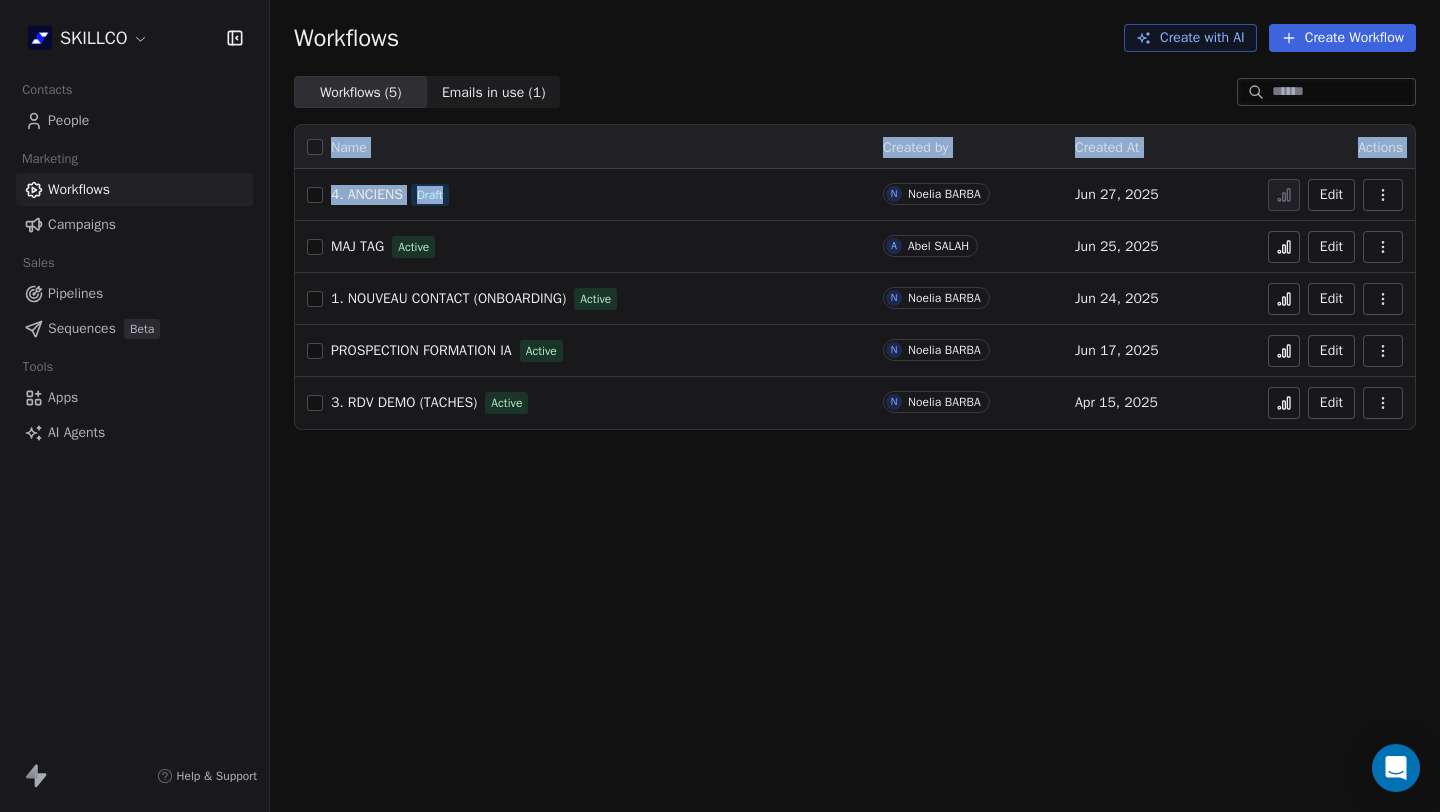 drag, startPoint x: 615, startPoint y: 718, endPoint x: 619, endPoint y: 187, distance: 531.0151 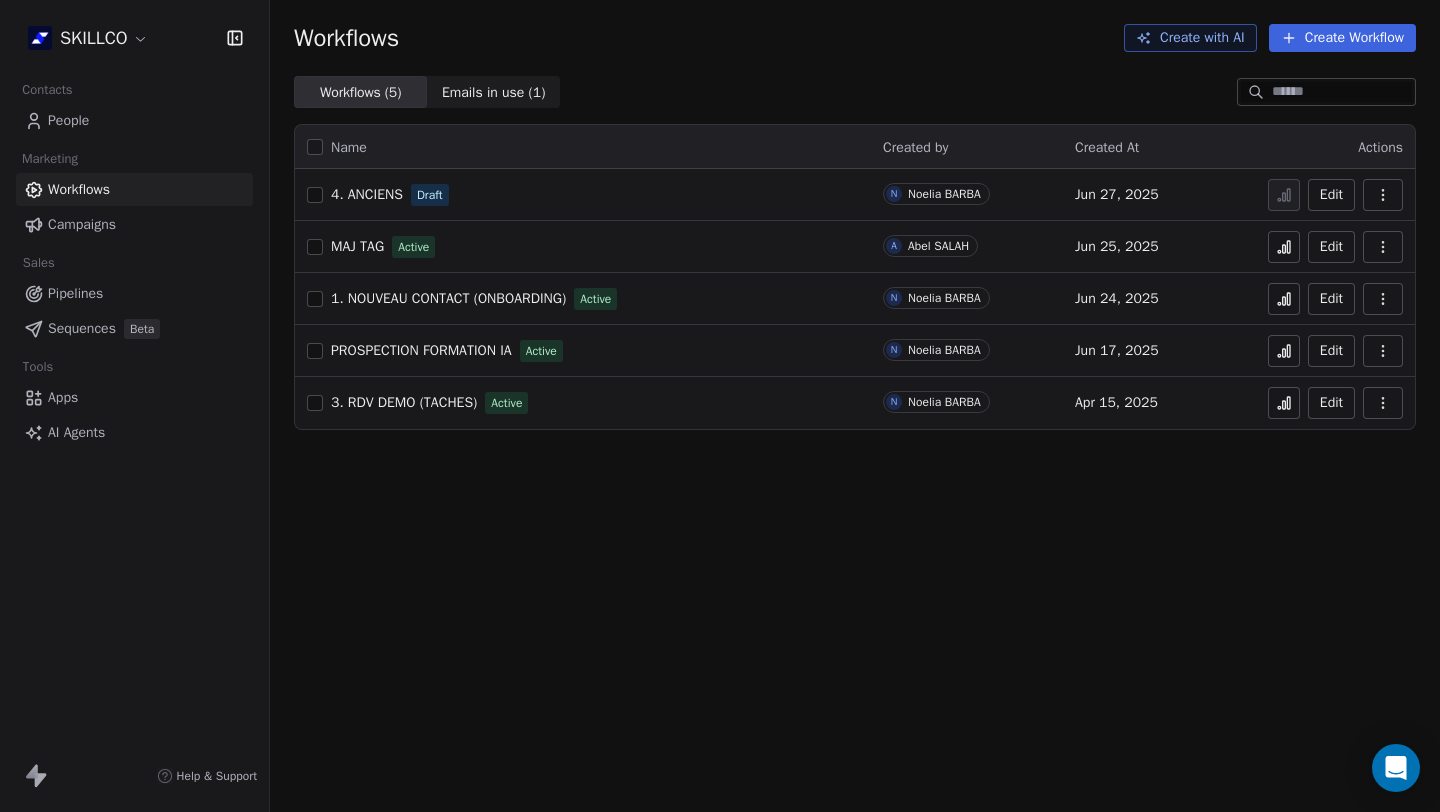 click on "Workflows  Create with AI  Create Workflow Workflows ( 5 ) Workflows ( 5 ) Emails in use ( 1 ) Emails in use ( 1 ) Name Created by Created At Actions 4. ANCIENS Draft N Noelia BARBA Jun 27, 2025 Edit MAJ TAG Active A Abel SALAH Jun 25, 2025 Edit 1. NOUVEAU CONTACT (ONBOARDING) Active N Noelia BARBA Jun 24, 2025 Edit PROSPECTION FORMATION IA Active N Noelia BARBA Jun 17, 2025 Edit 3. RDV DEMO (TACHES) Active N Noelia BARBA Apr 15, 2025 Edit" at bounding box center (855, 406) 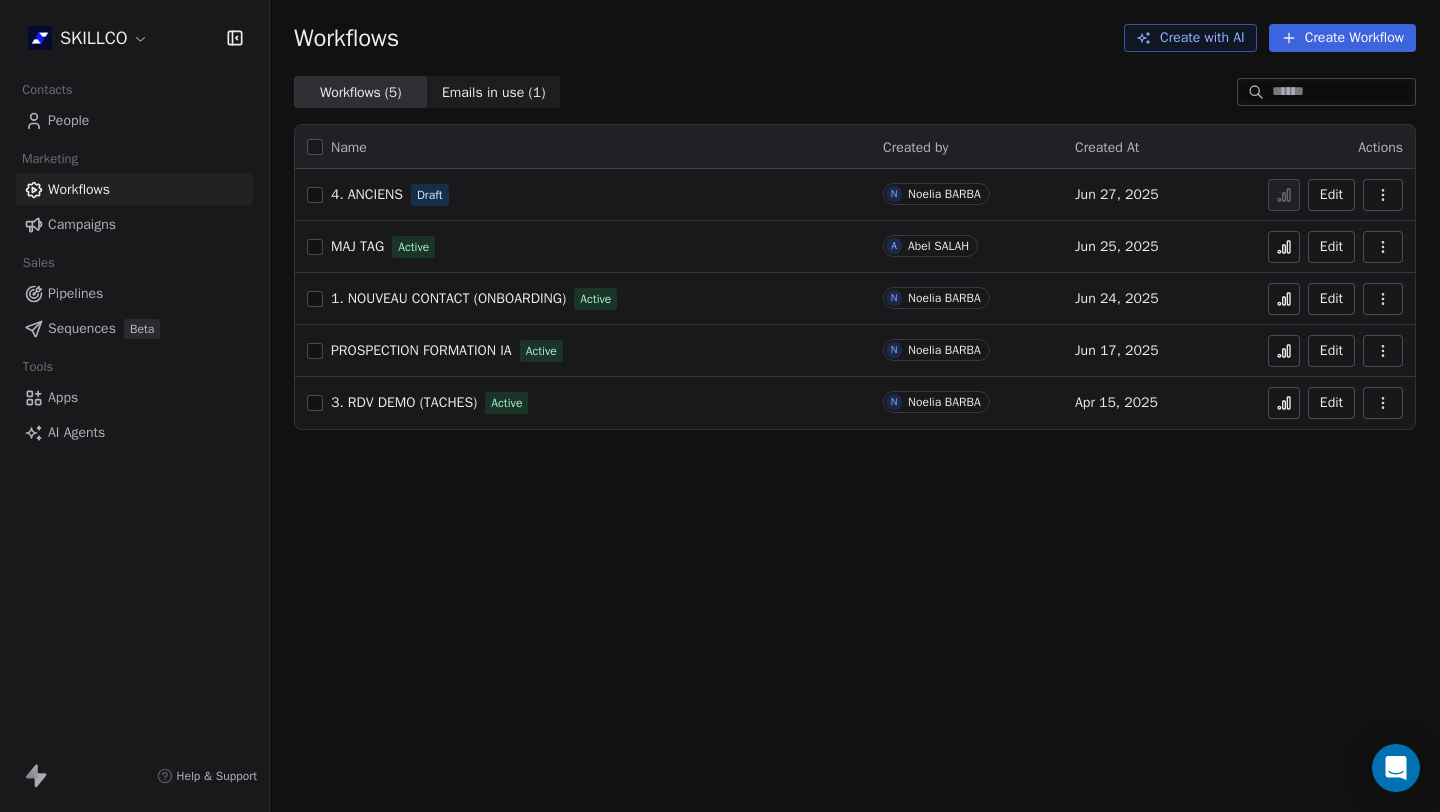 click on "Workflows  Create with AI  Create Workflow Workflows ( 5 ) Workflows ( 5 ) Emails in use ( 1 ) Emails in use ( 1 ) Name Created by Created At Actions 4. ANCIENS Draft N Noelia BARBA Jun 27, 2025 Edit MAJ TAG Active A Abel SALAH Jun 25, 2025 Edit 1. NOUVEAU CONTACT (ONBOARDING) Active N Noelia BARBA Jun 24, 2025 Edit PROSPECTION FORMATION IA Active N Noelia BARBA Jun 17, 2025 Edit 3. RDV DEMO (TACHES) Active N Noelia BARBA Apr 15, 2025 Edit" at bounding box center (855, 406) 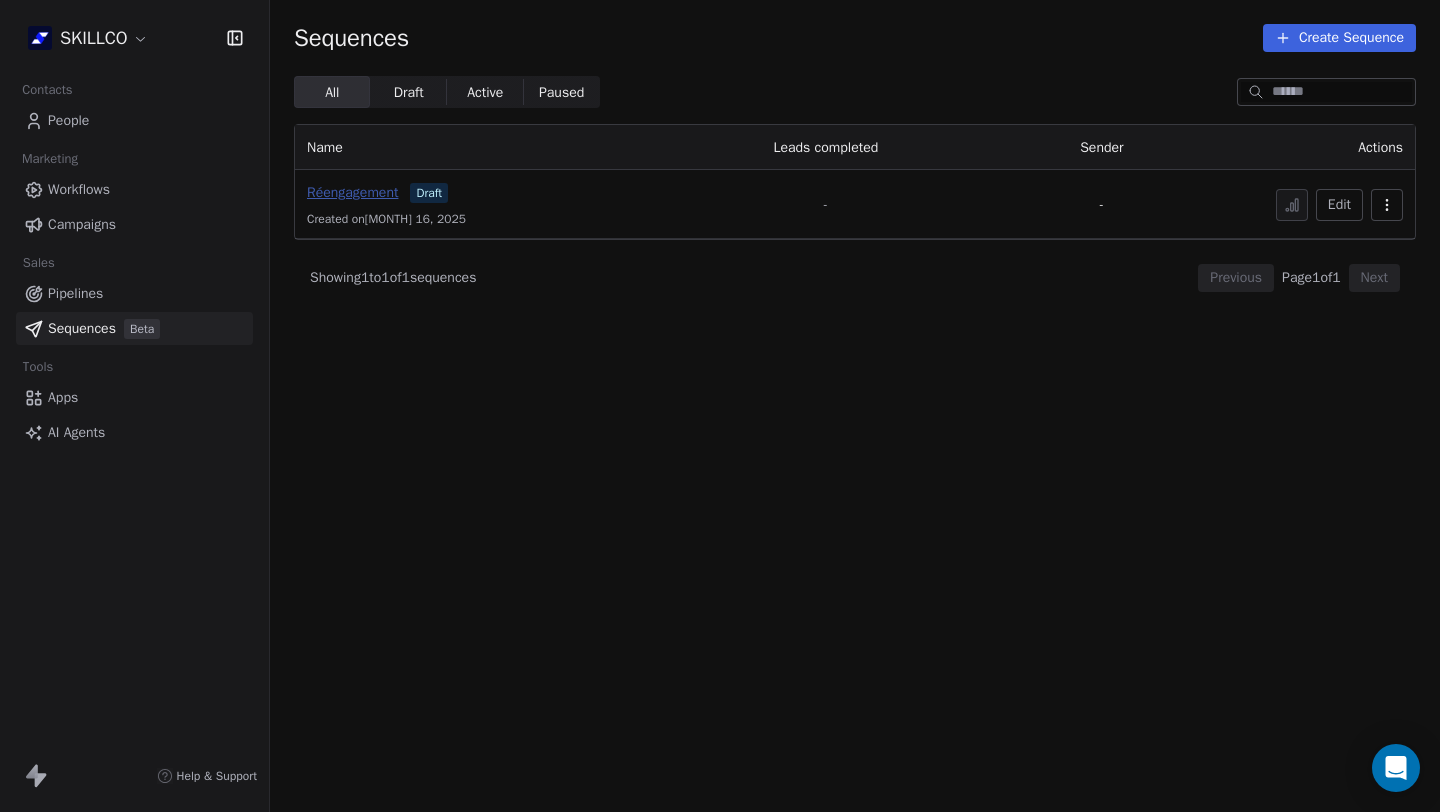 click on "Réengagement" at bounding box center [352, 192] 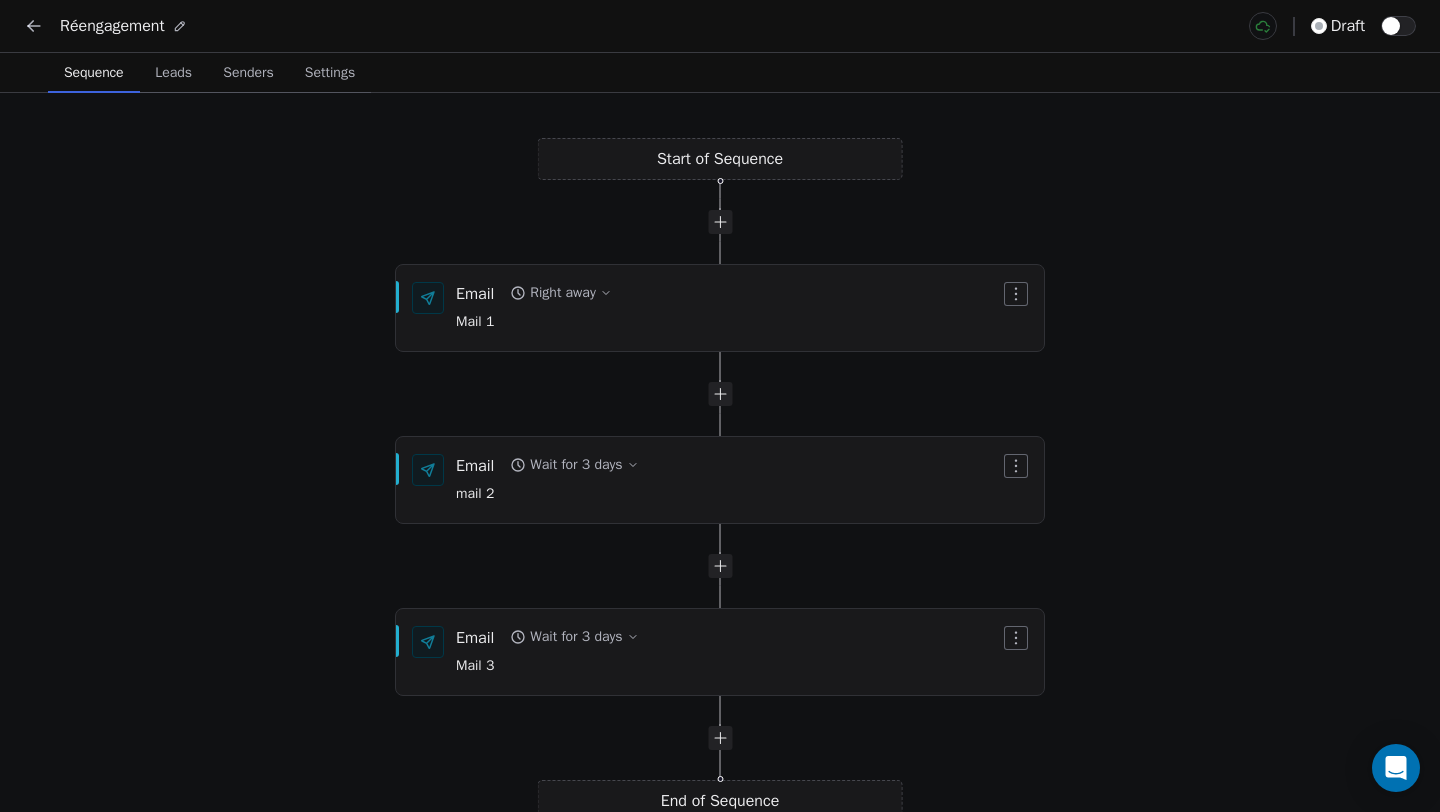 scroll, scrollTop: 0, scrollLeft: 0, axis: both 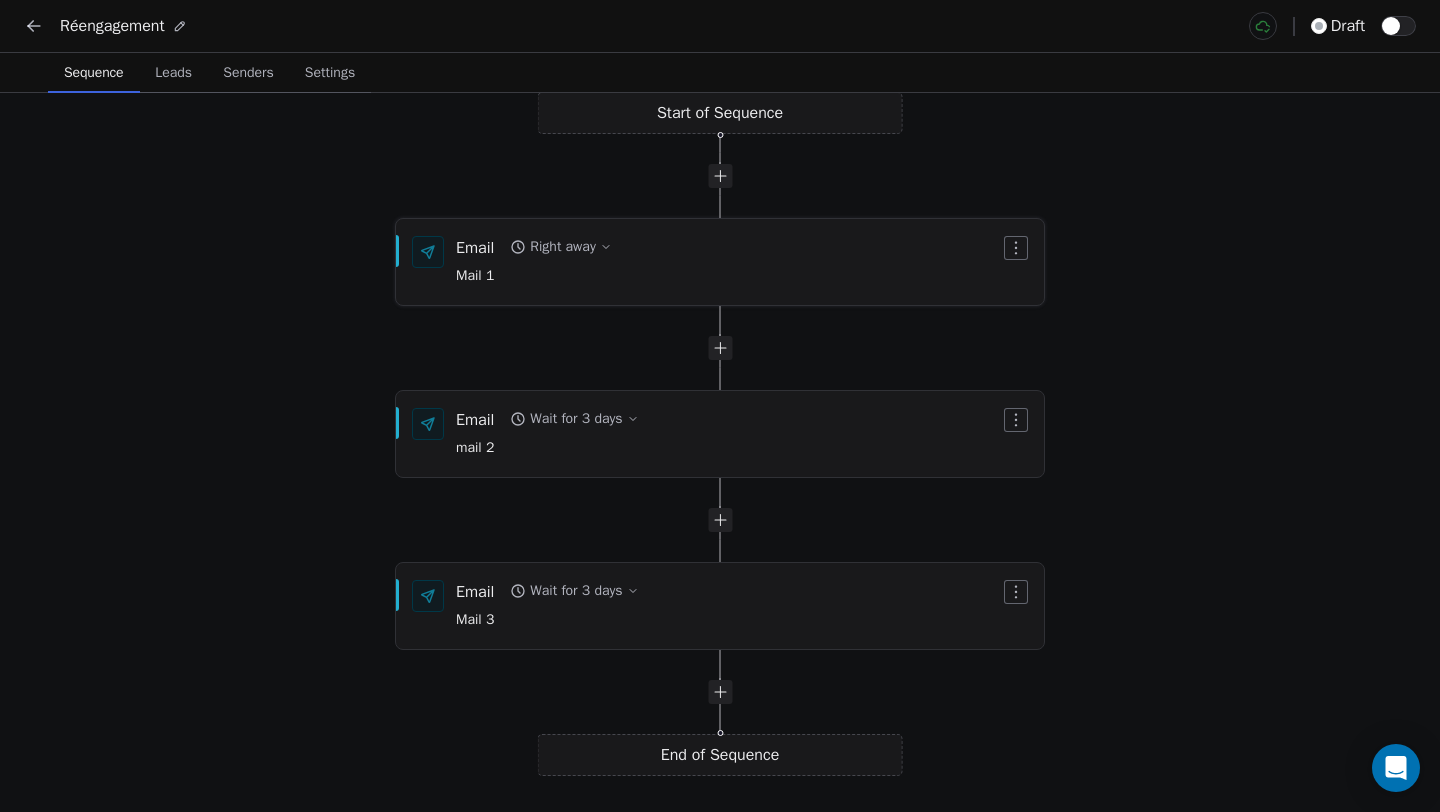click on "Email Right away" at bounding box center [534, 247] 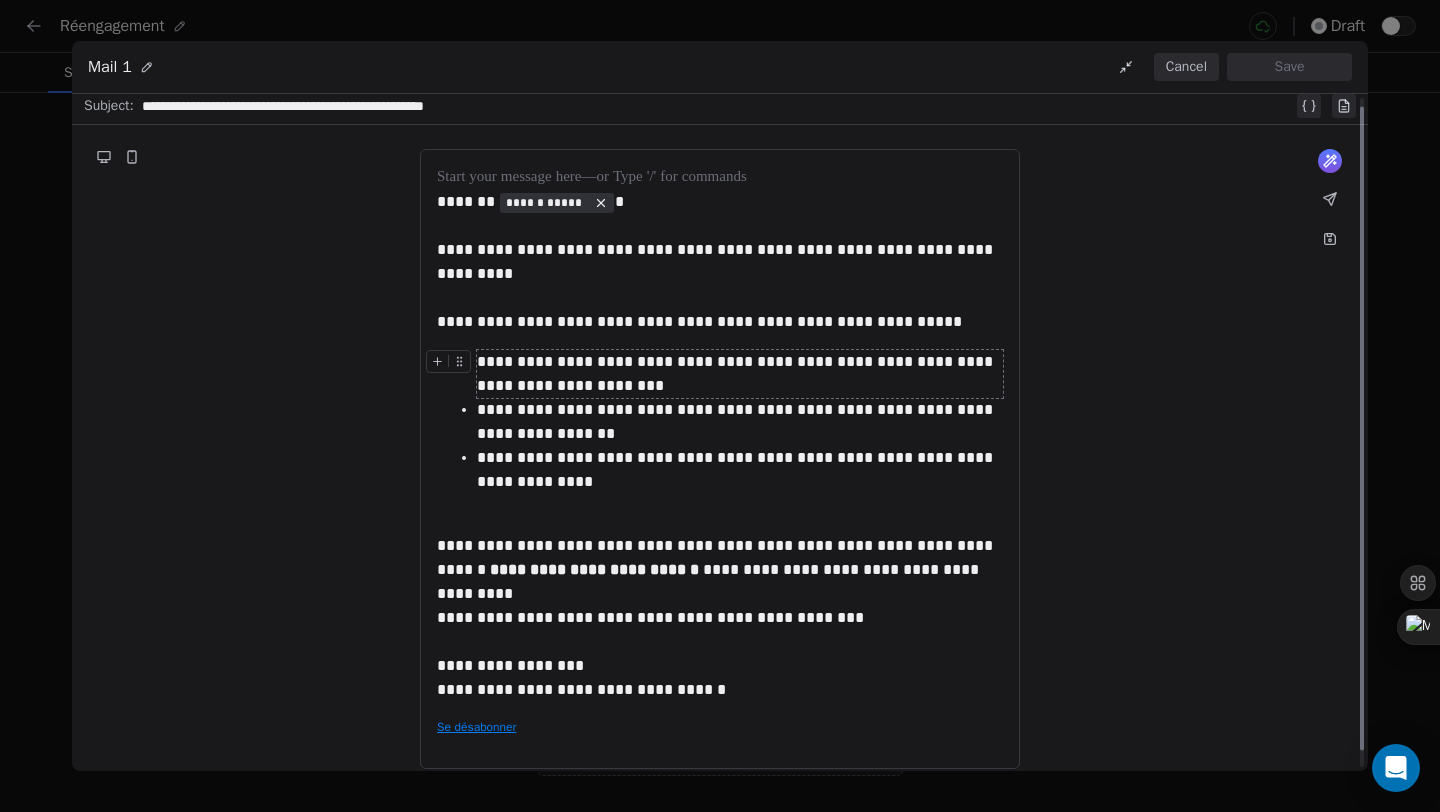 scroll, scrollTop: 0, scrollLeft: 0, axis: both 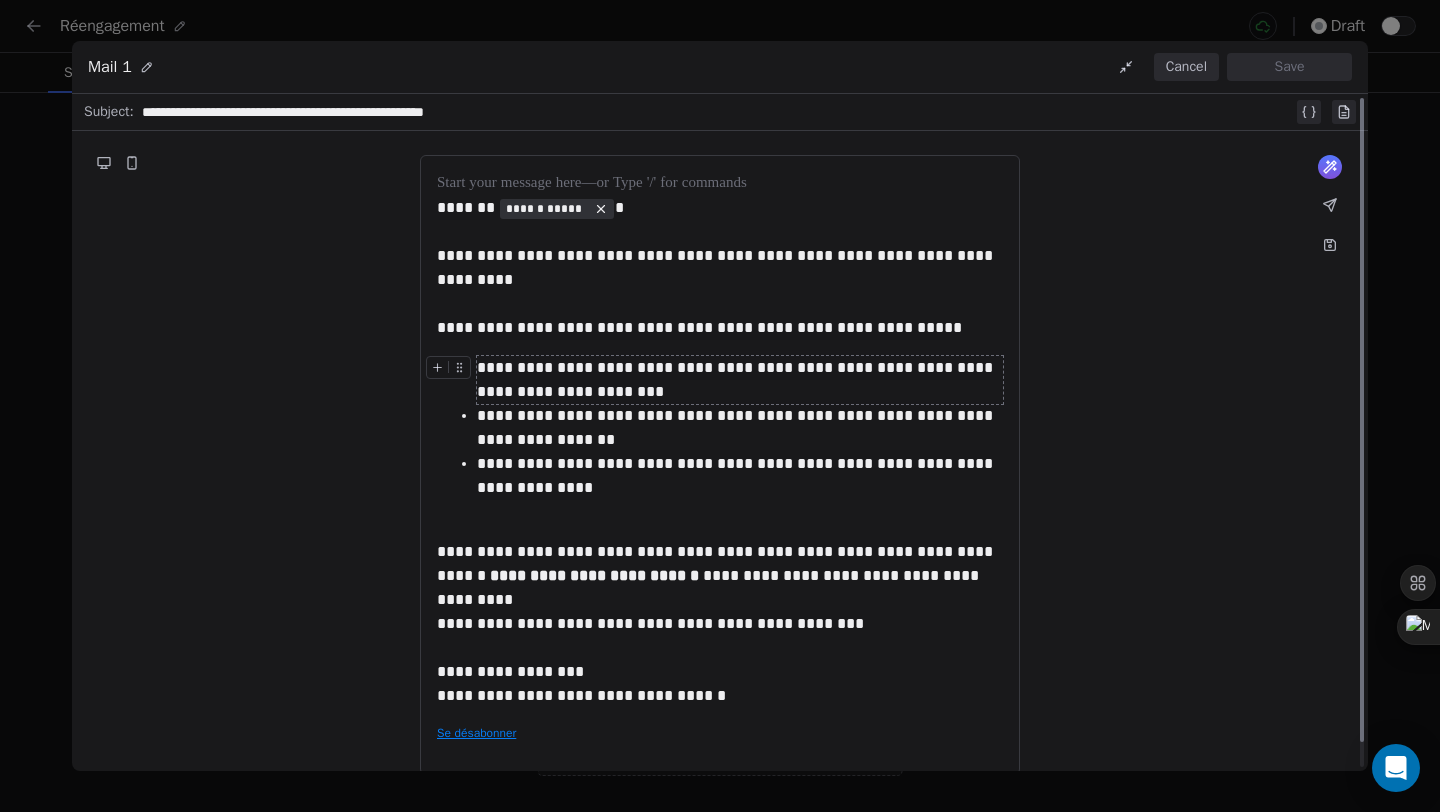 click on "Cancel" at bounding box center [1186, 67] 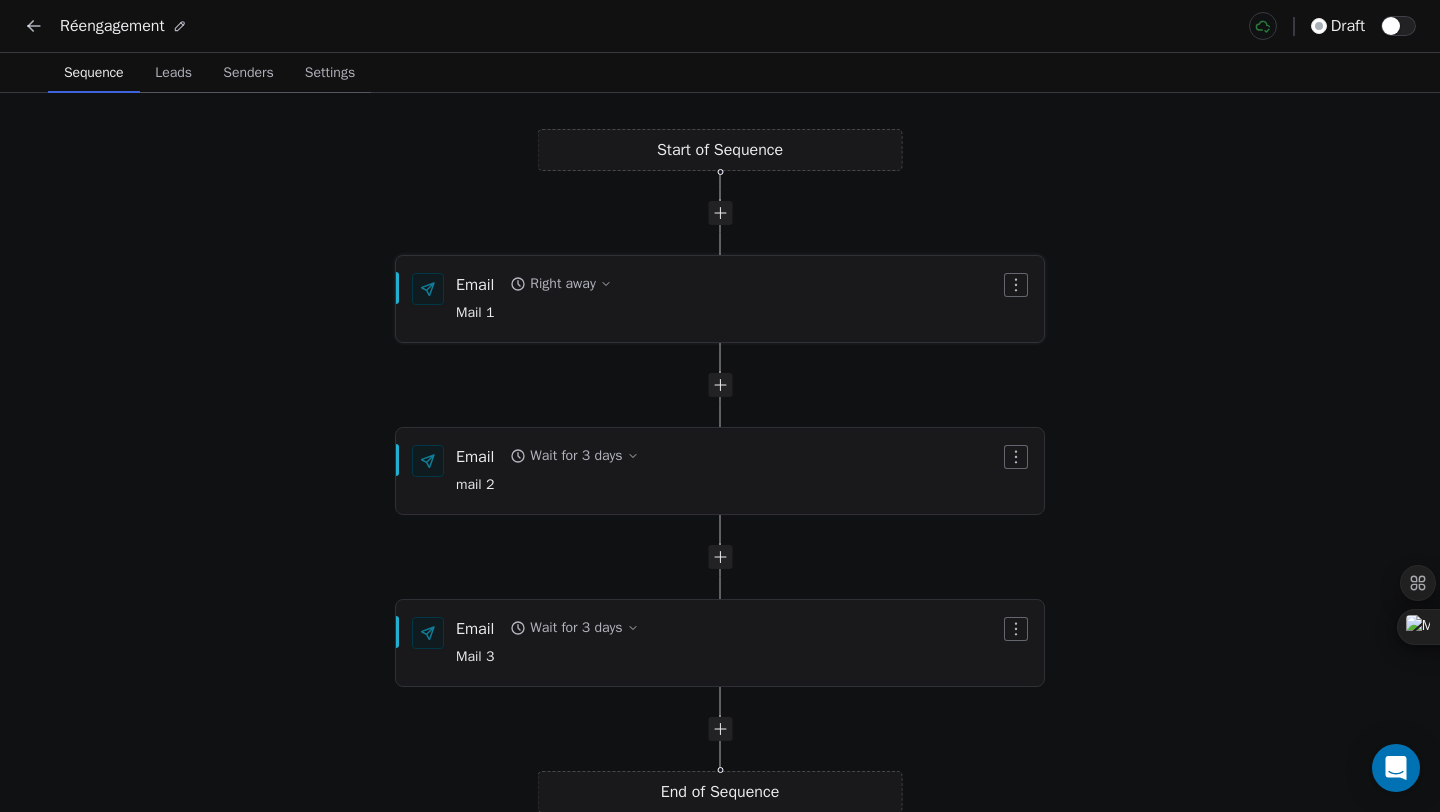 click at bounding box center [720, 331] 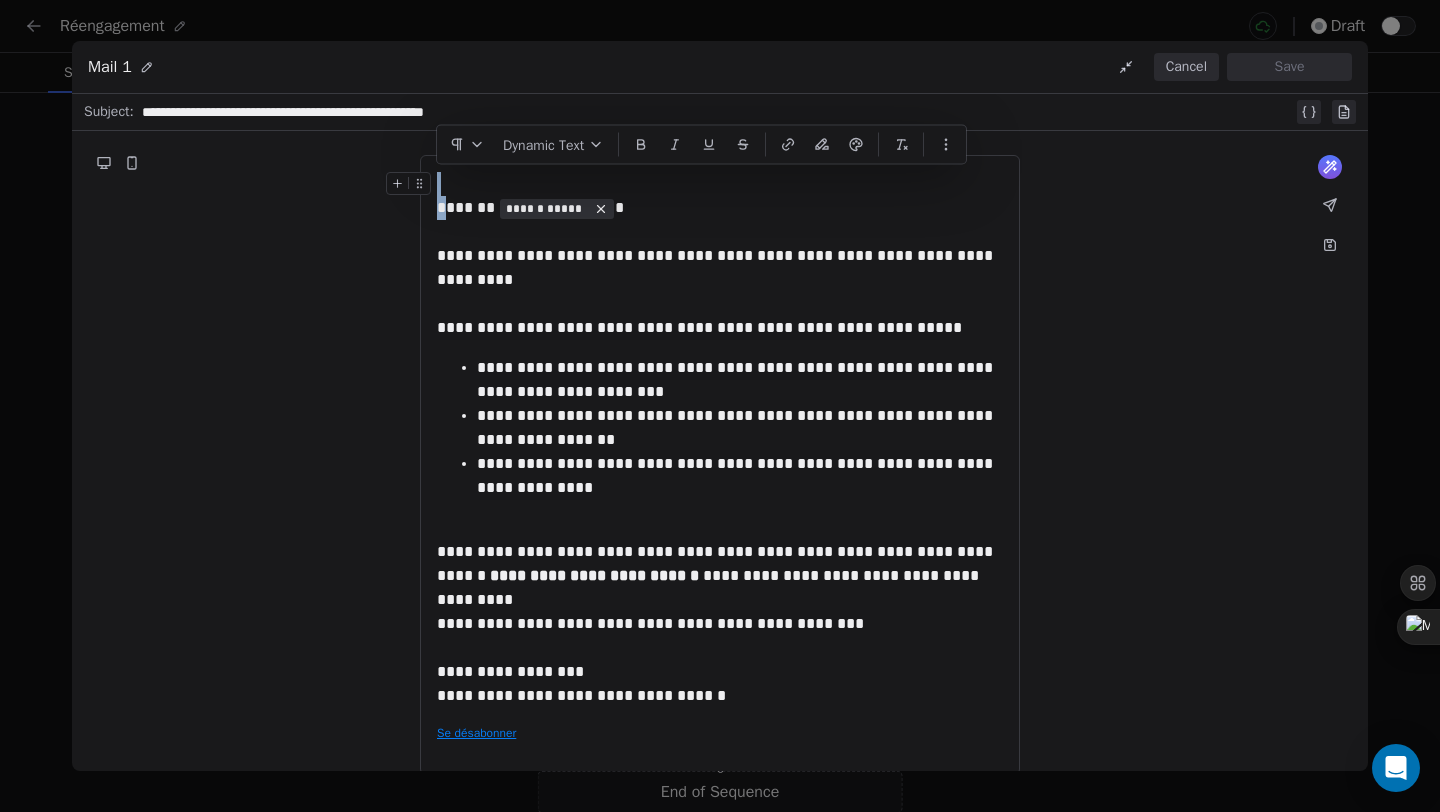 drag, startPoint x: 444, startPoint y: 208, endPoint x: 455, endPoint y: 191, distance: 20.248457 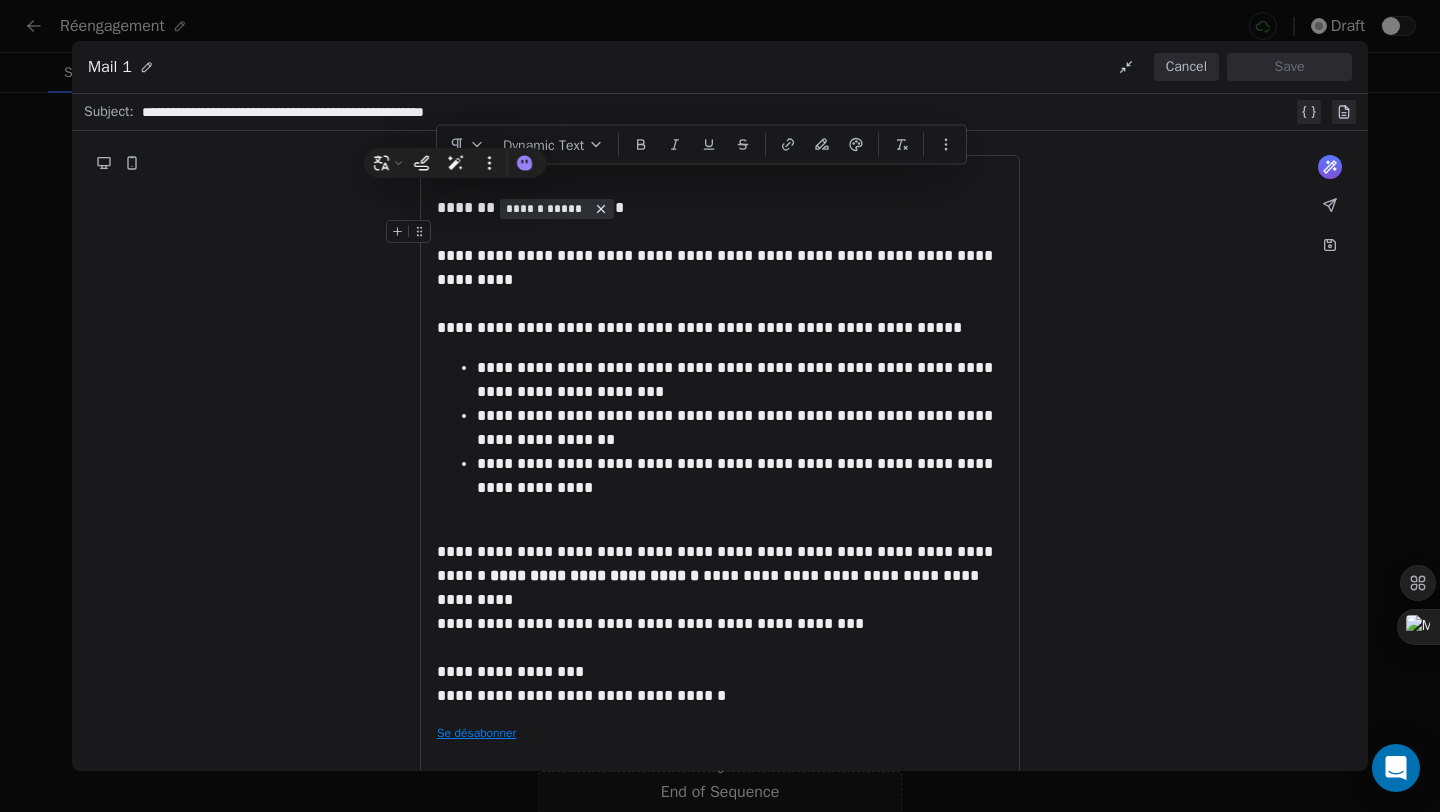 click at bounding box center [720, 232] 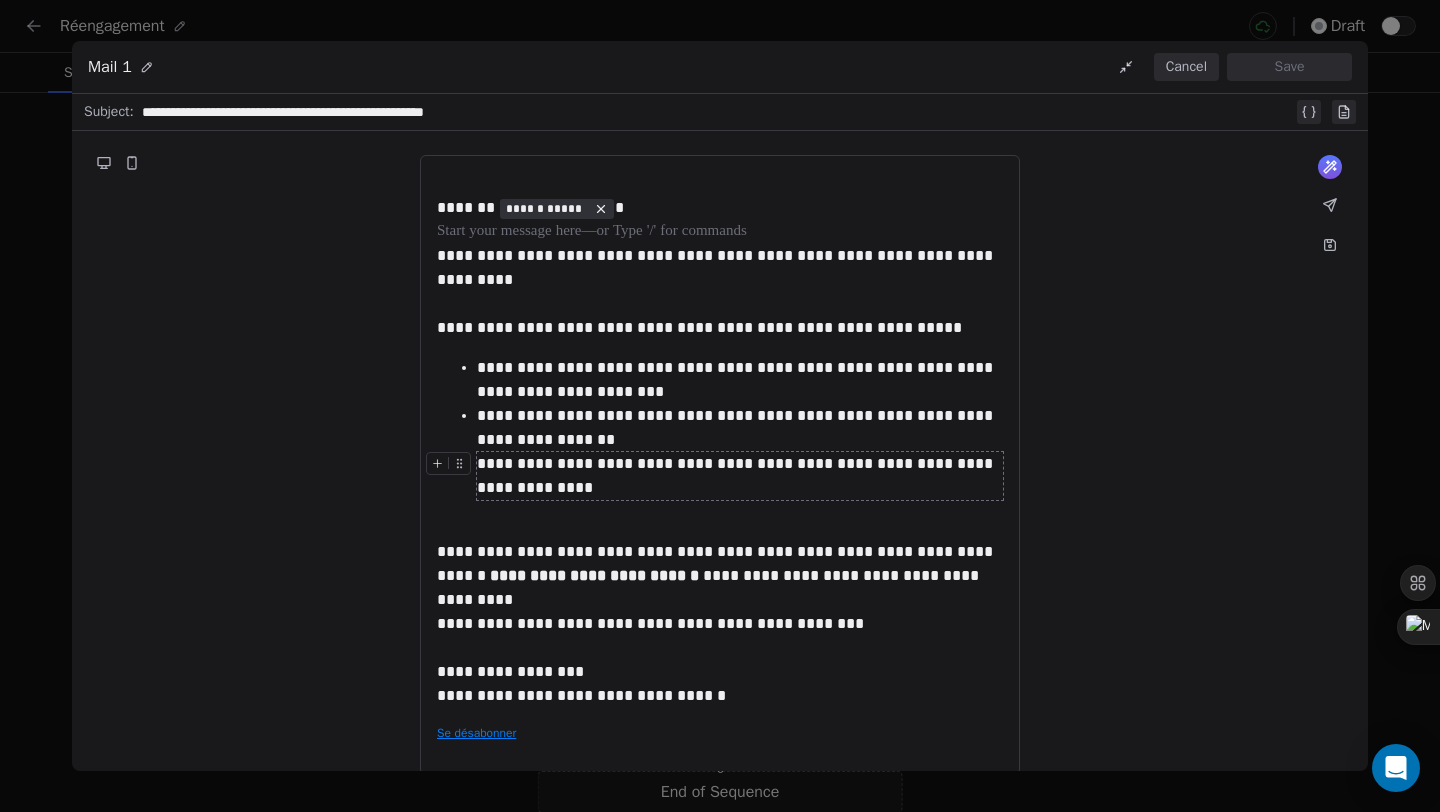 type 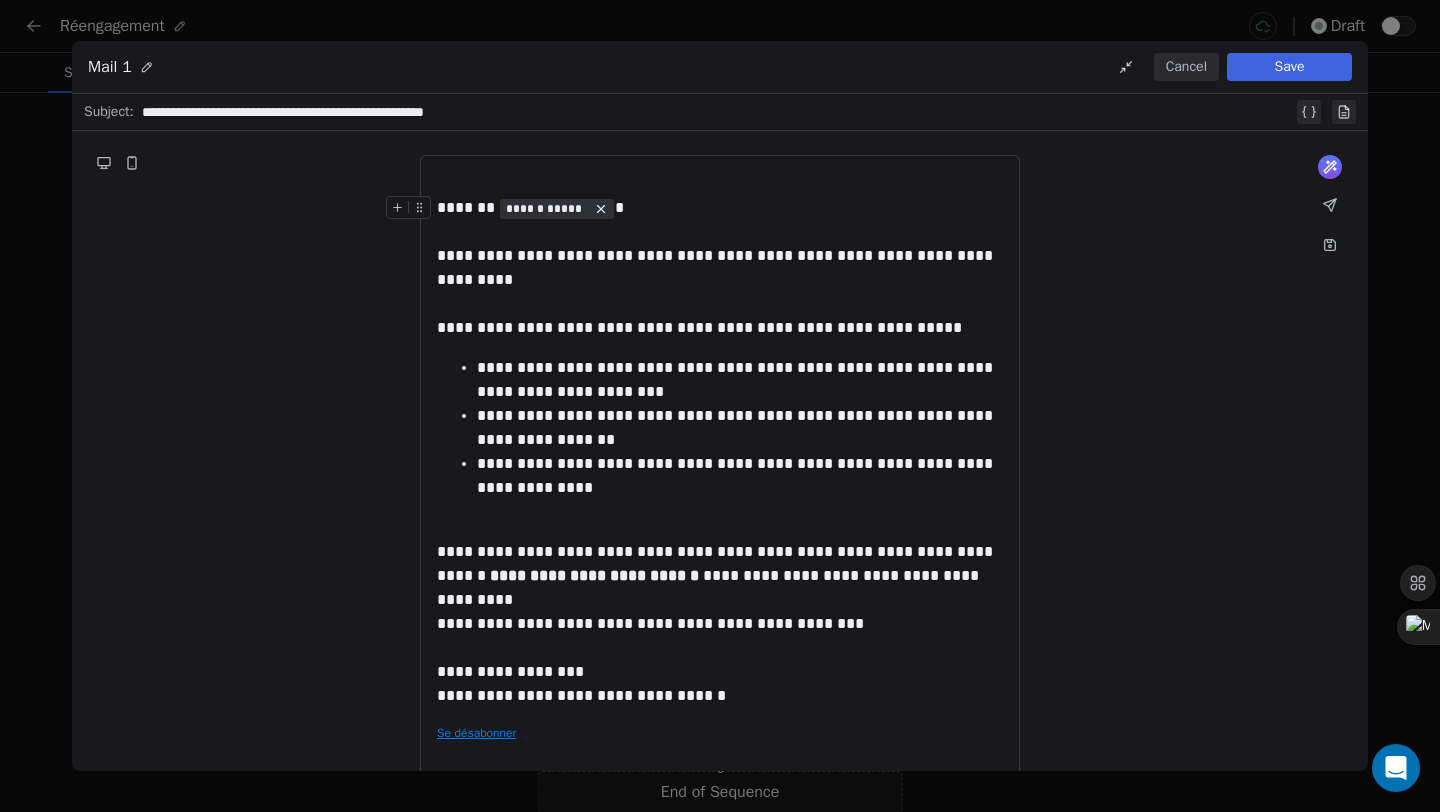 click on "Cancel" at bounding box center [1186, 67] 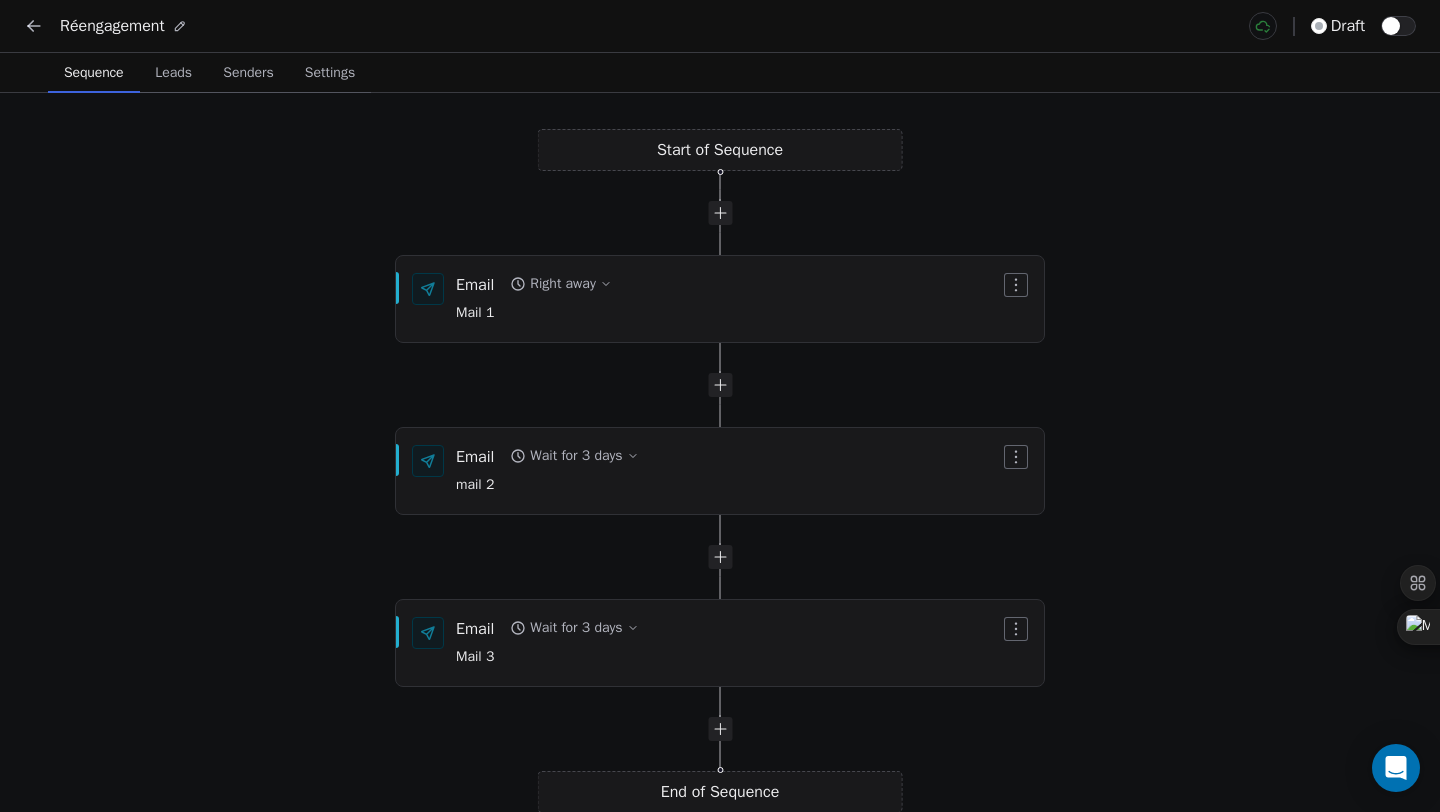 click on "Réengagement" at bounding box center [105, 26] 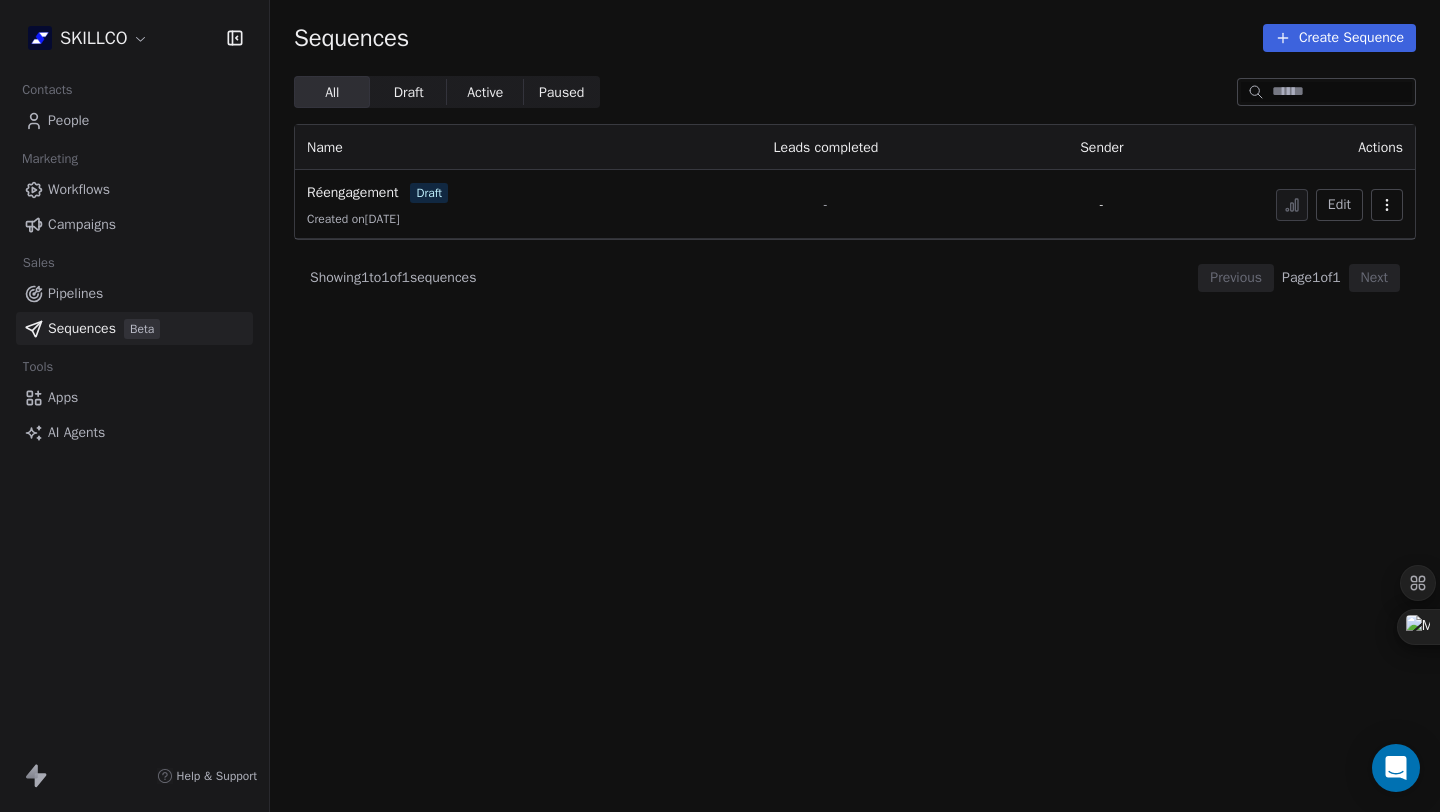click on "People" at bounding box center [68, 120] 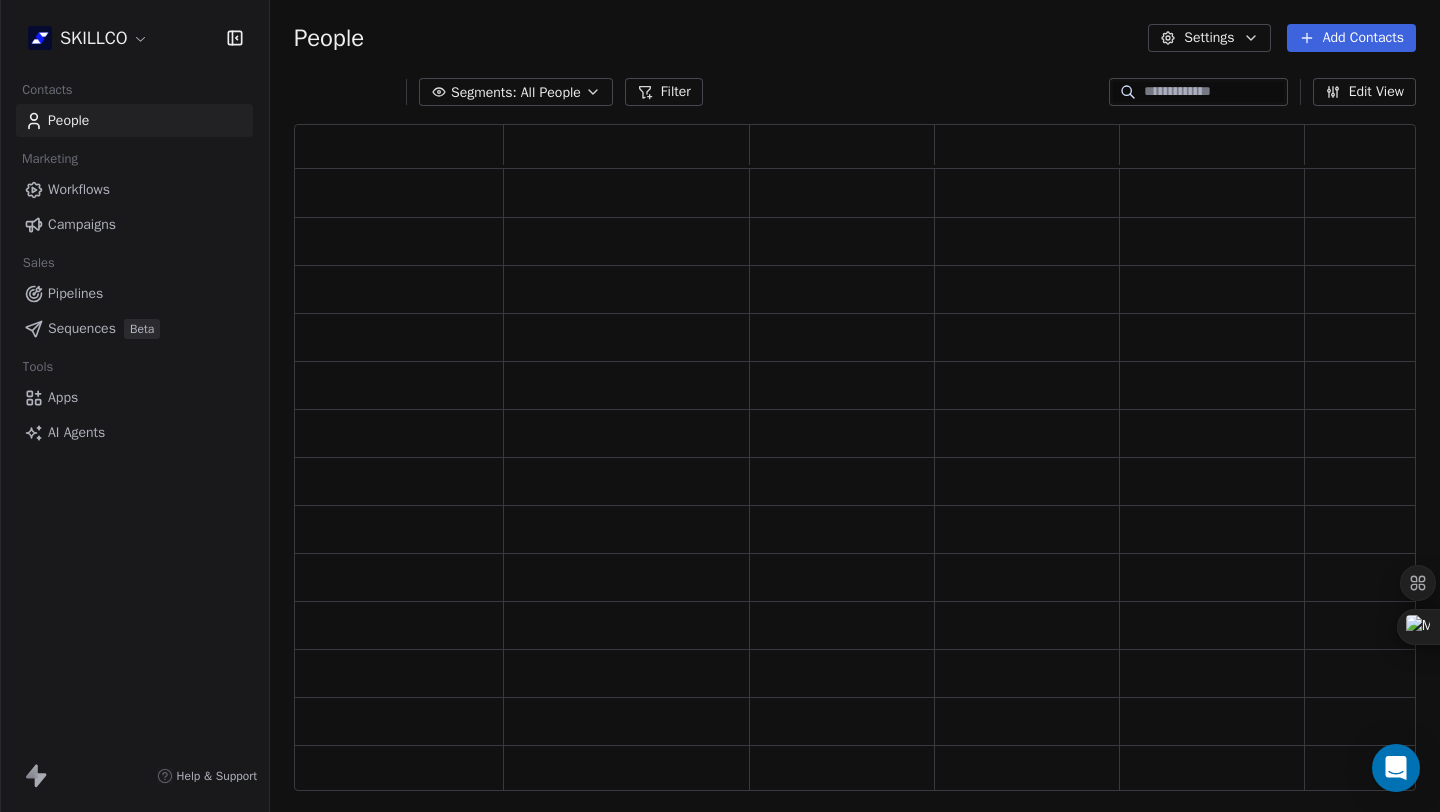 scroll, scrollTop: 16, scrollLeft: 16, axis: both 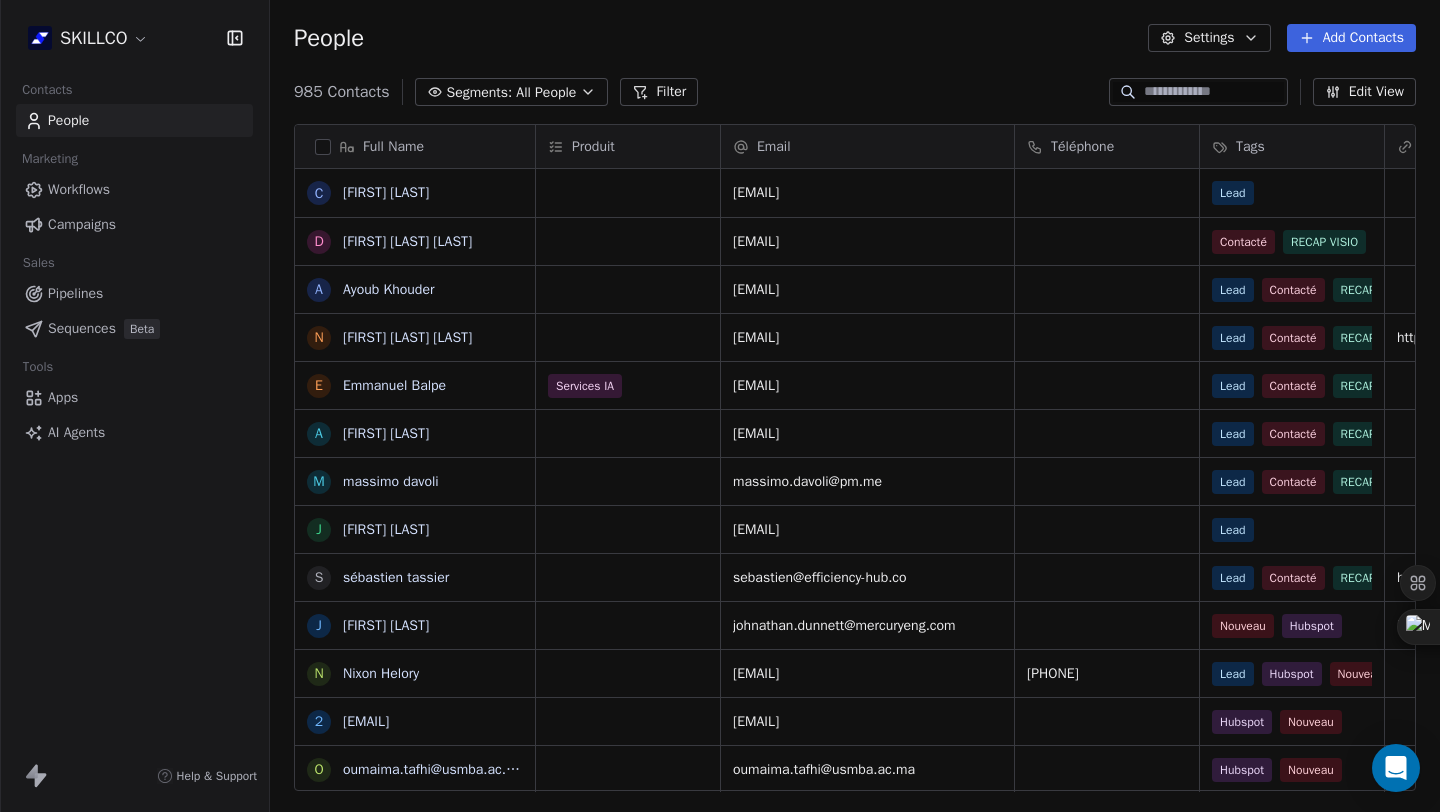 click at bounding box center [1214, 92] 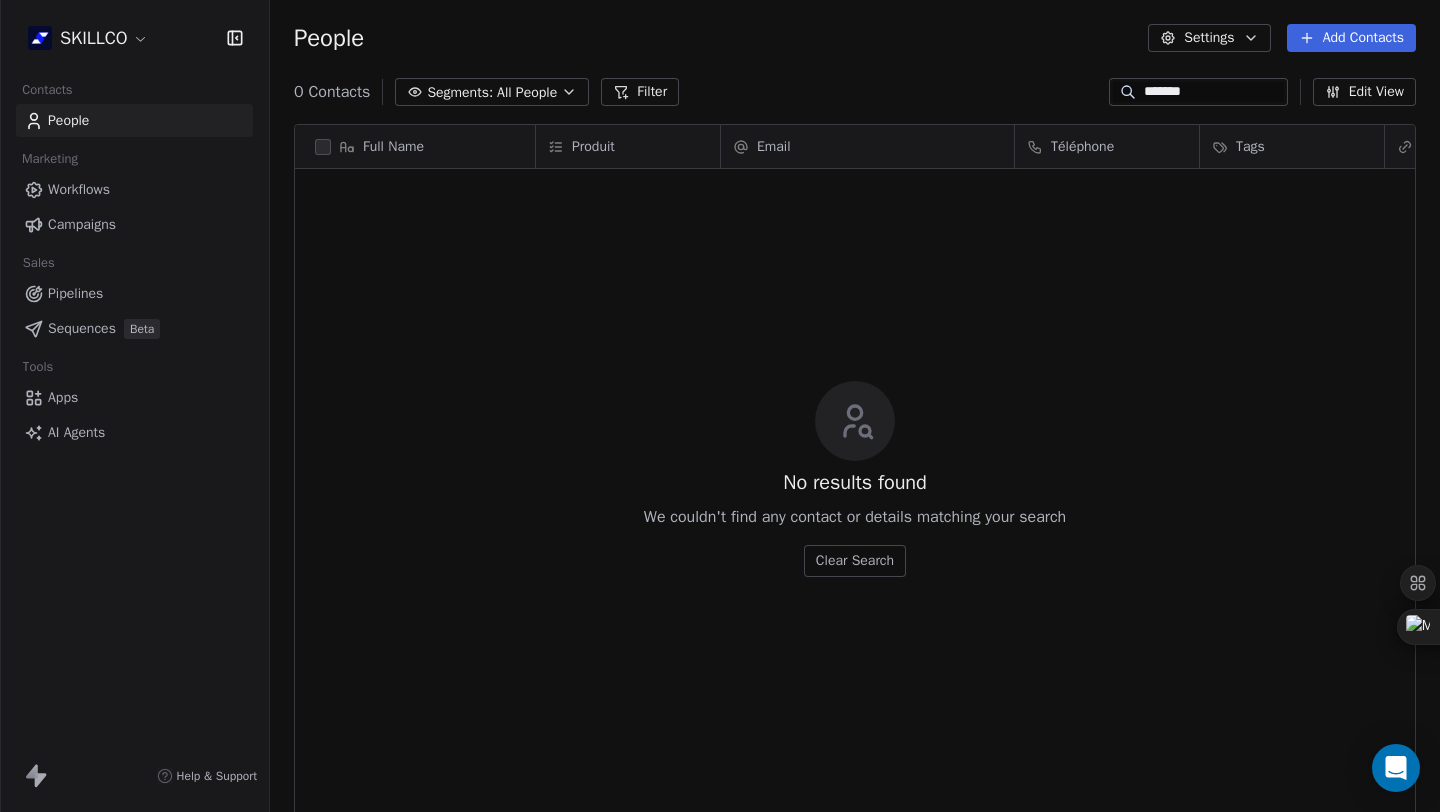 scroll, scrollTop: 16, scrollLeft: 16, axis: both 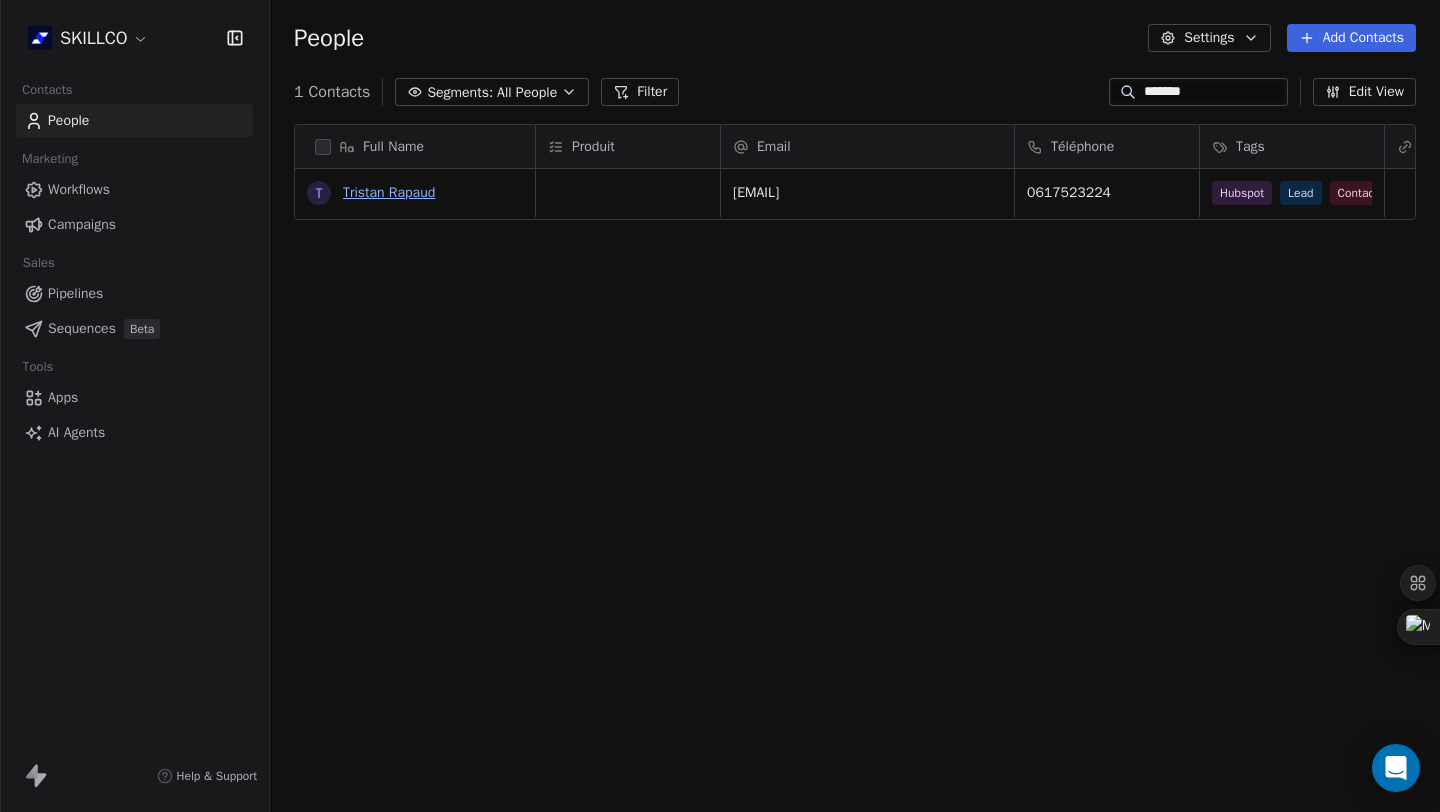 type on "*******" 